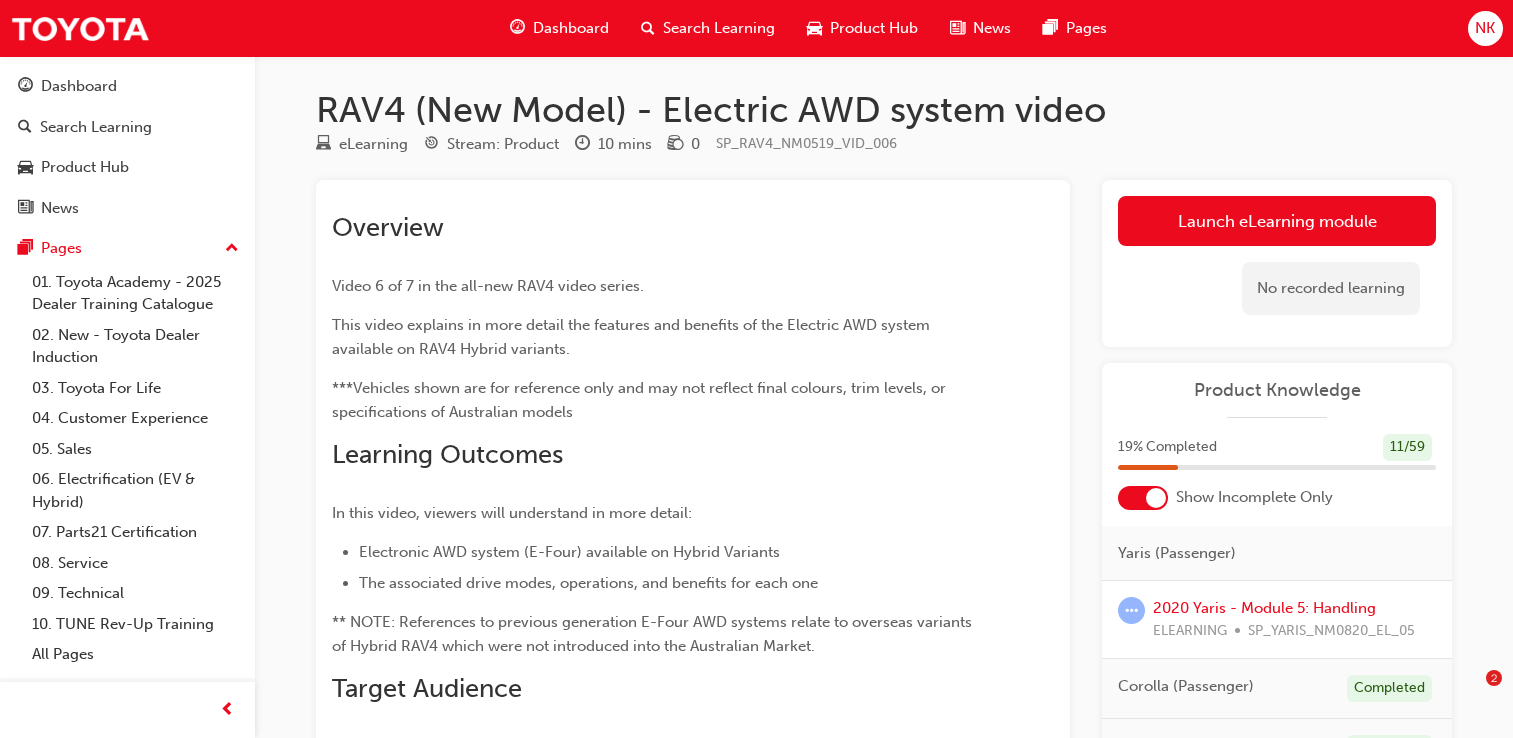 scroll, scrollTop: 308, scrollLeft: 0, axis: vertical 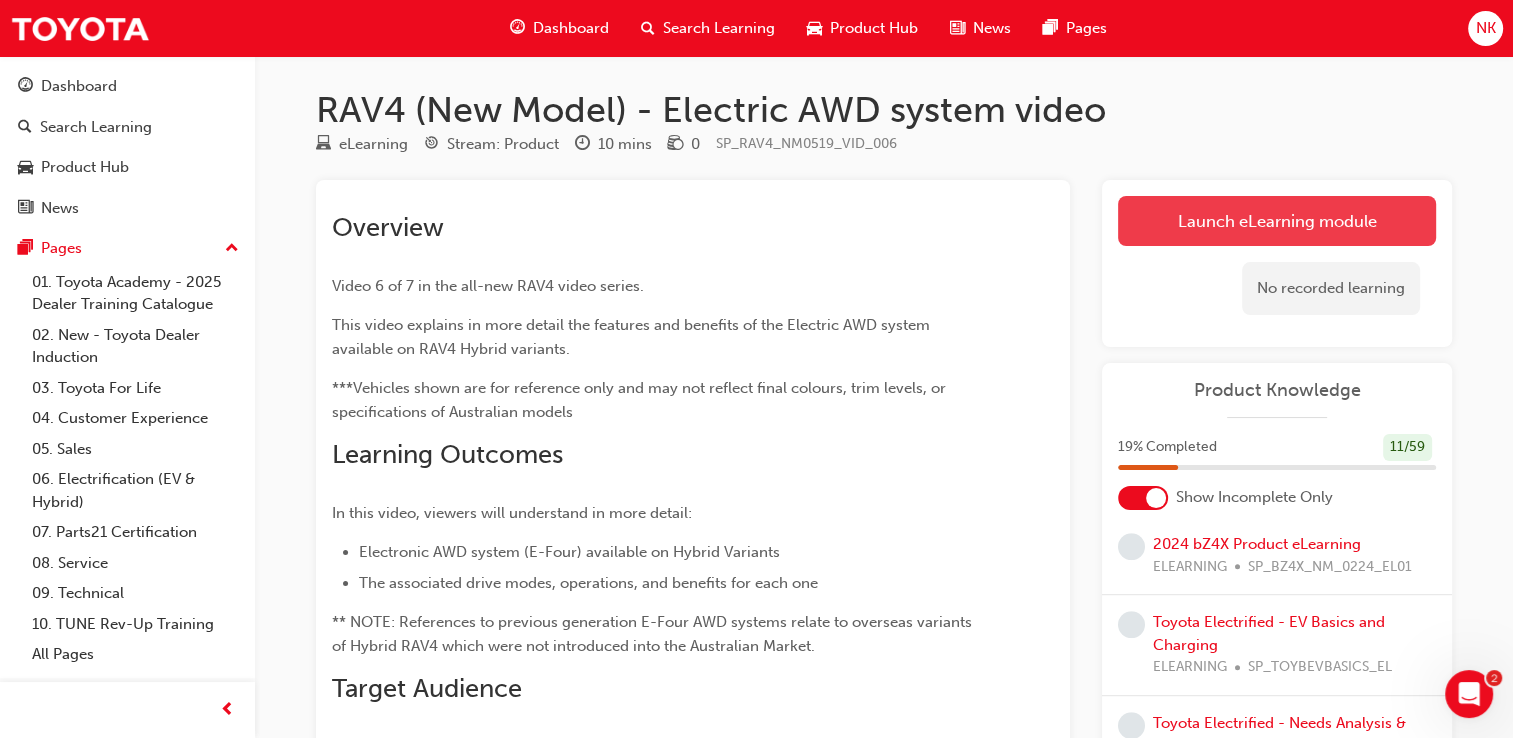 click on "Launch eLearning module" at bounding box center [1277, 221] 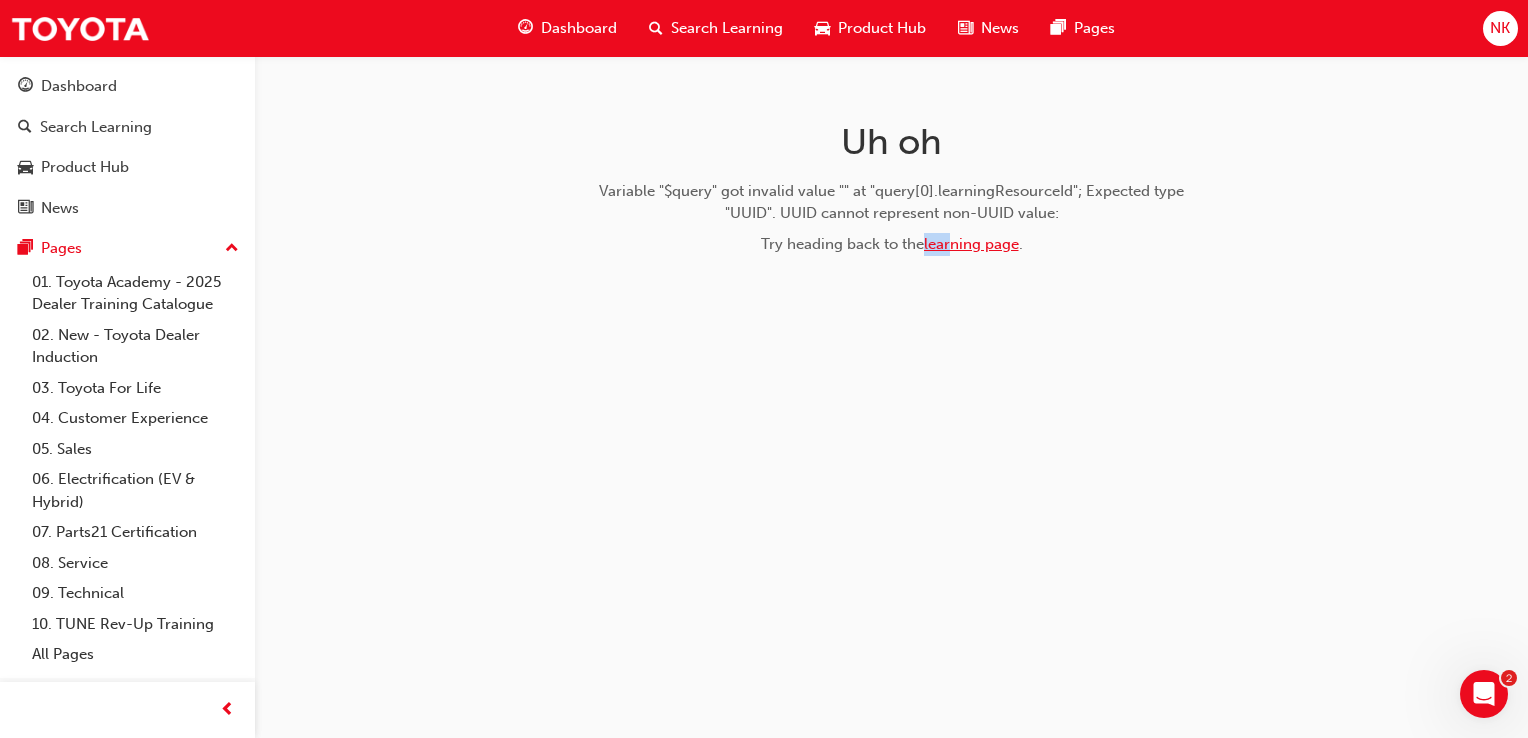drag, startPoint x: 921, startPoint y: 243, endPoint x: 960, endPoint y: 250, distance: 39.623226 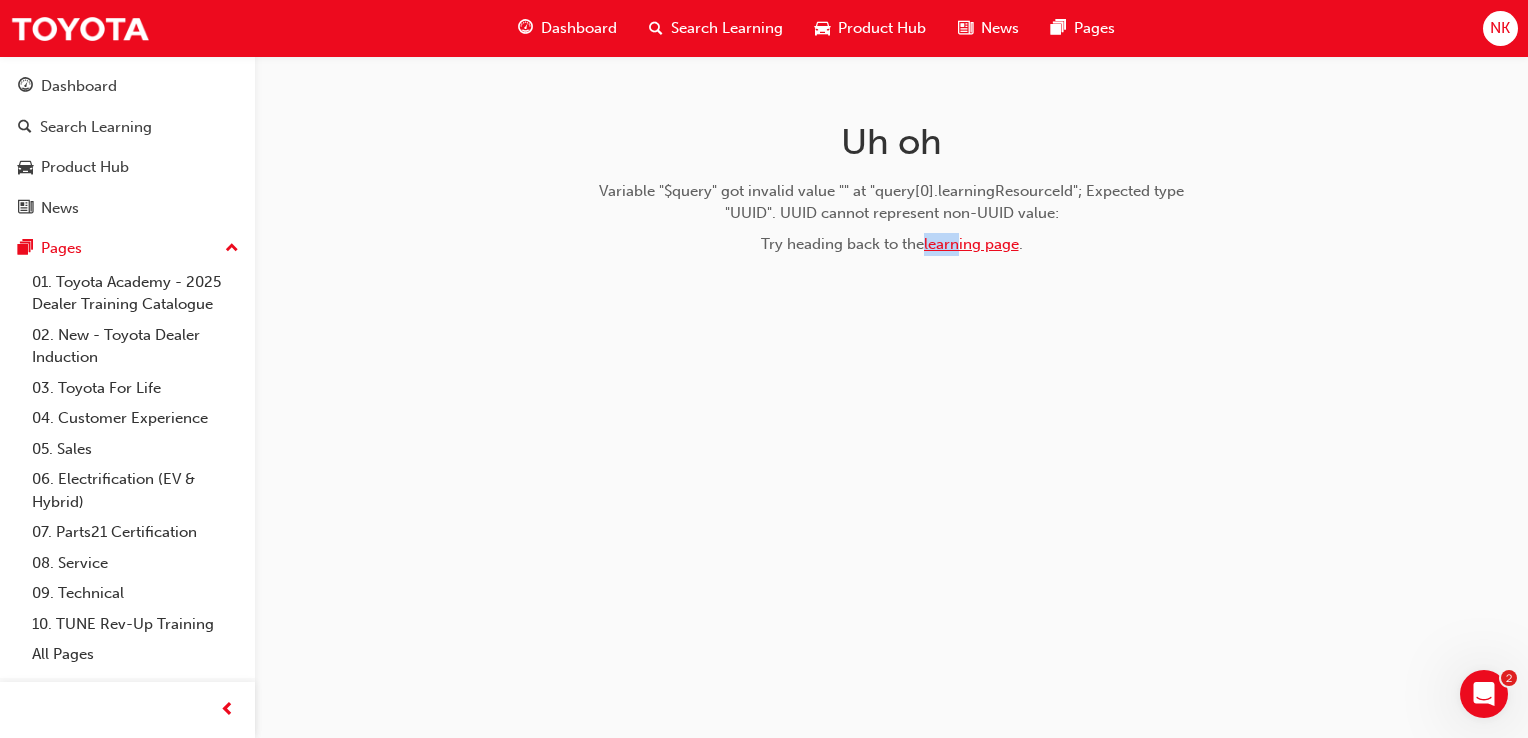click on "learning page" at bounding box center (971, 244) 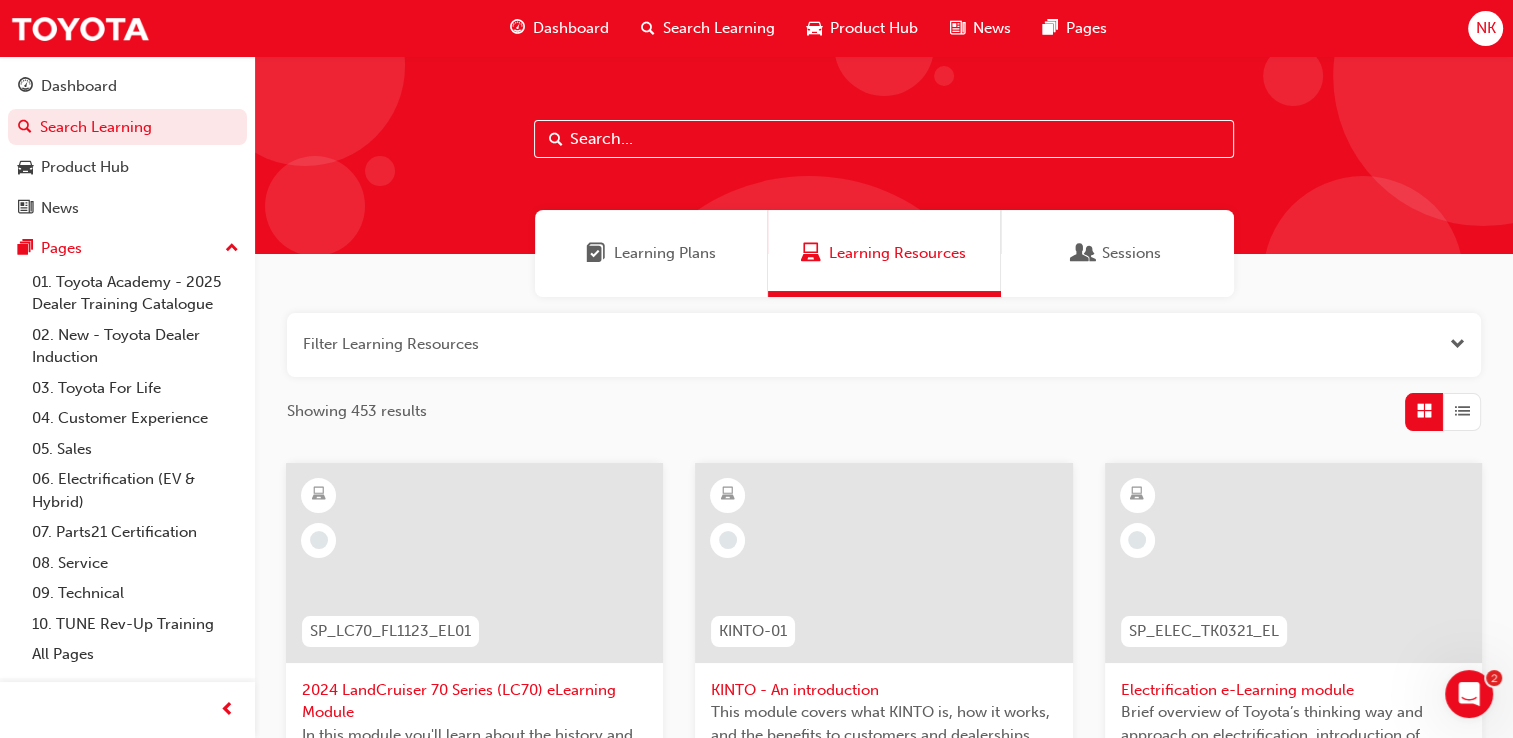 click on "Learning Plans" at bounding box center [651, 253] 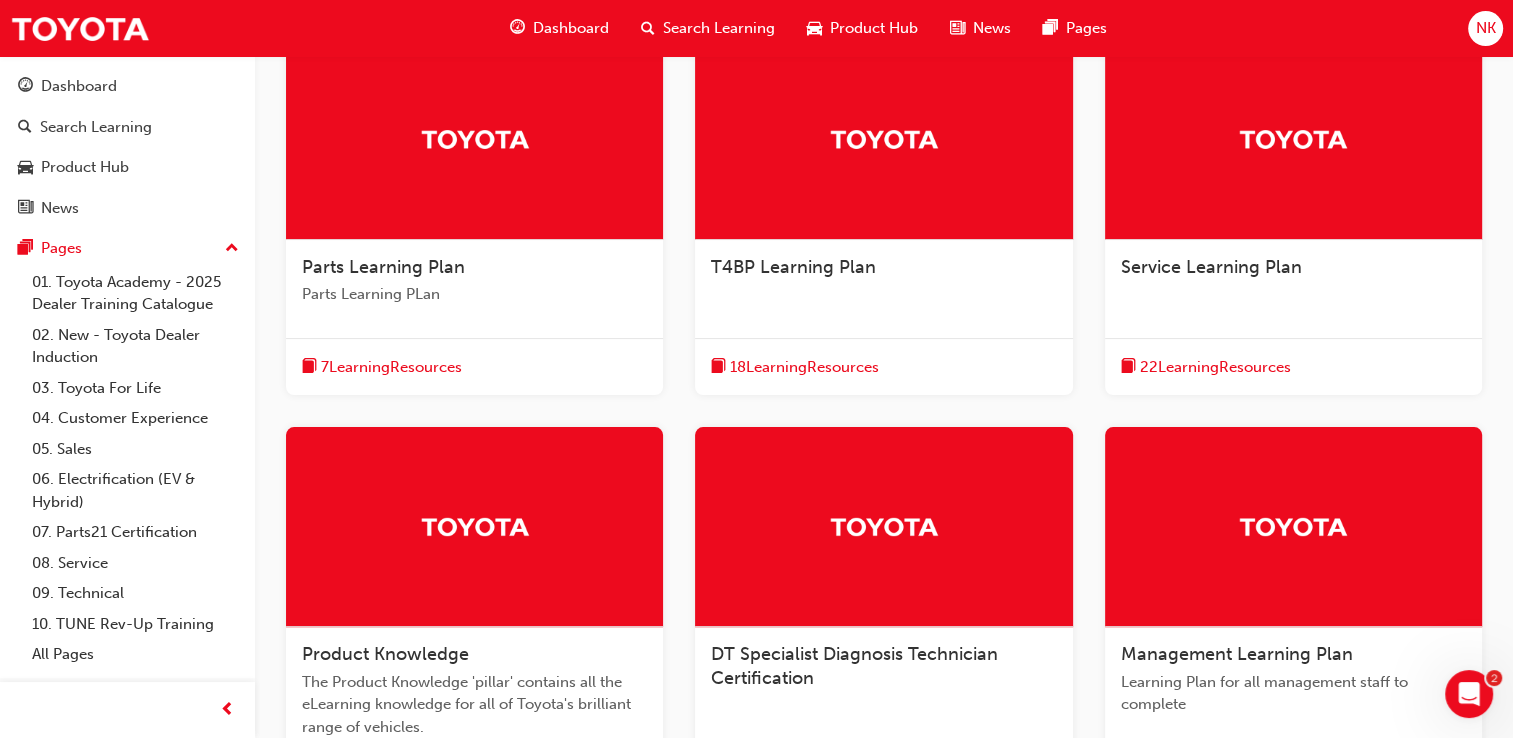 scroll, scrollTop: 756, scrollLeft: 0, axis: vertical 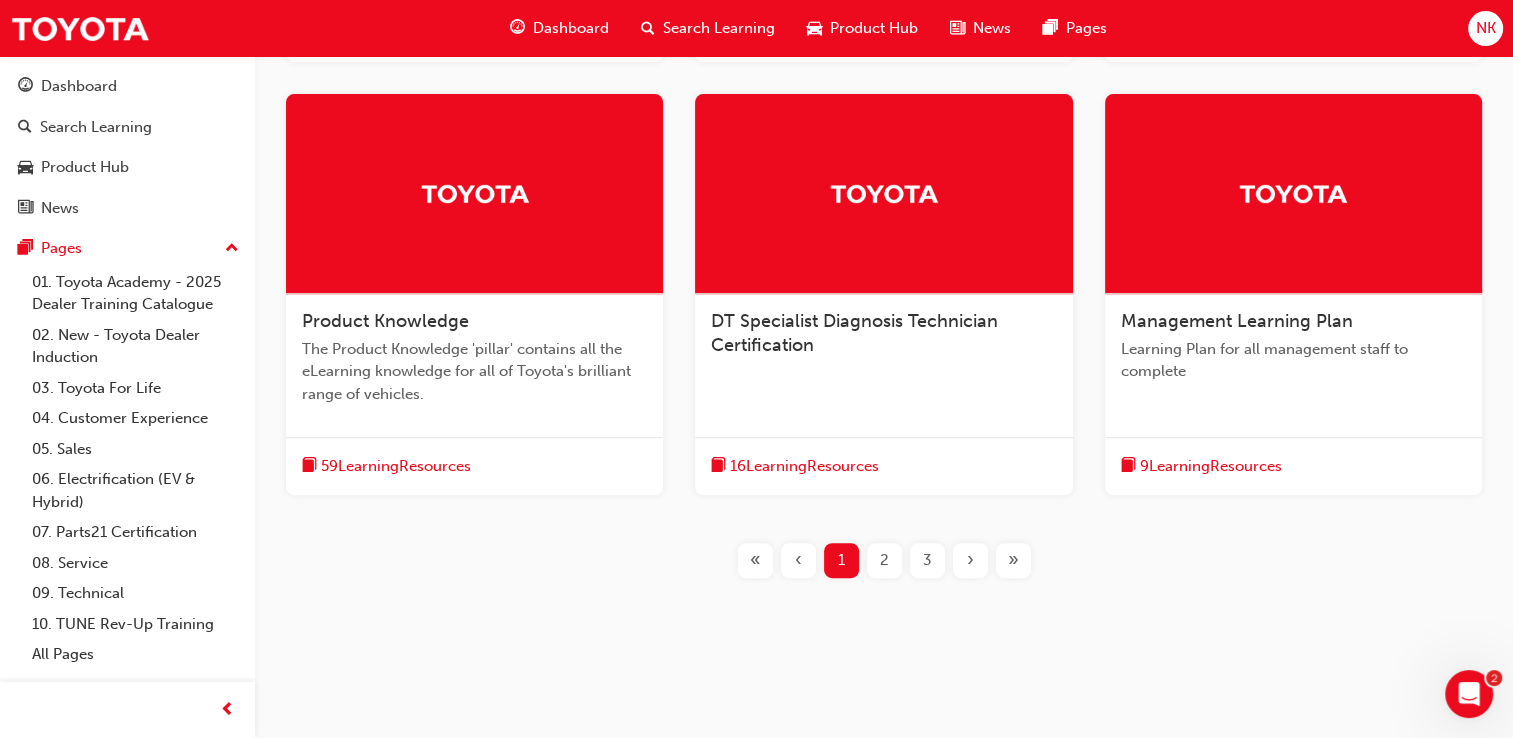 click on "Product Knowledge  The Product Knowledge 'pillar' contains all the eLearning knowledge for all of Toyota's brilliant range of vehicles." at bounding box center (474, 365) 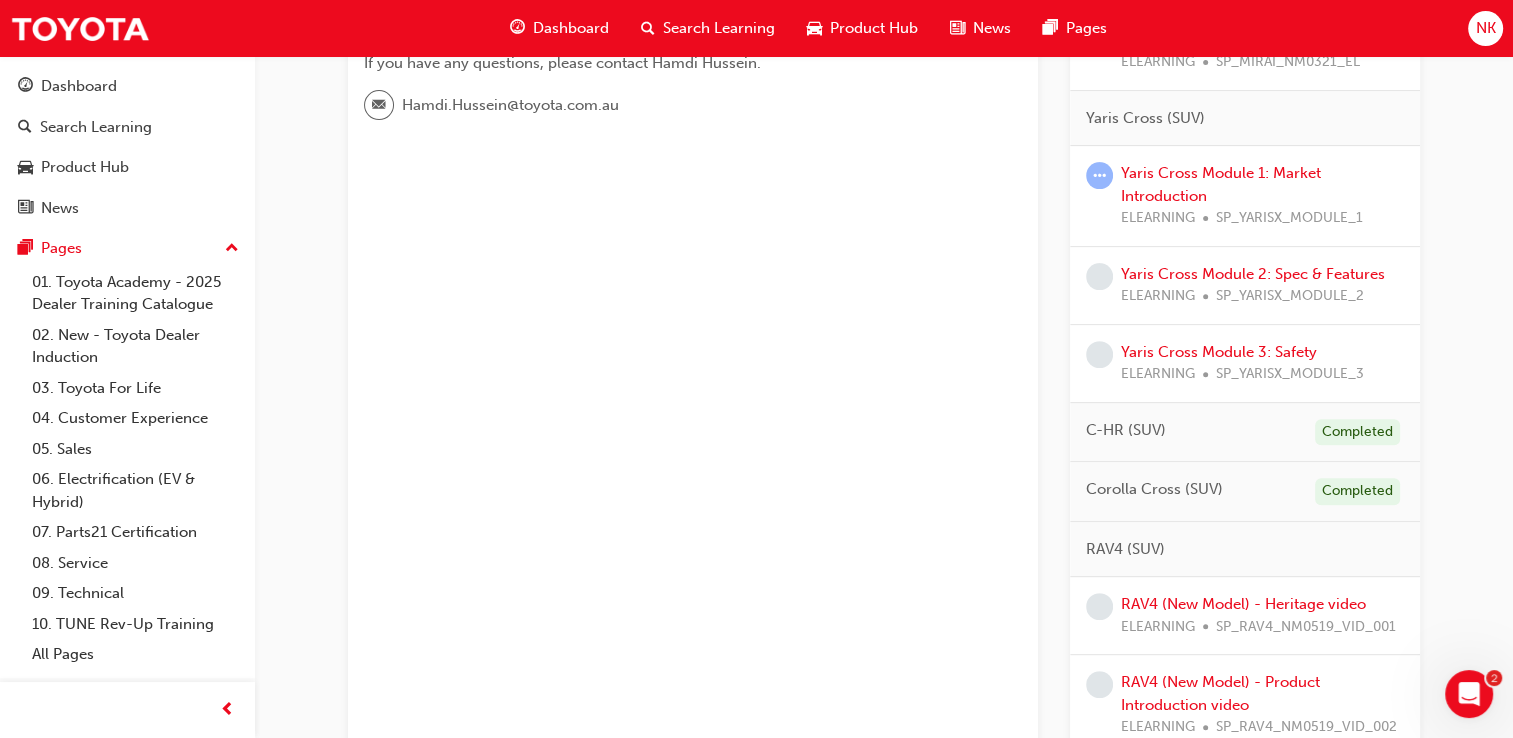 scroll, scrollTop: 891, scrollLeft: 0, axis: vertical 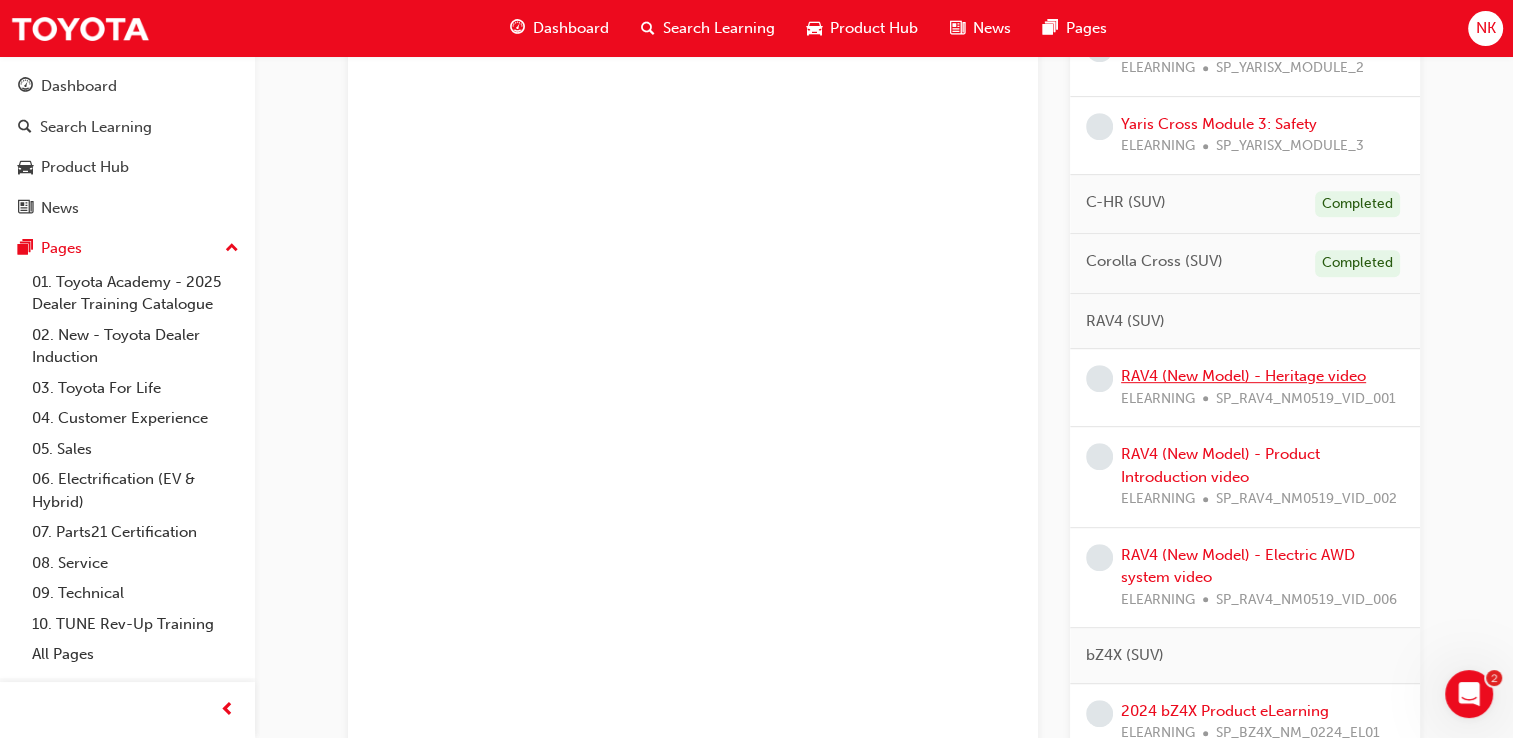 click on "RAV4 (New Model) - Heritage video" at bounding box center [1243, 376] 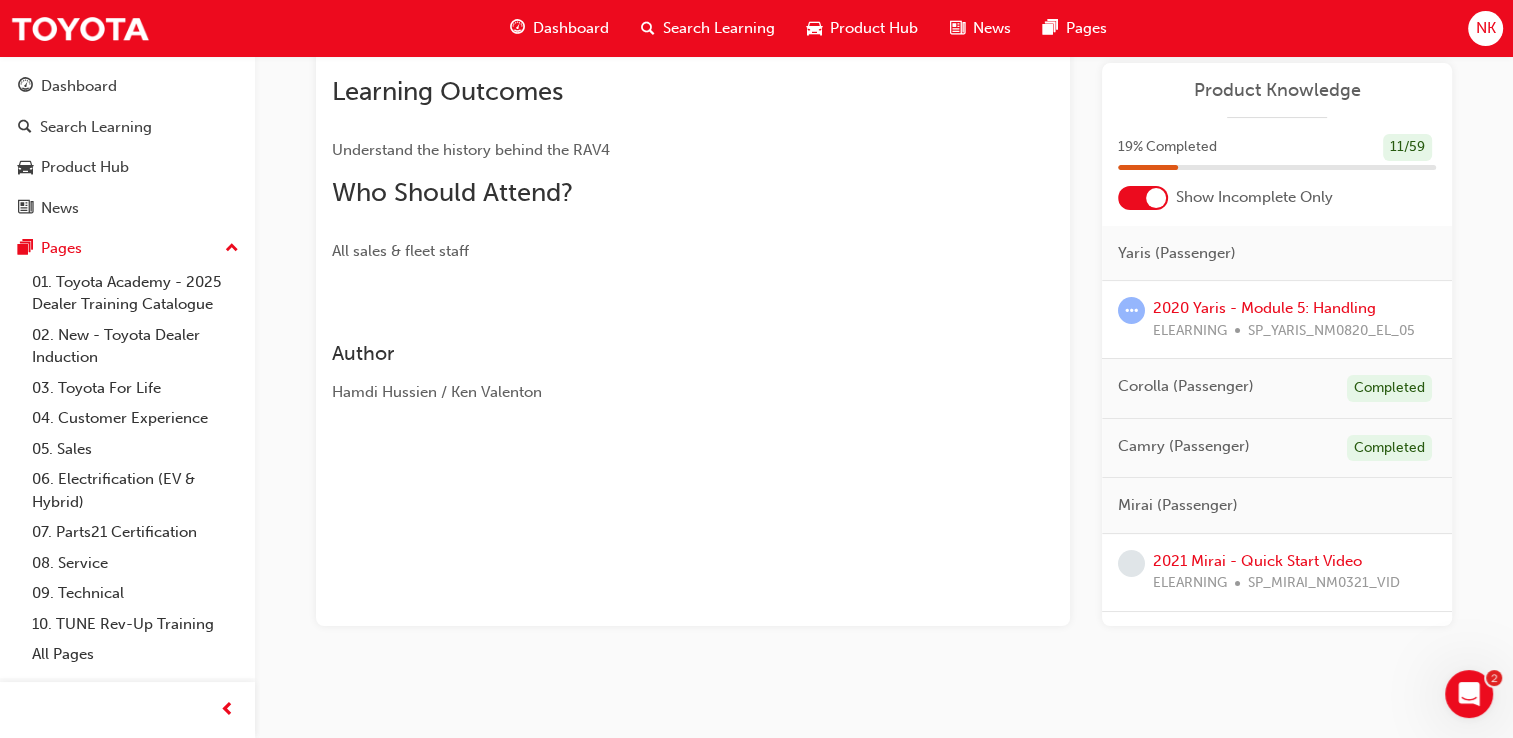 scroll, scrollTop: 14, scrollLeft: 0, axis: vertical 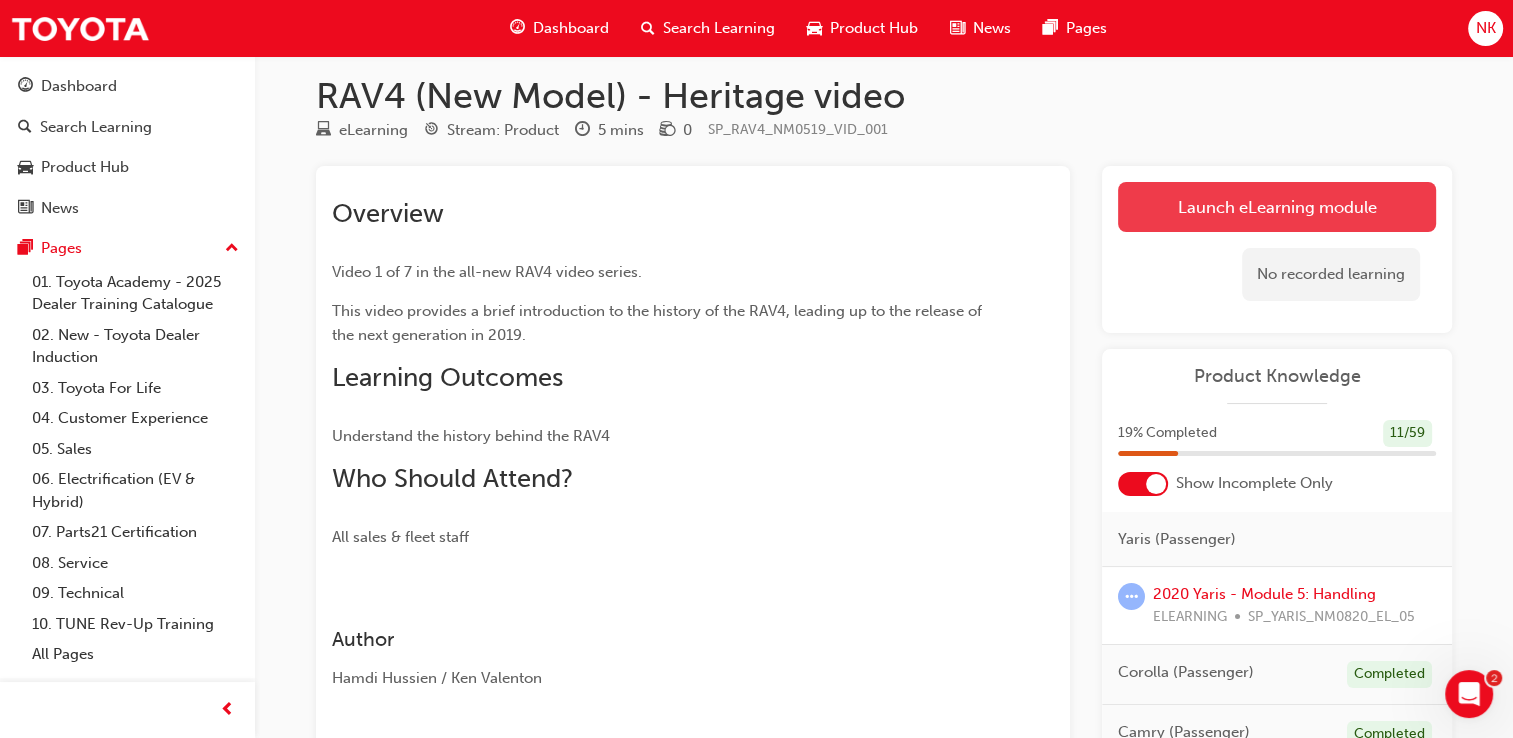 click on "Launch eLearning module" at bounding box center (1277, 207) 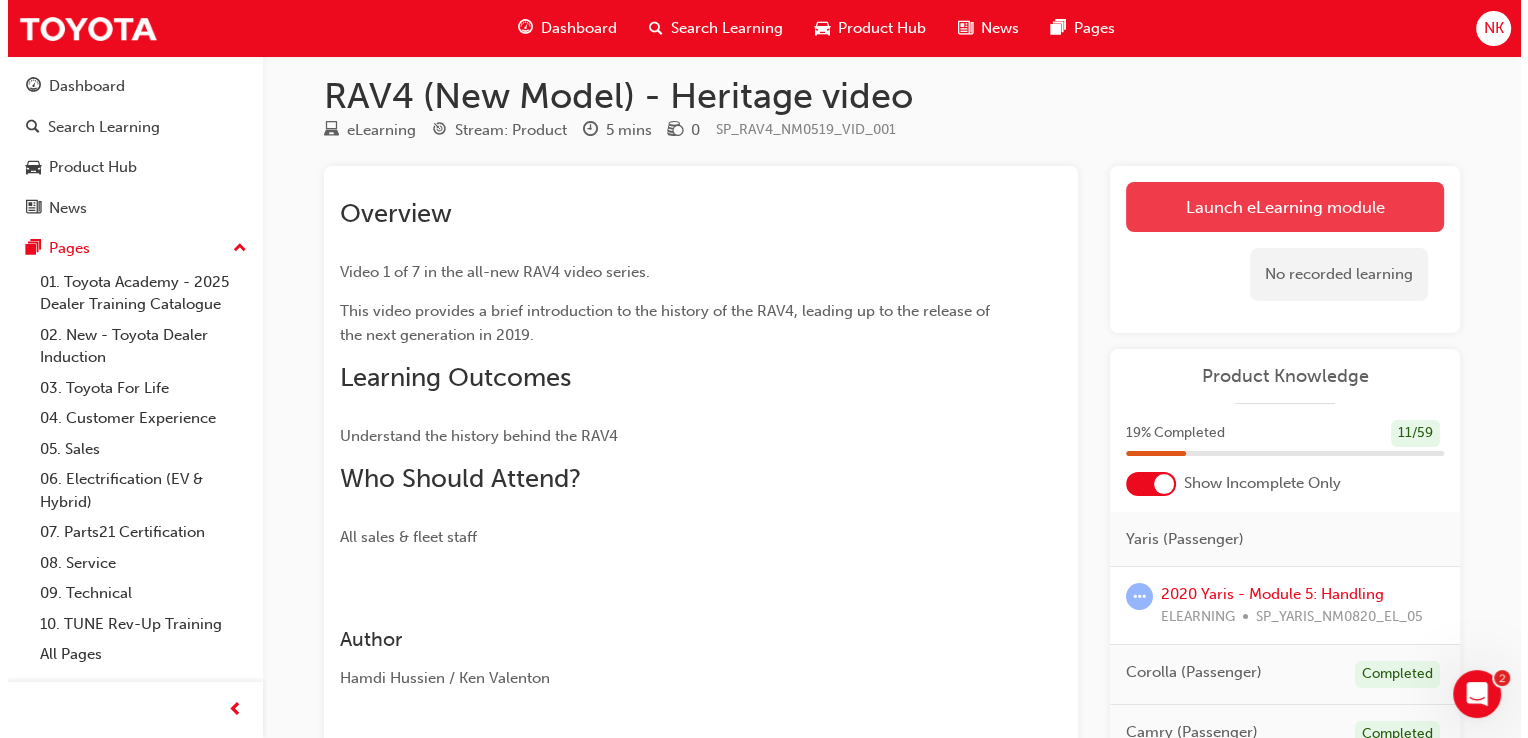 scroll, scrollTop: 0, scrollLeft: 0, axis: both 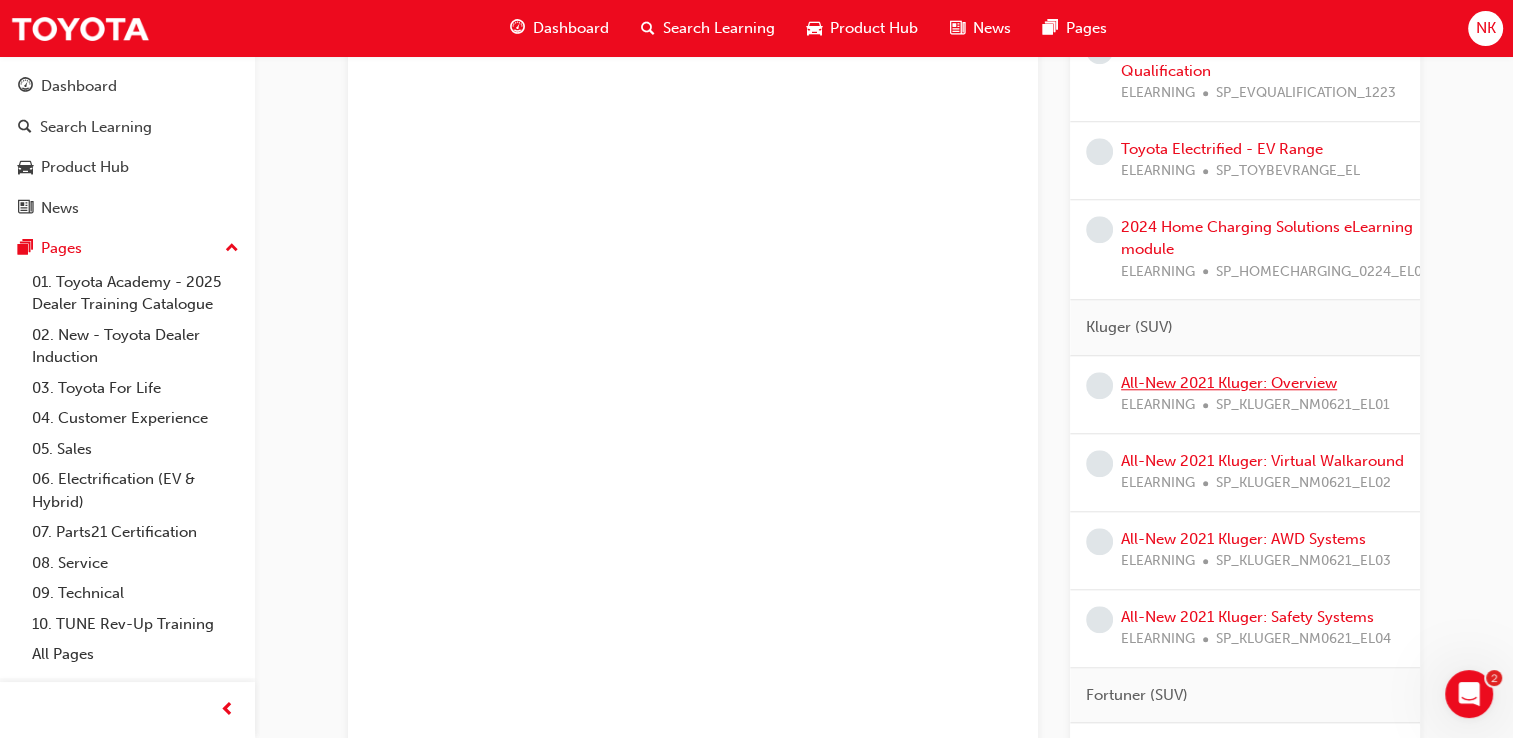 click on "All-New 2021 Kluger: Overview" at bounding box center (1229, 383) 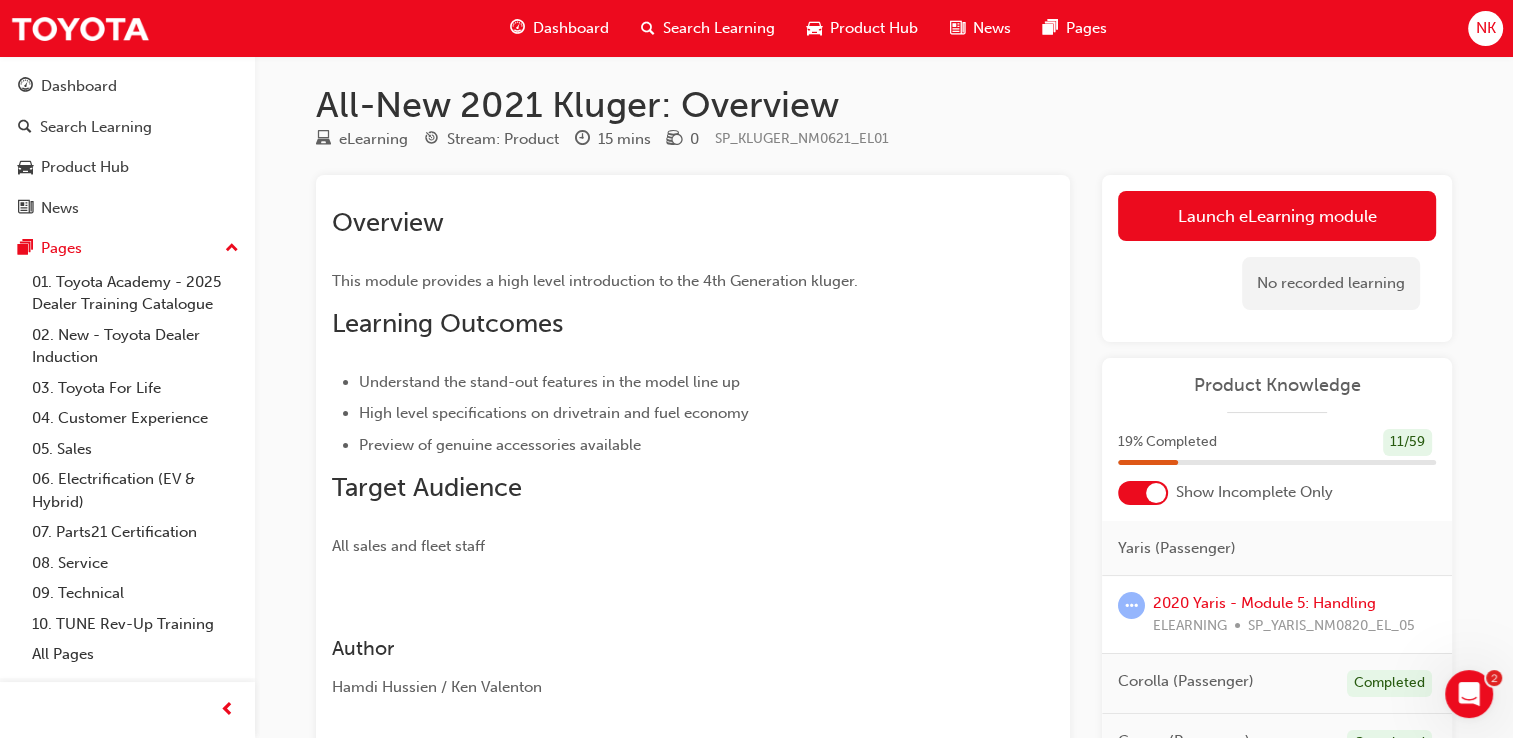 scroll, scrollTop: 4, scrollLeft: 0, axis: vertical 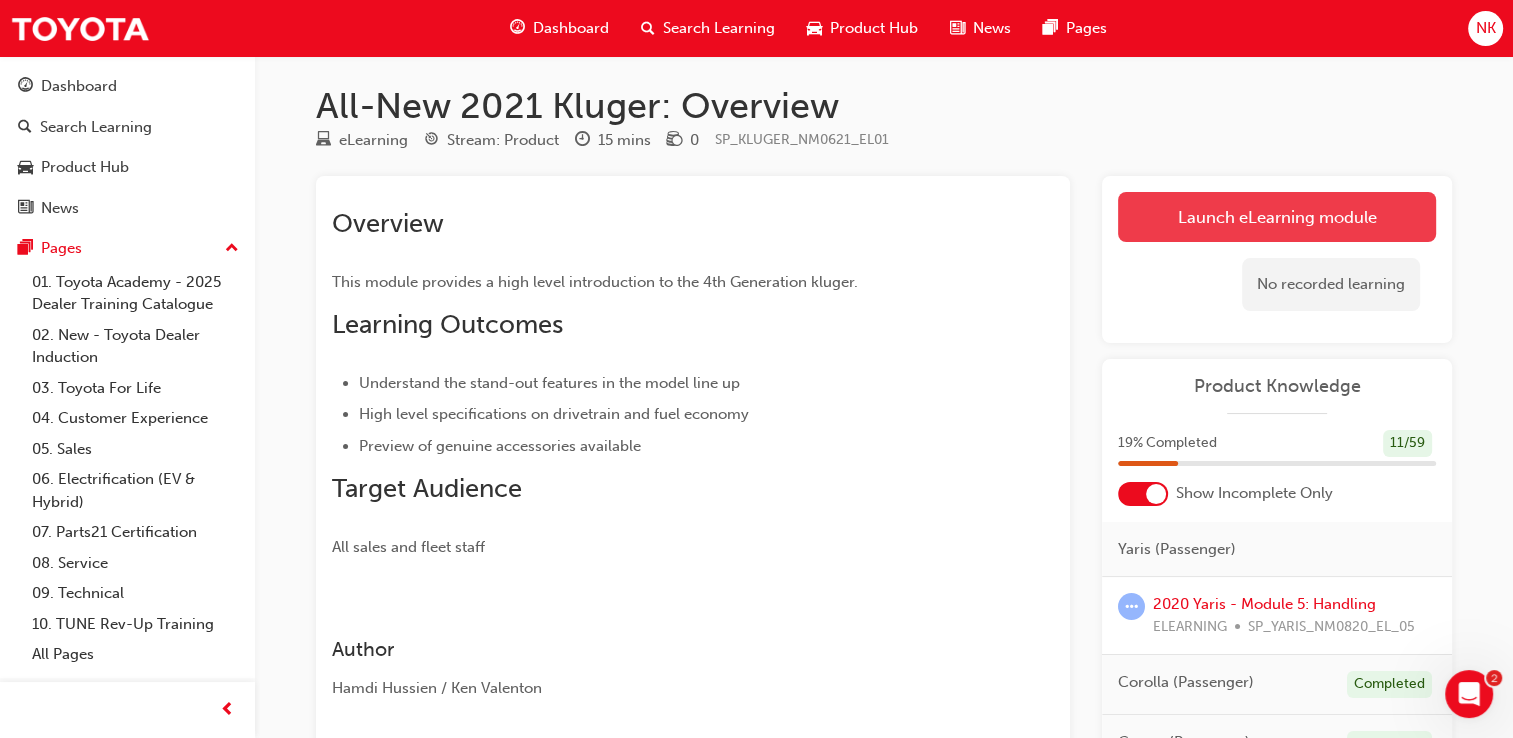 click on "Launch eLearning module" at bounding box center (1277, 217) 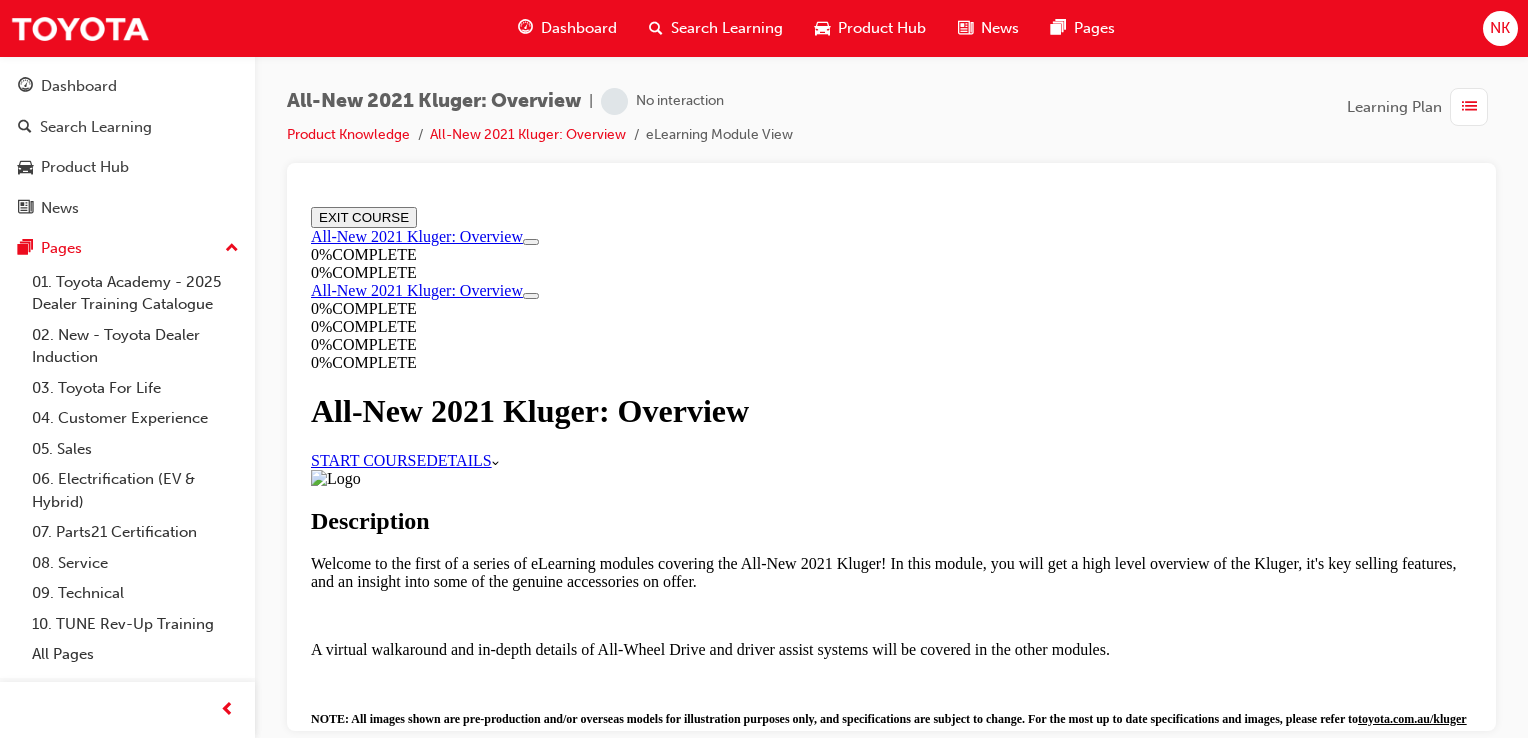 scroll, scrollTop: 0, scrollLeft: 0, axis: both 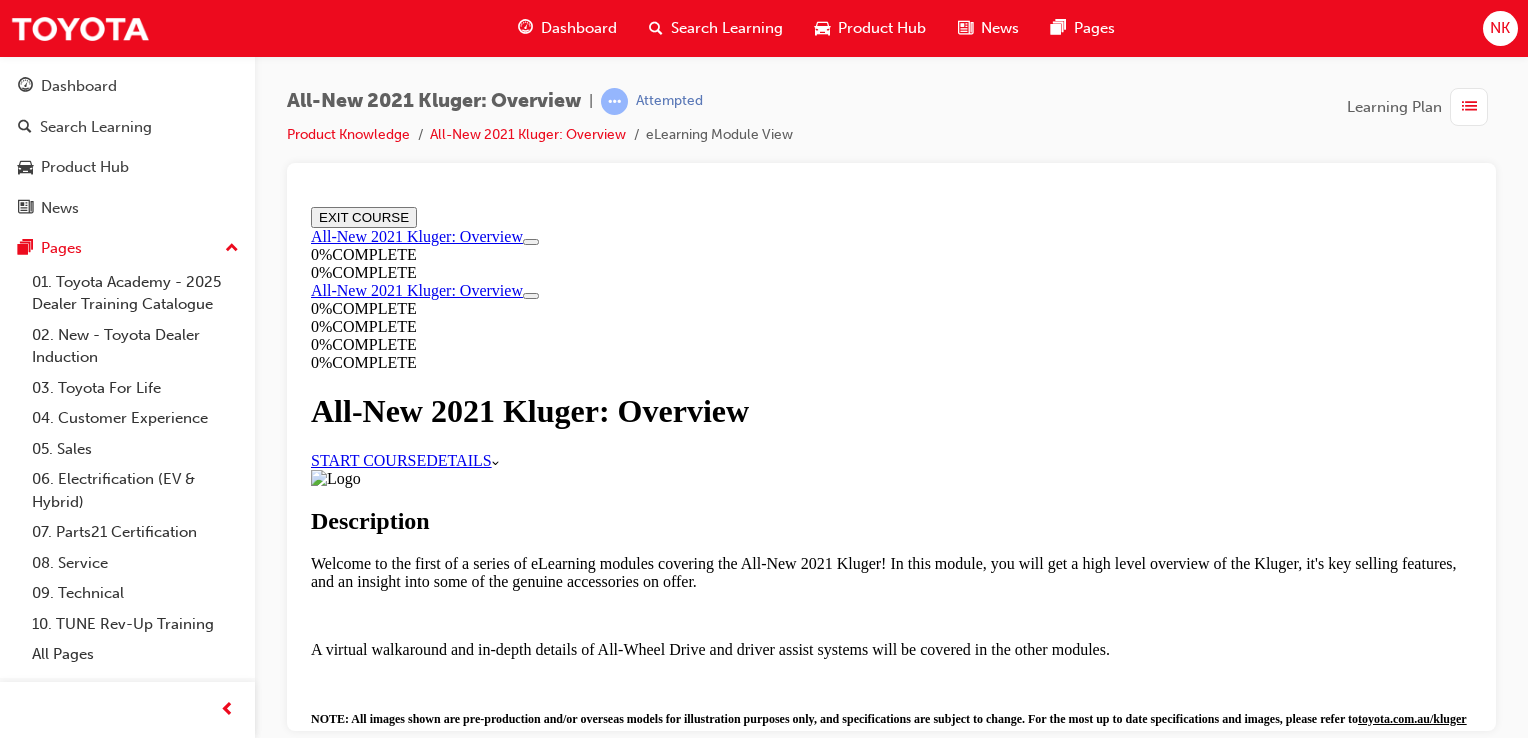click on "2021 Kluger Introduction" at bounding box center (911, 854) 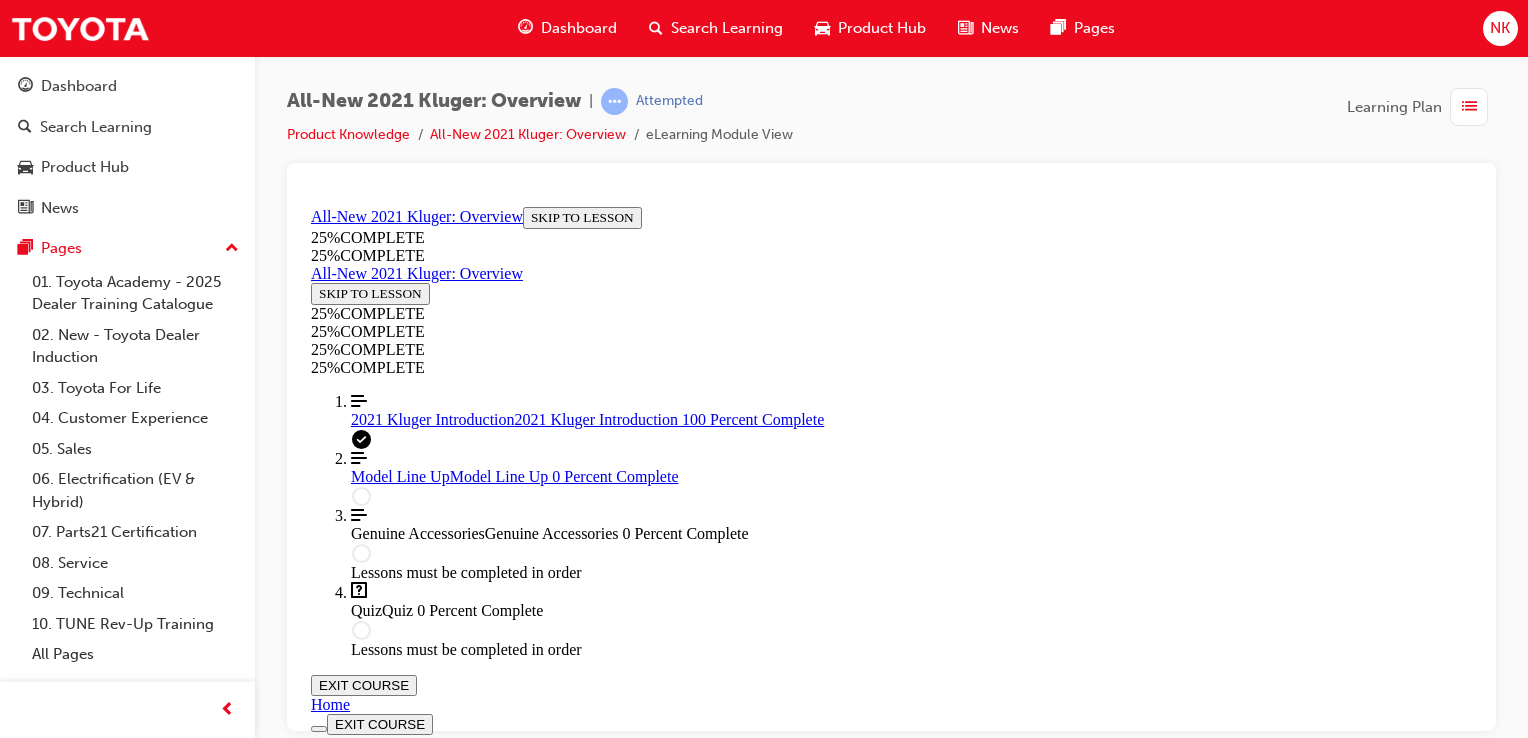 scroll, scrollTop: 3597, scrollLeft: 0, axis: vertical 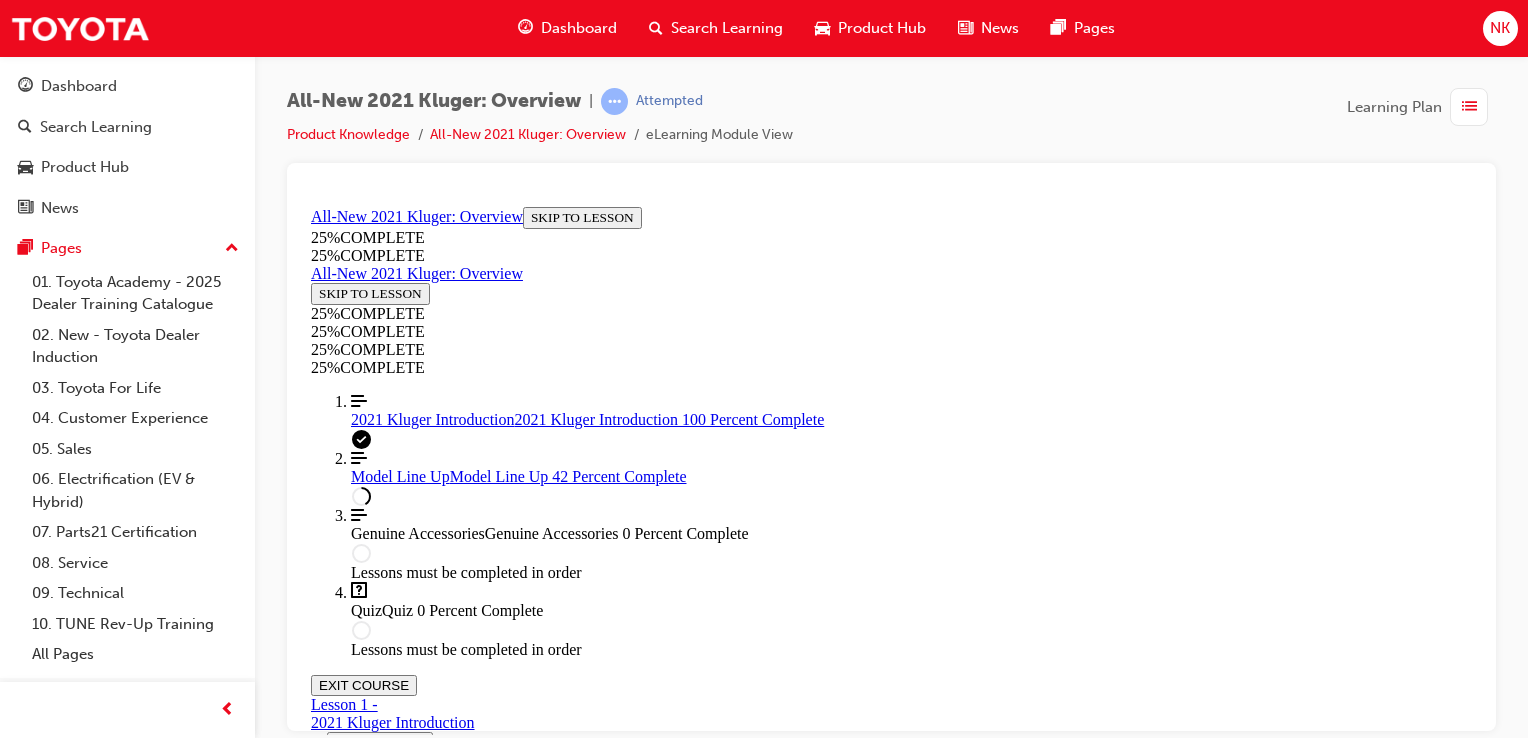 click at bounding box center [891, 2393] 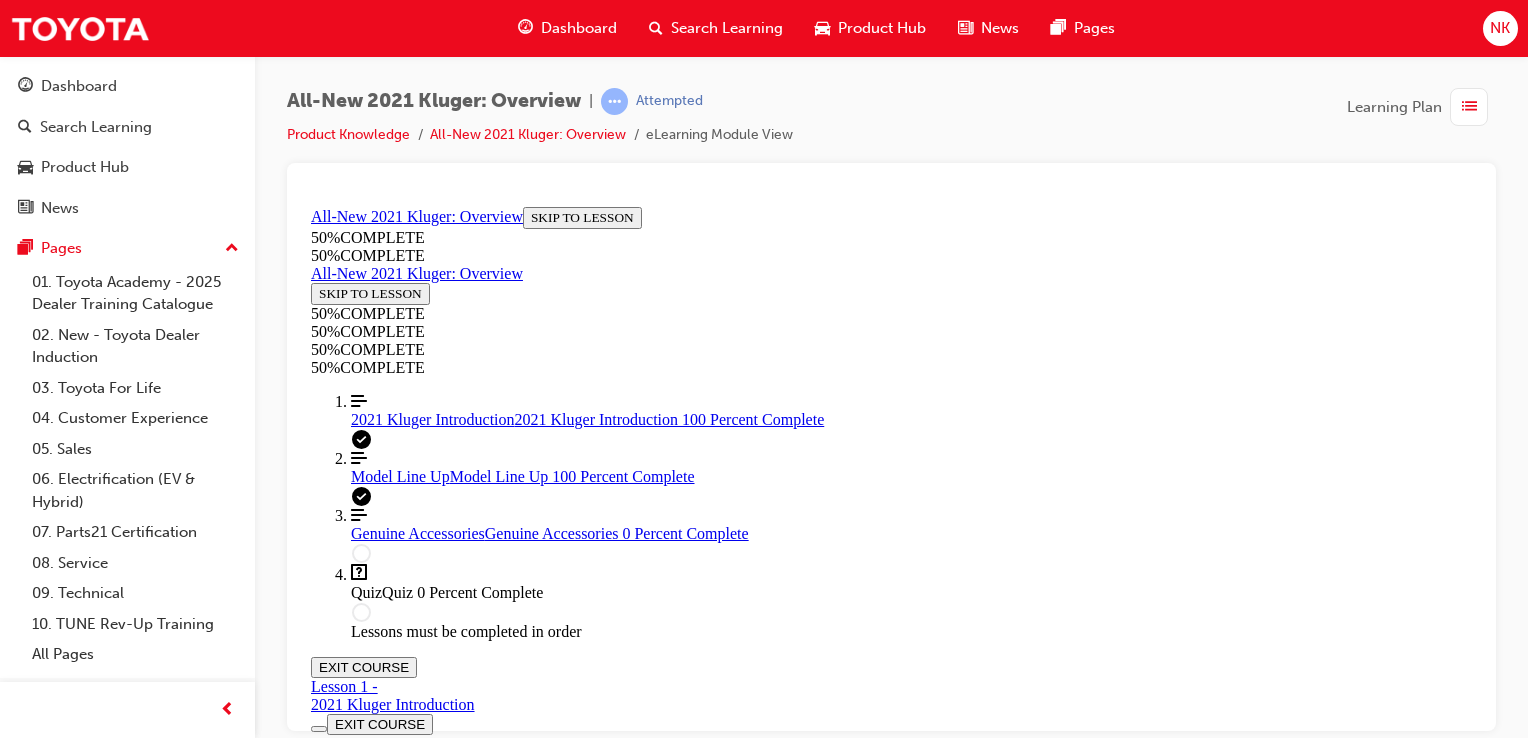 scroll, scrollTop: 5915, scrollLeft: 0, axis: vertical 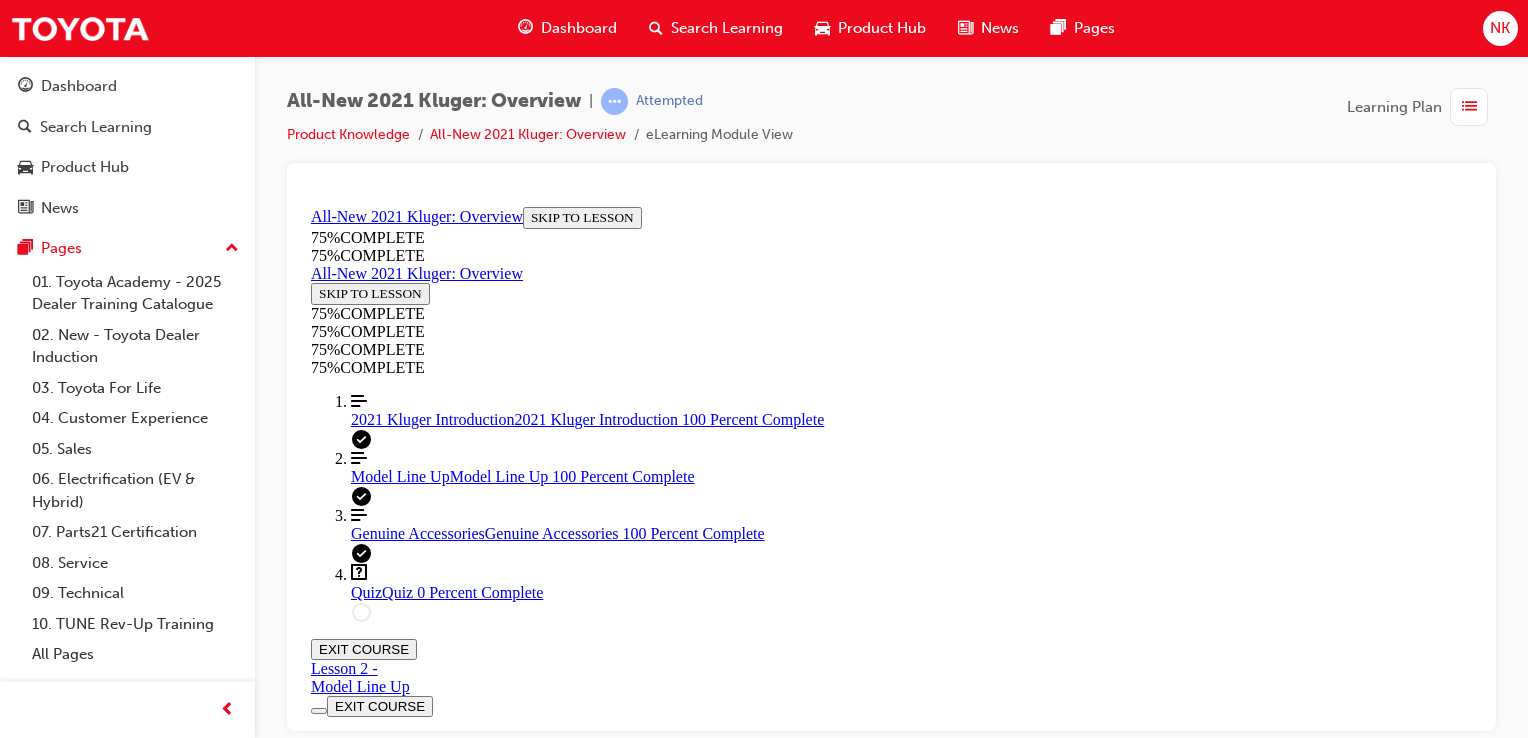 click on "Safety 1st" at bounding box center [891, 3369] 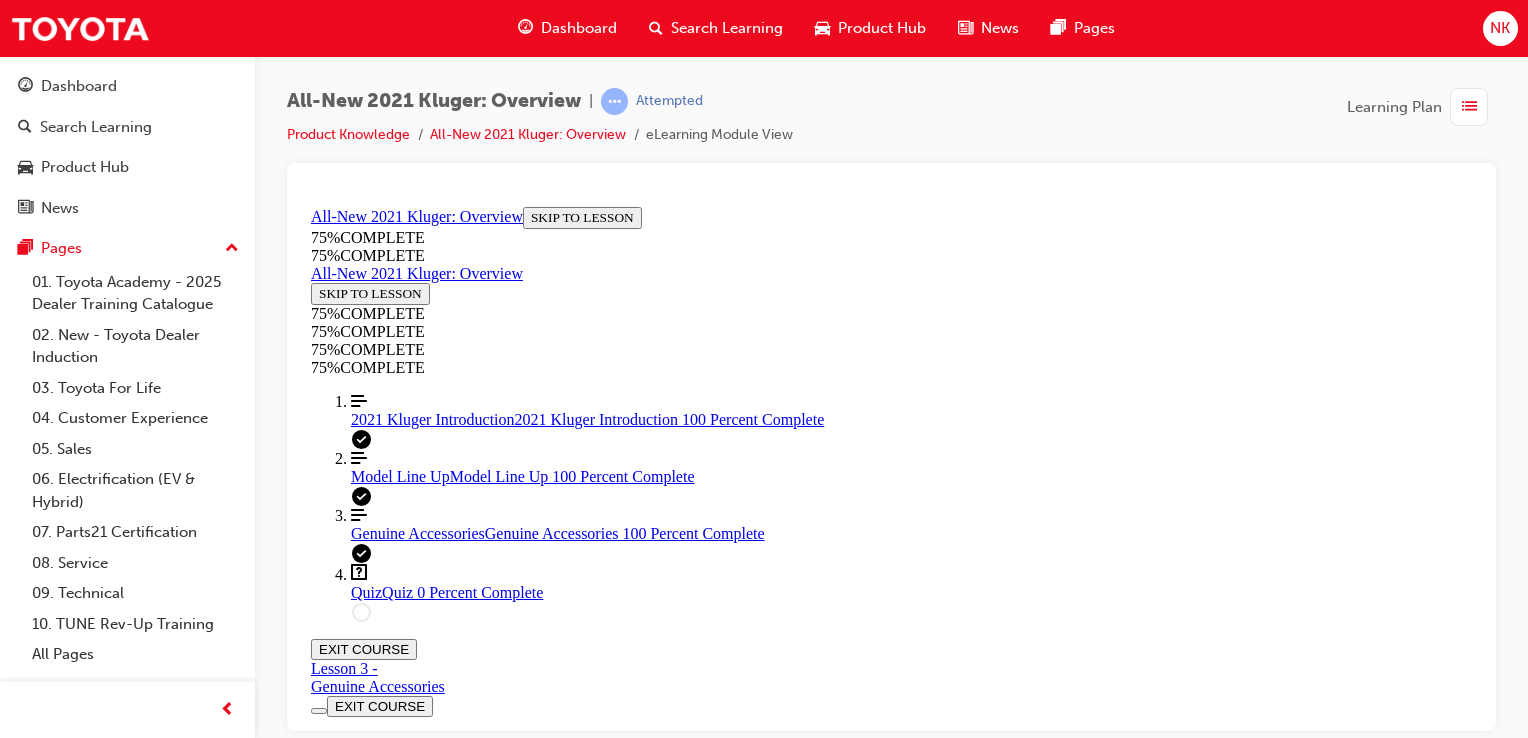 scroll, scrollTop: 0, scrollLeft: 0, axis: both 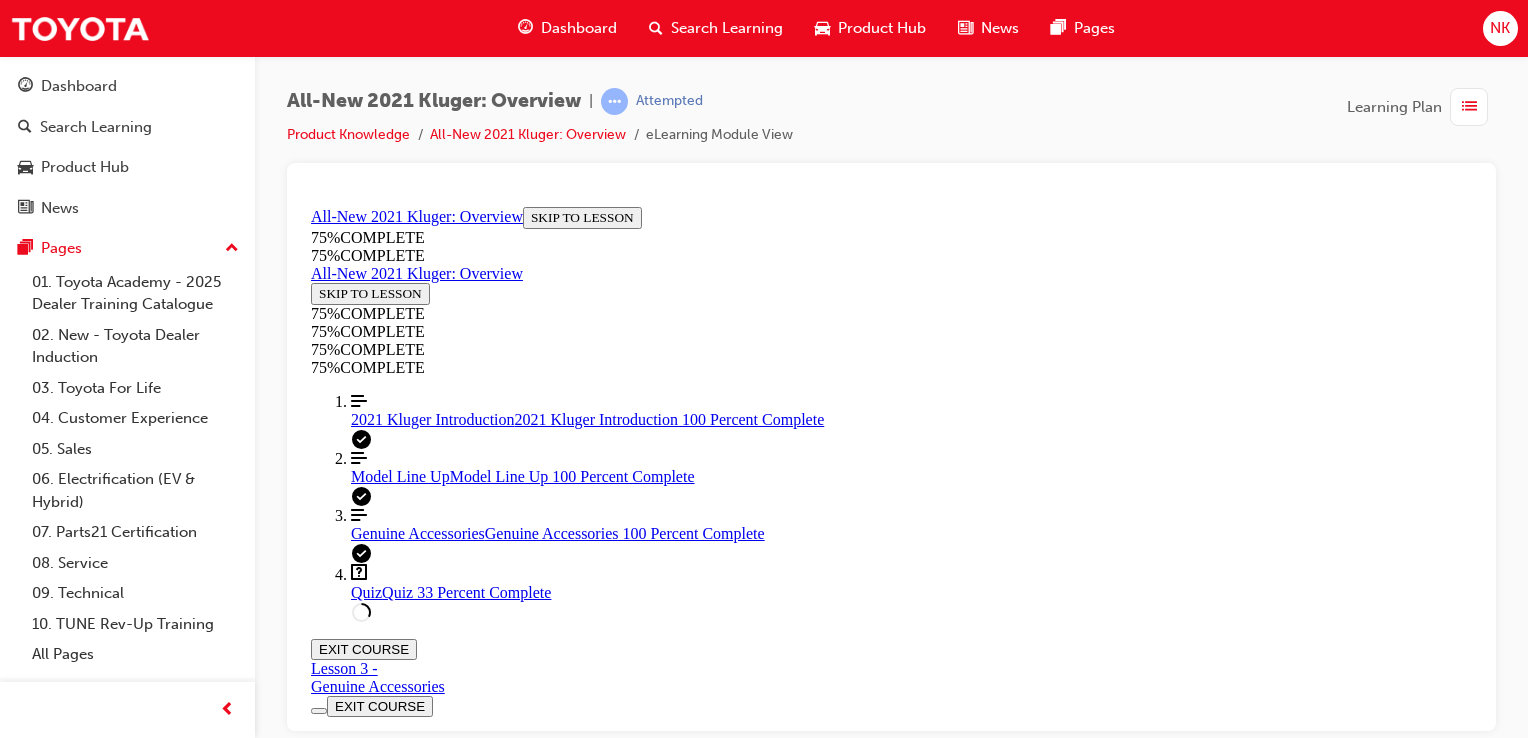 click at bounding box center [911, 1469] 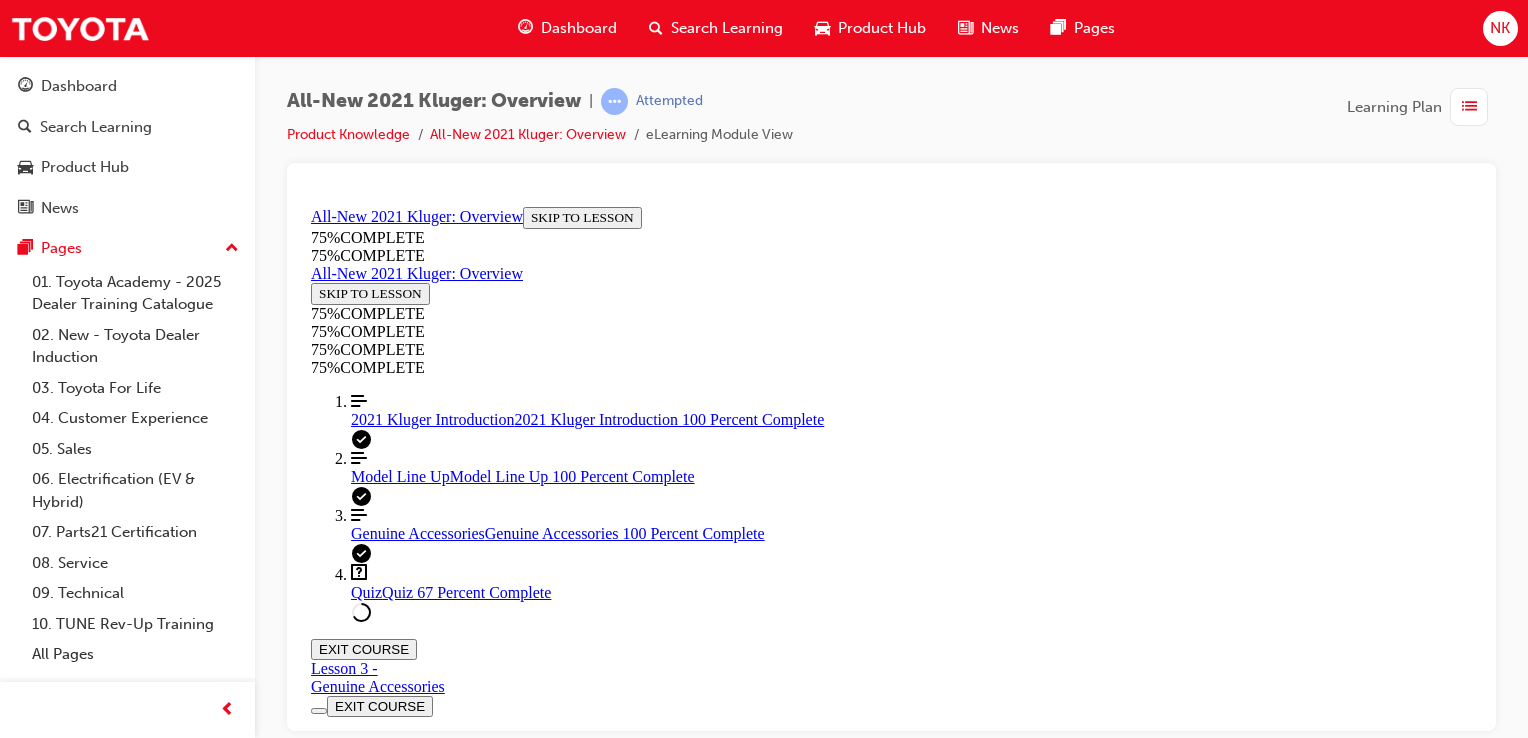 scroll, scrollTop: 387, scrollLeft: 0, axis: vertical 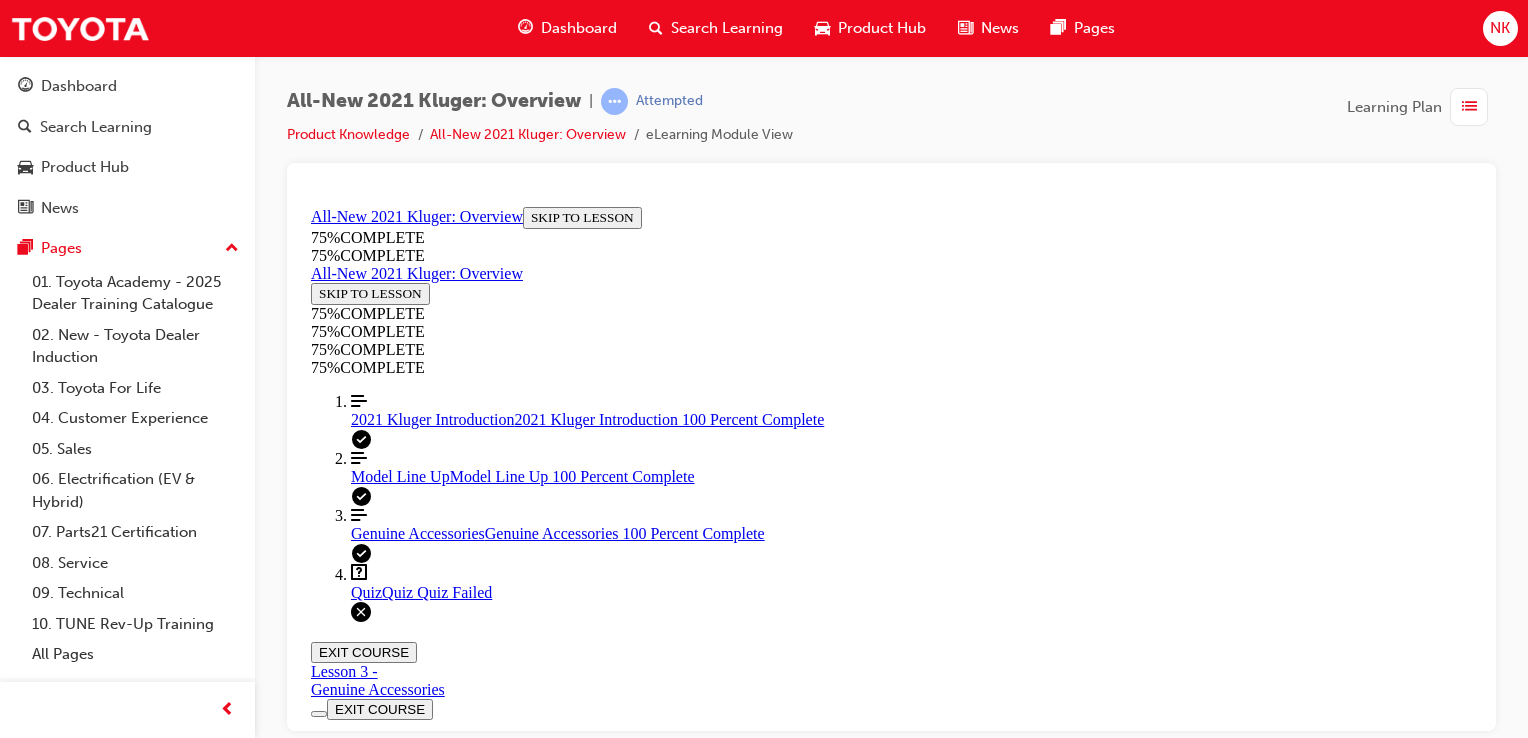 click at bounding box center [399, 1985] 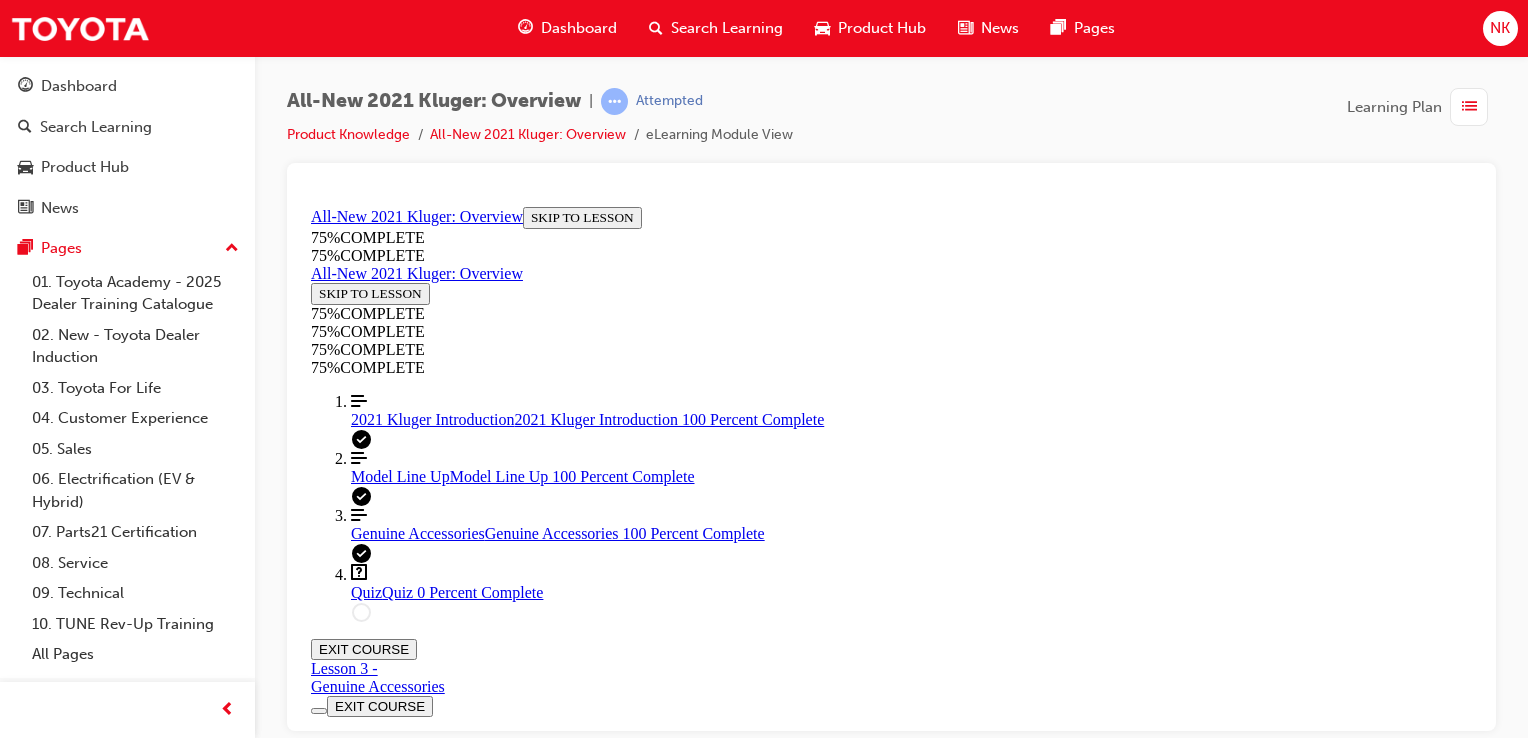scroll, scrollTop: 180, scrollLeft: 0, axis: vertical 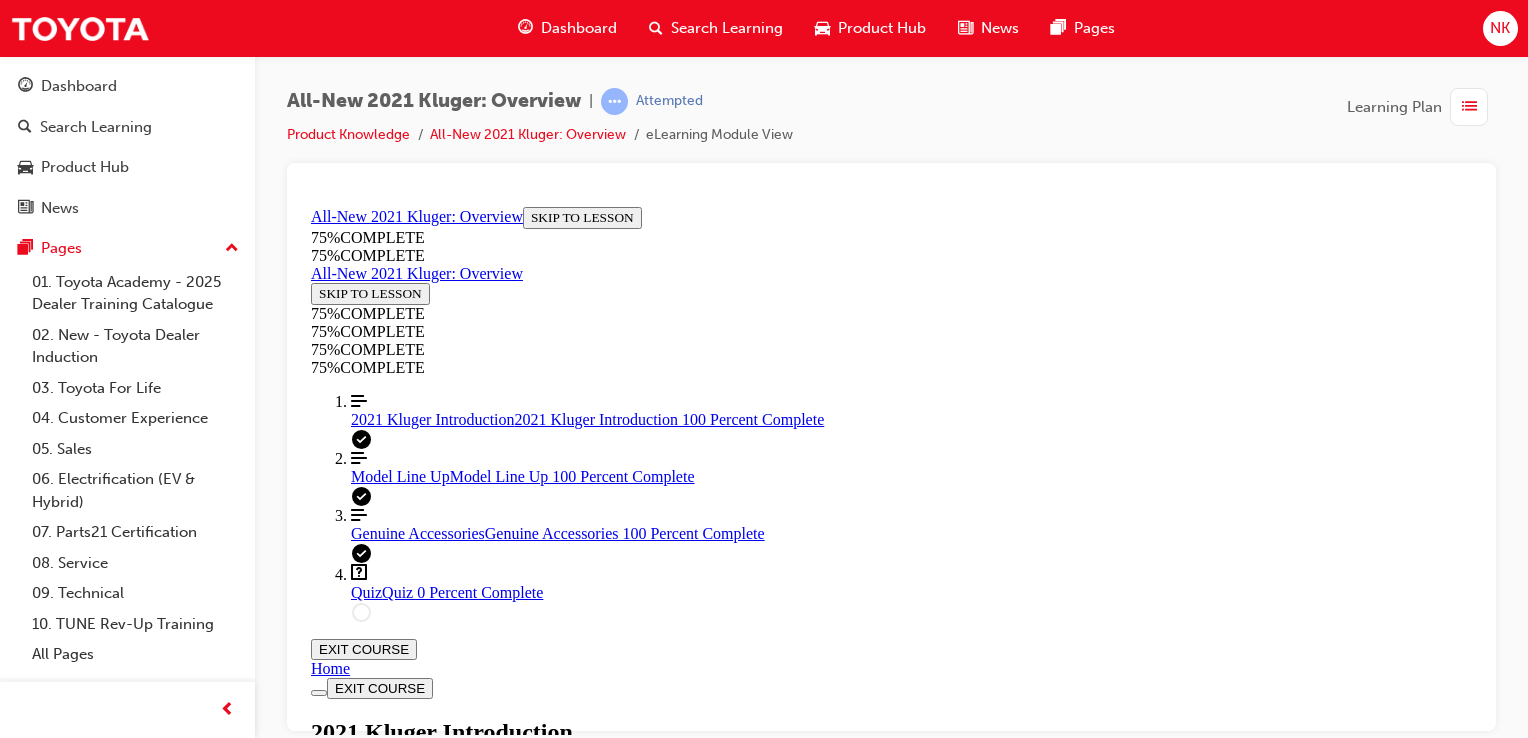 click at bounding box center [891, 1641] 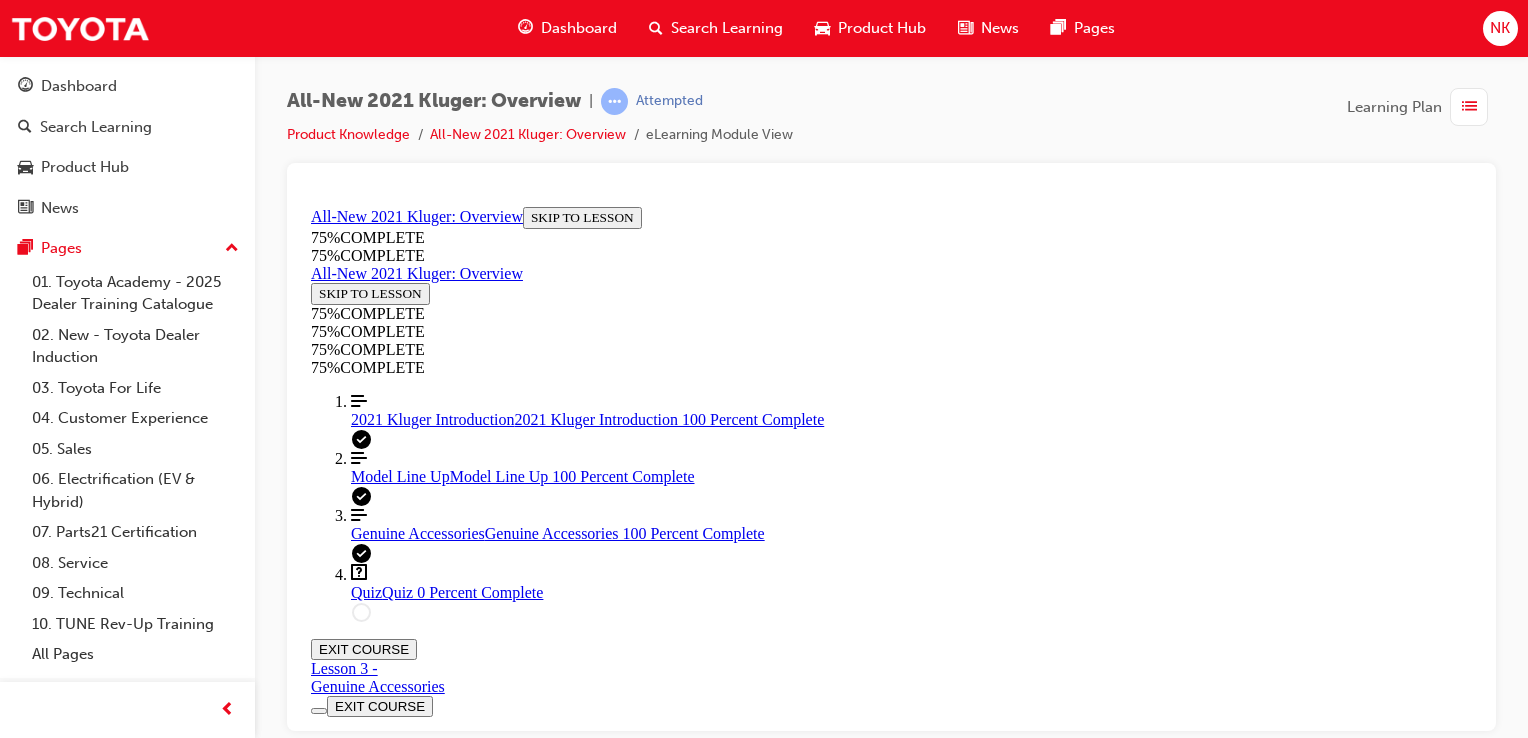 scroll, scrollTop: 0, scrollLeft: 0, axis: both 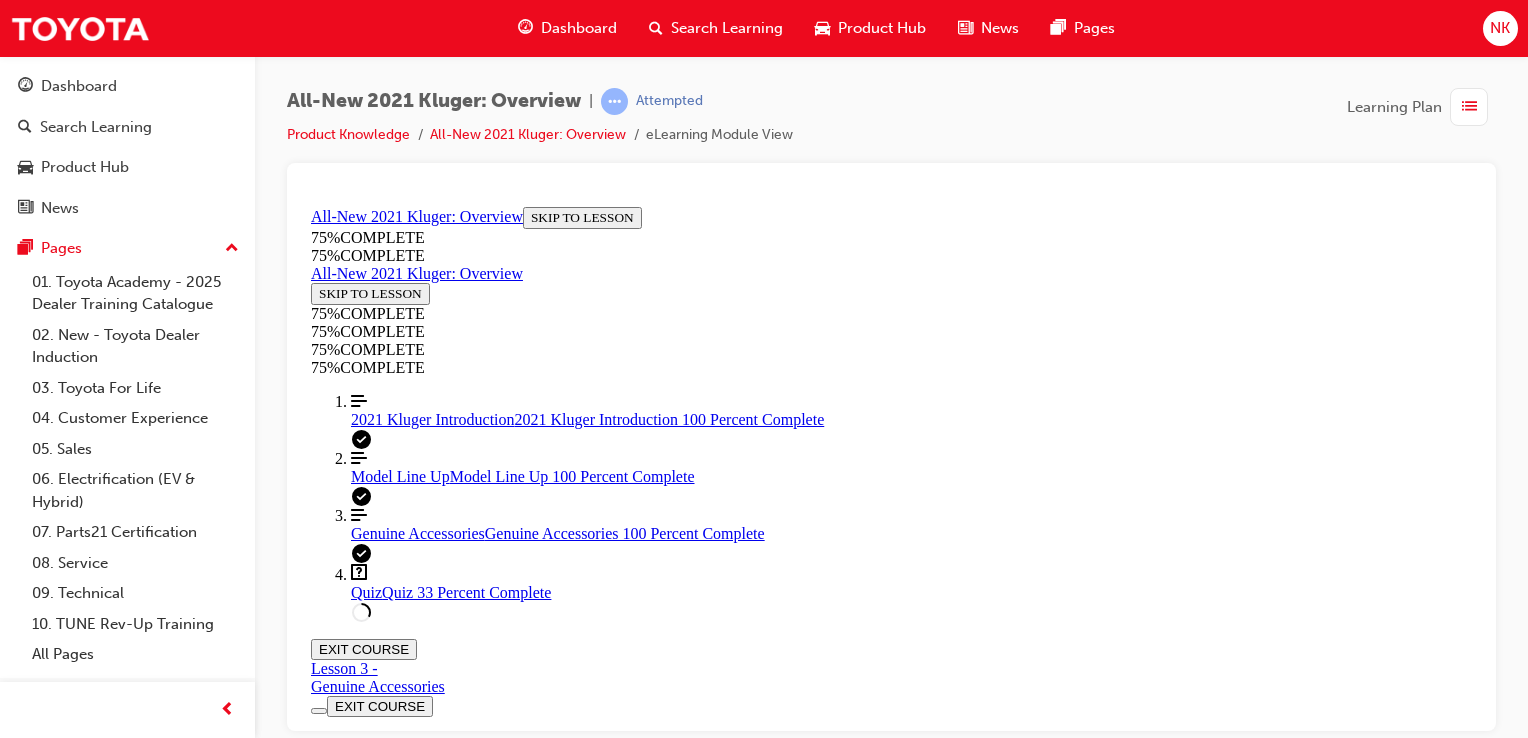 click at bounding box center [911, 1383] 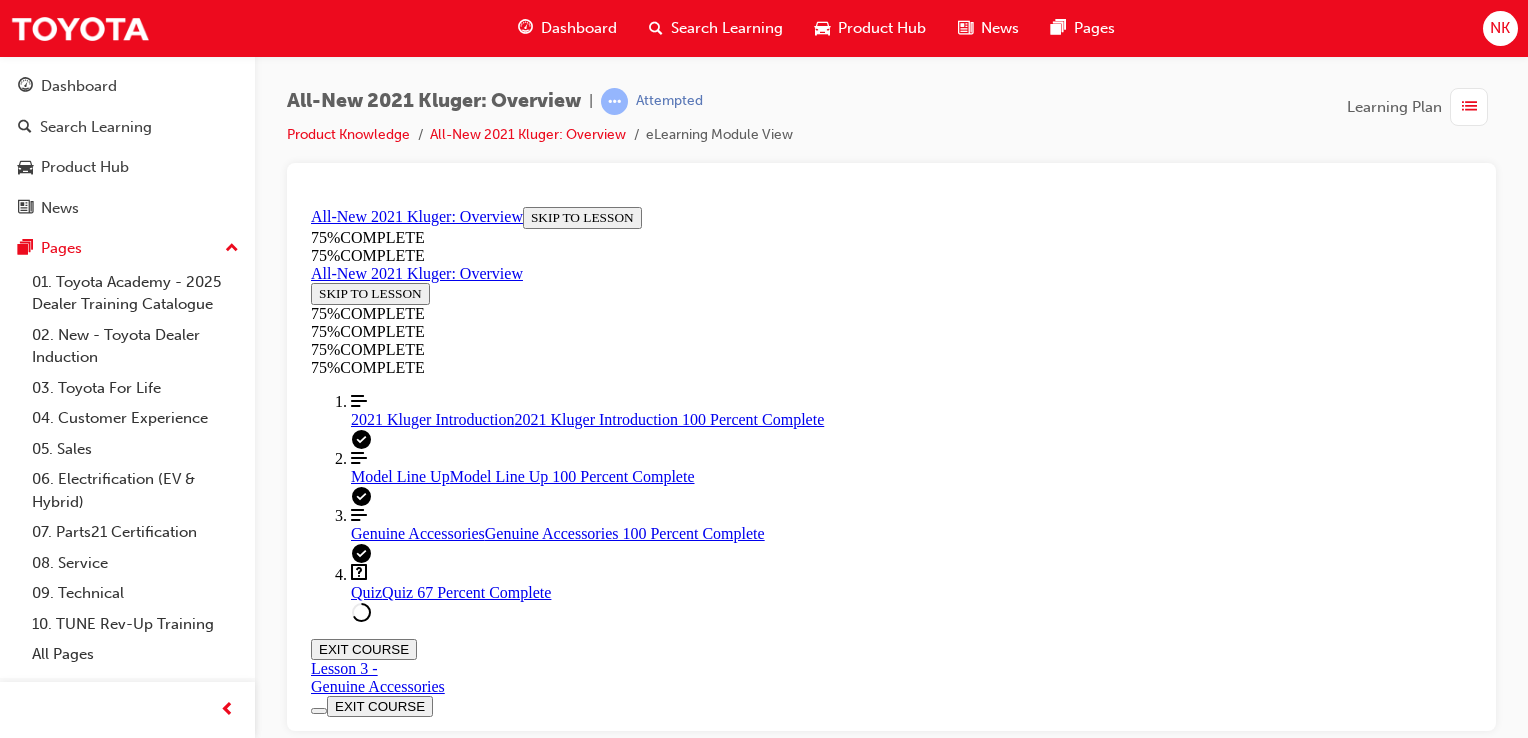 scroll, scrollTop: 384, scrollLeft: 0, axis: vertical 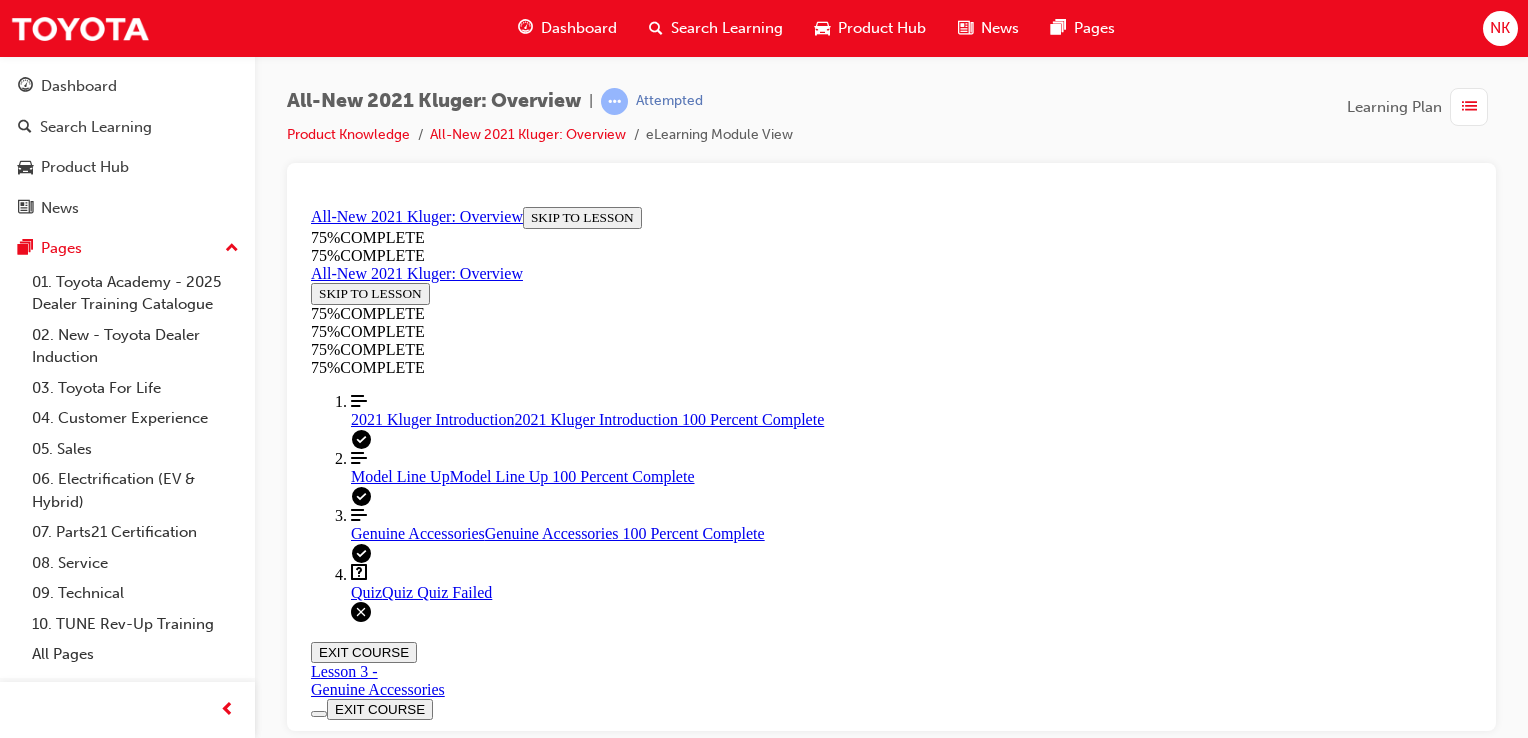 click at bounding box center (399, 2071) 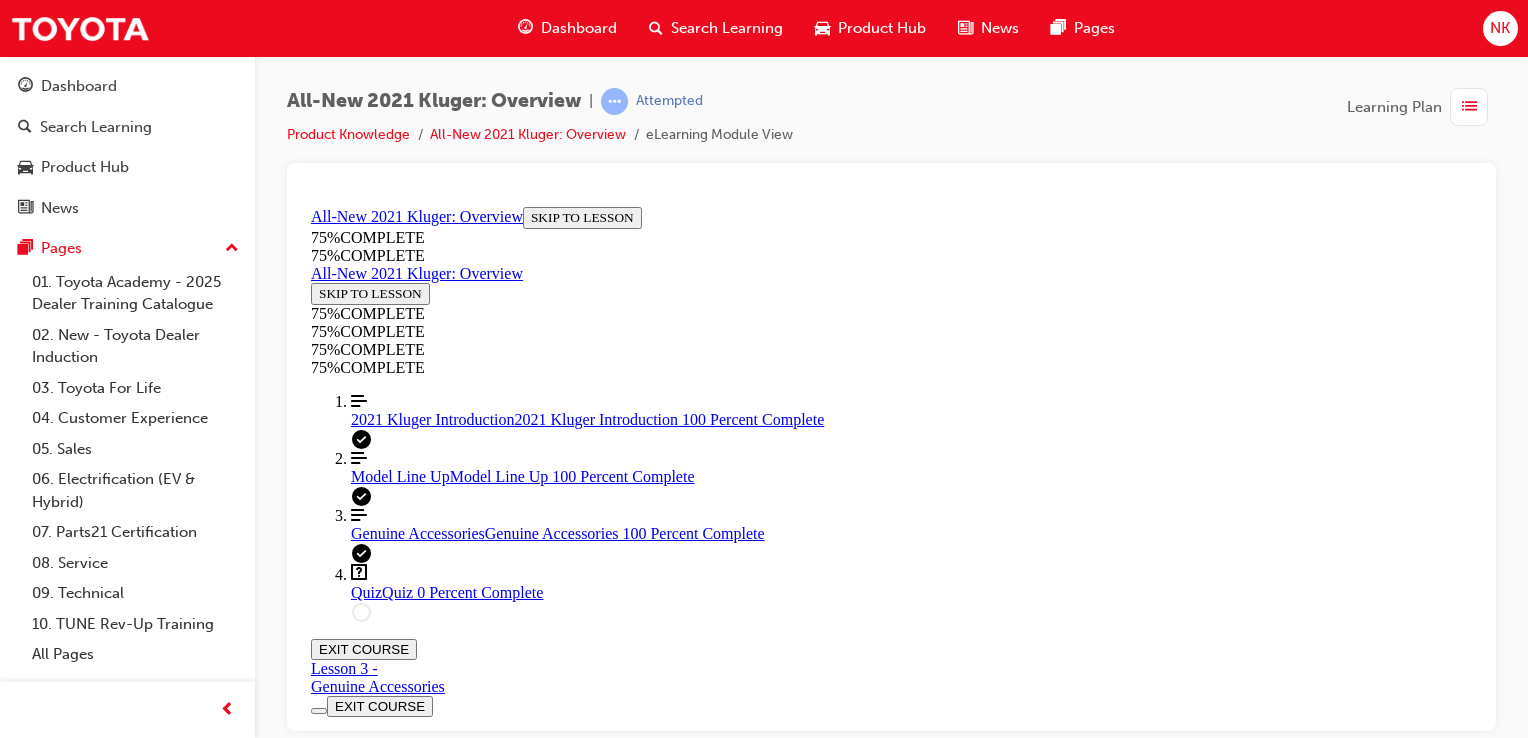 drag, startPoint x: 801, startPoint y: 617, endPoint x: 801, endPoint y: 588, distance: 29 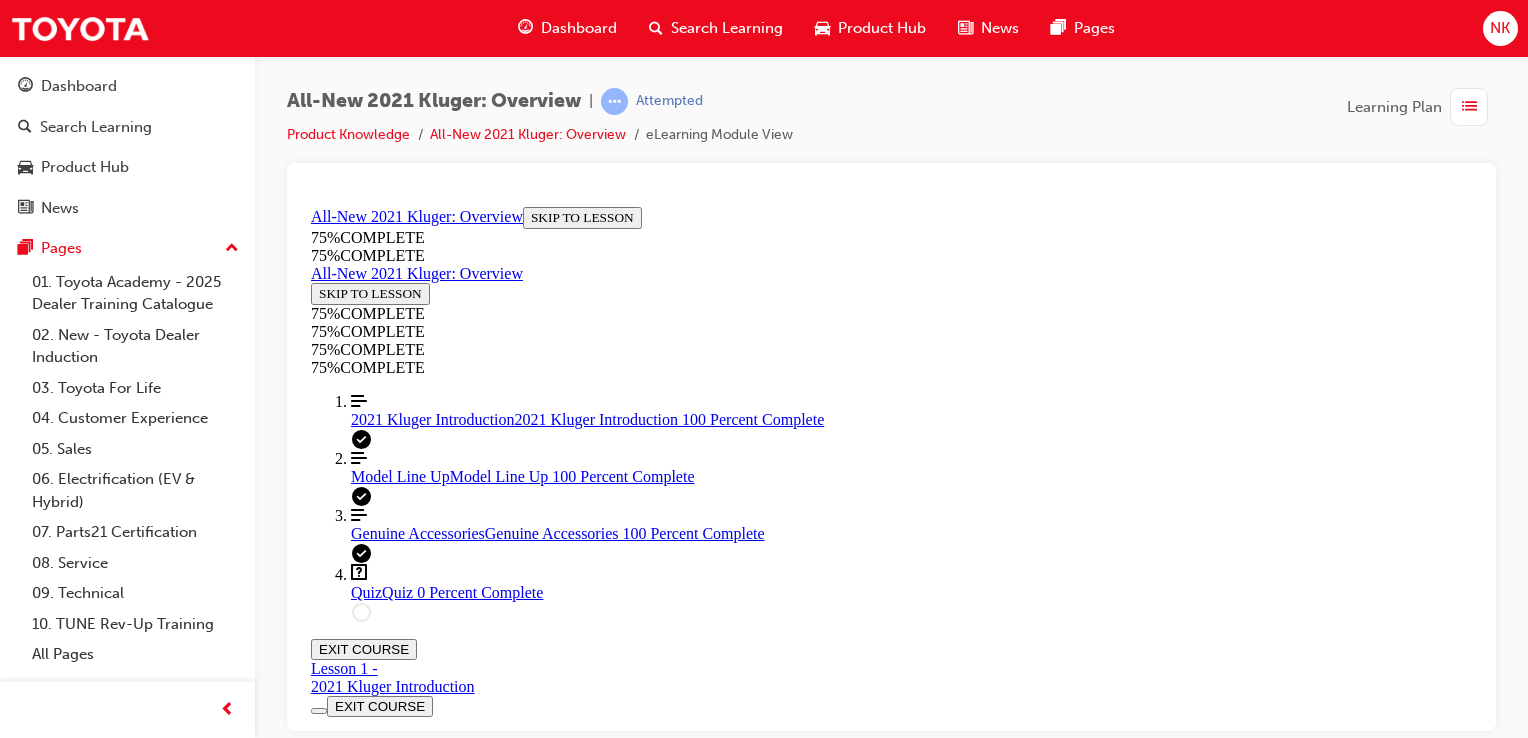 scroll, scrollTop: 0, scrollLeft: 0, axis: both 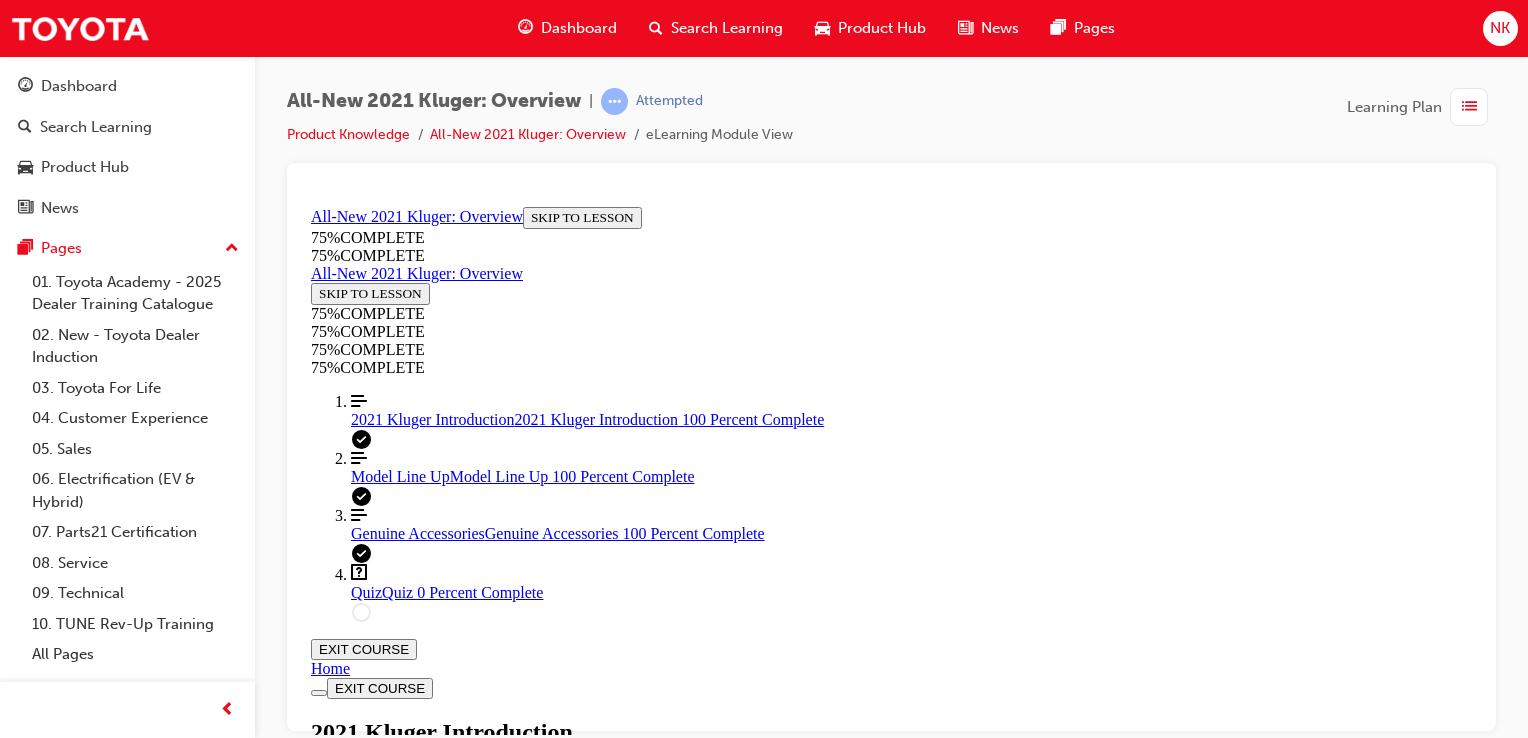 click at bounding box center (891, 1519) 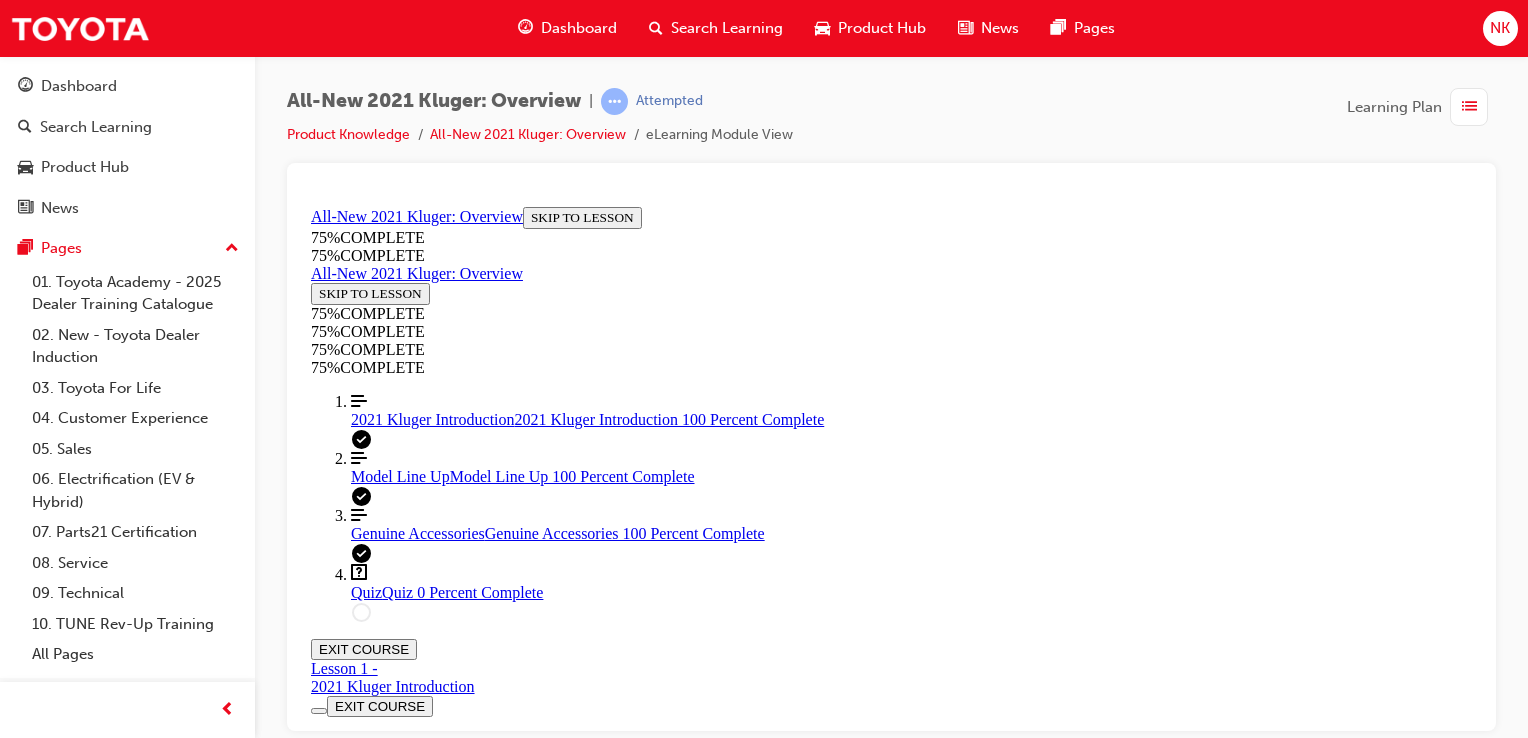scroll, scrollTop: 0, scrollLeft: 0, axis: both 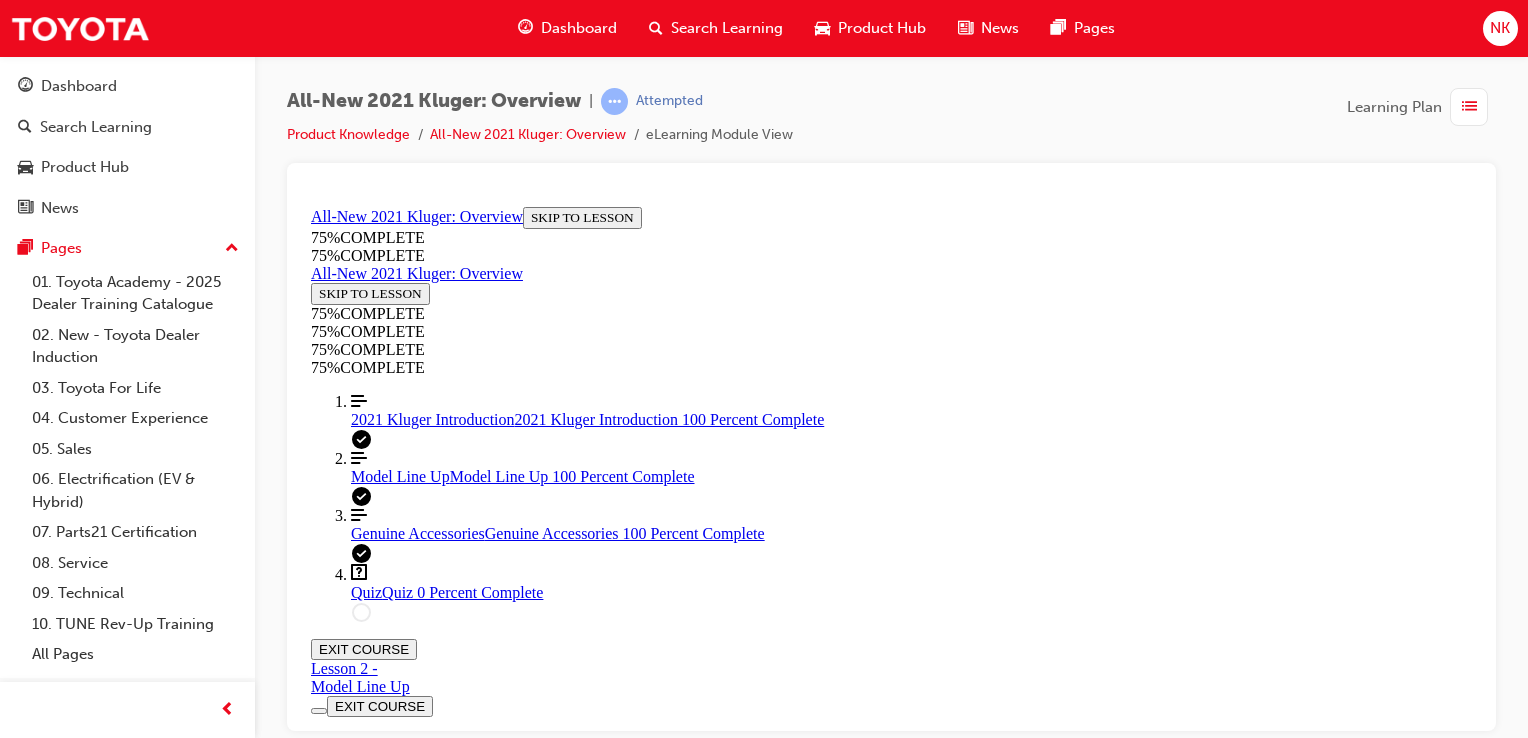 click on "2021 Kluger Introduction" at bounding box center [433, 418] 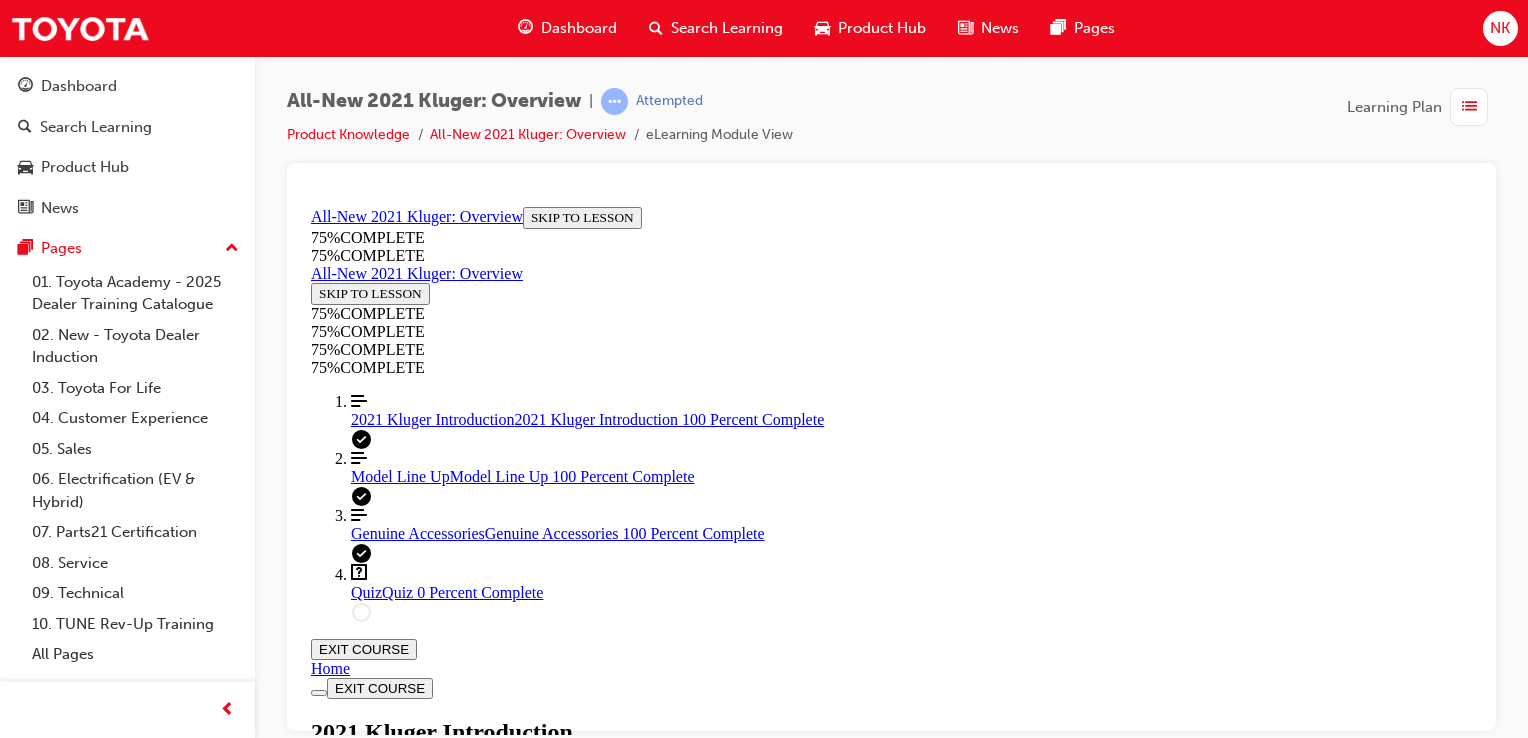 scroll, scrollTop: 0, scrollLeft: 0, axis: both 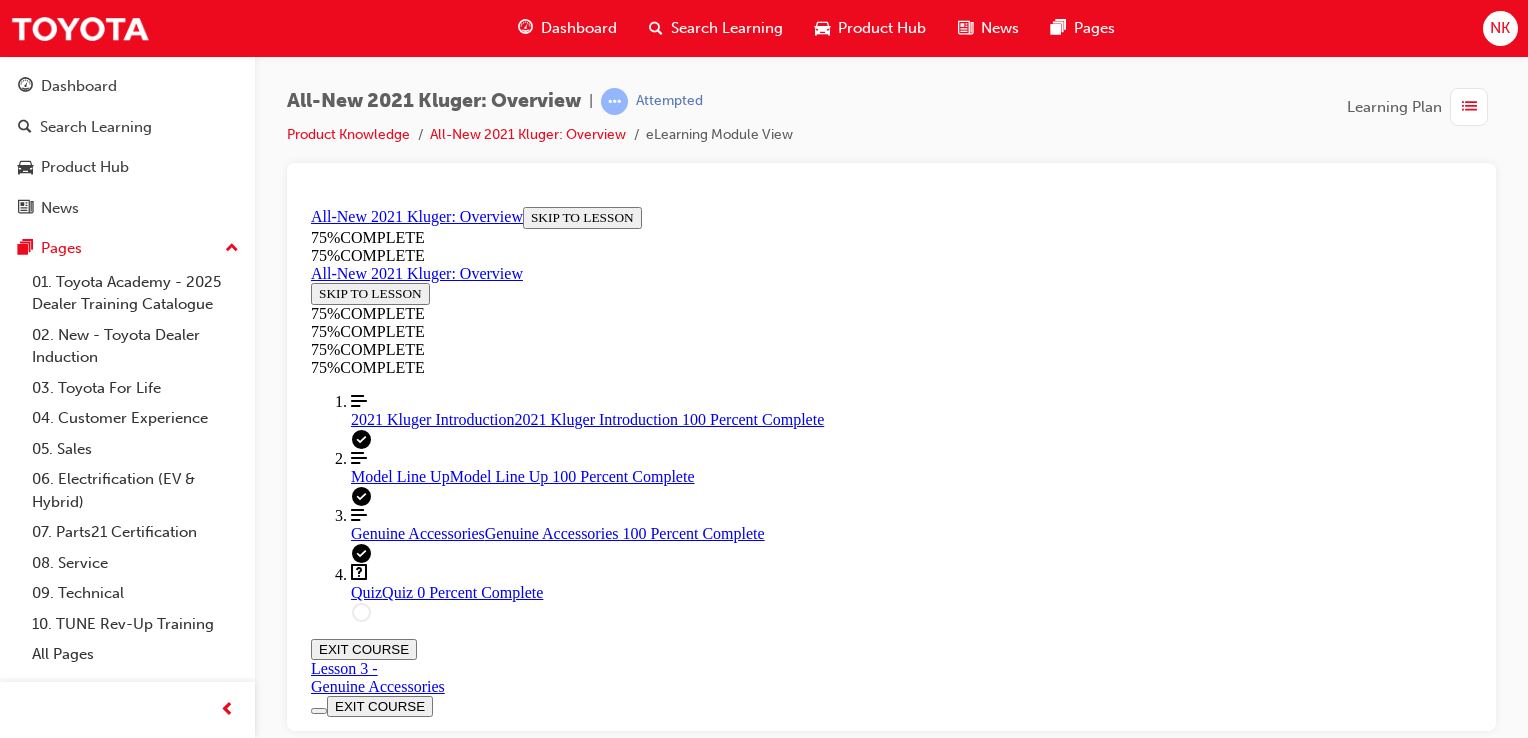 click at bounding box center [911, 1121] 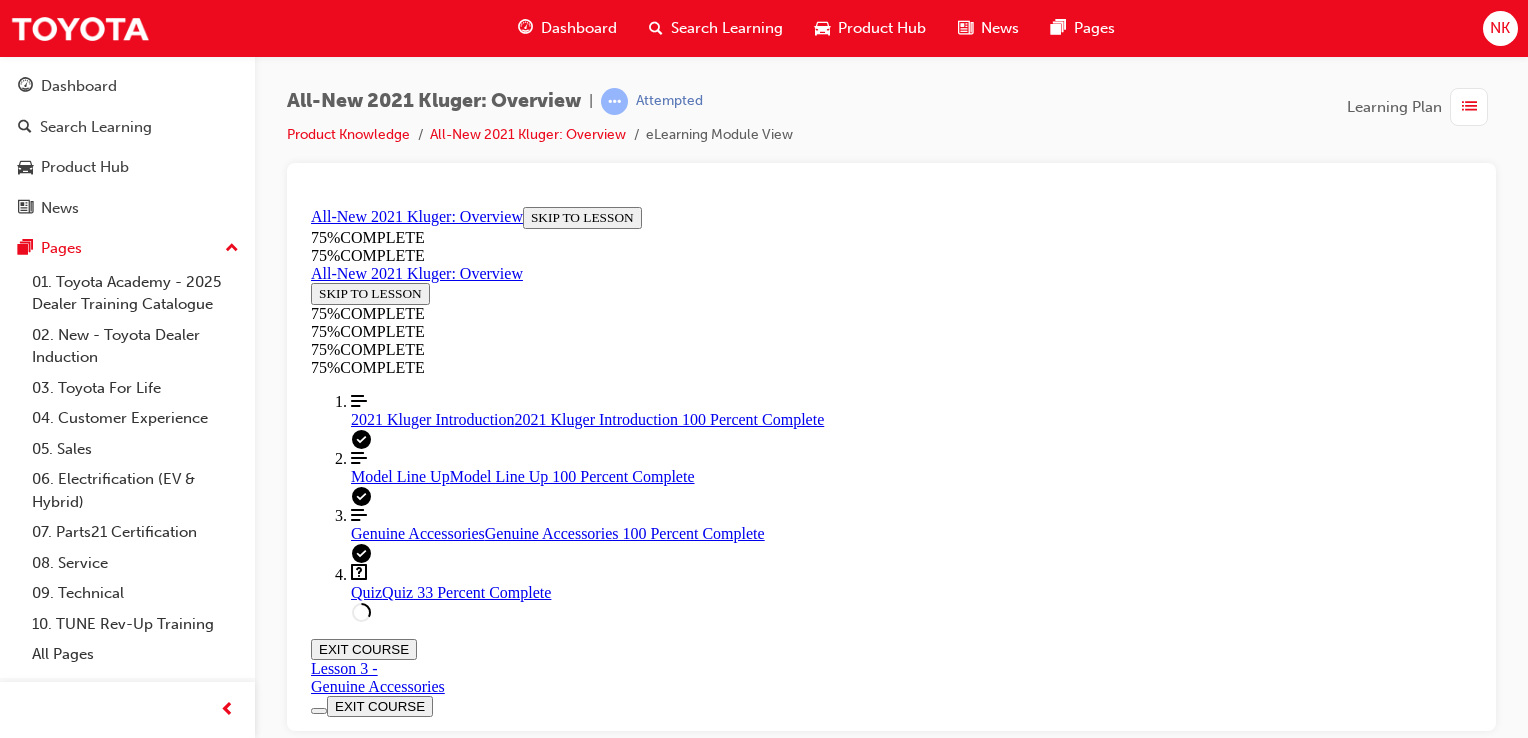 scroll, scrollTop: 292, scrollLeft: 0, axis: vertical 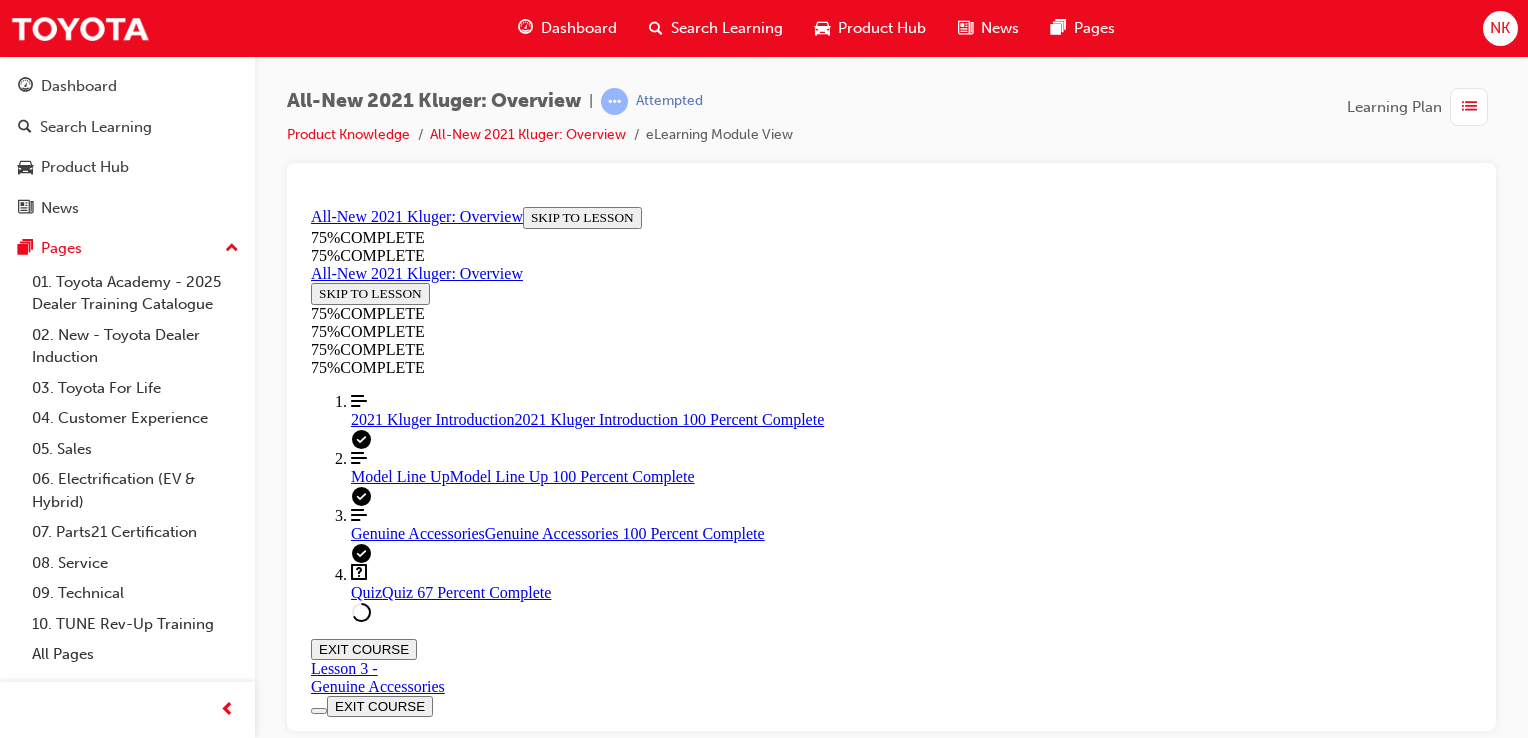 click at bounding box center [911, 1383] 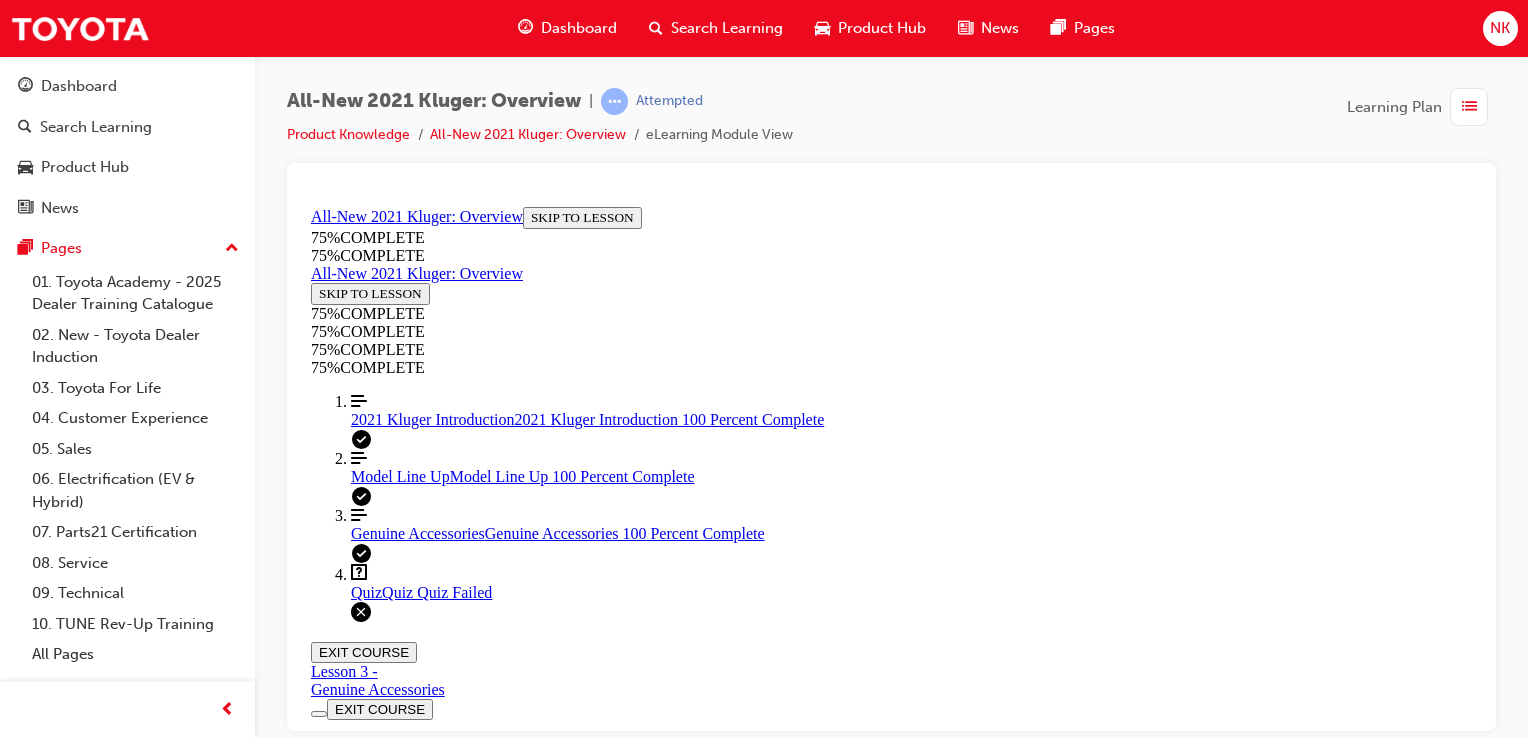 scroll, scrollTop: 496, scrollLeft: 0, axis: vertical 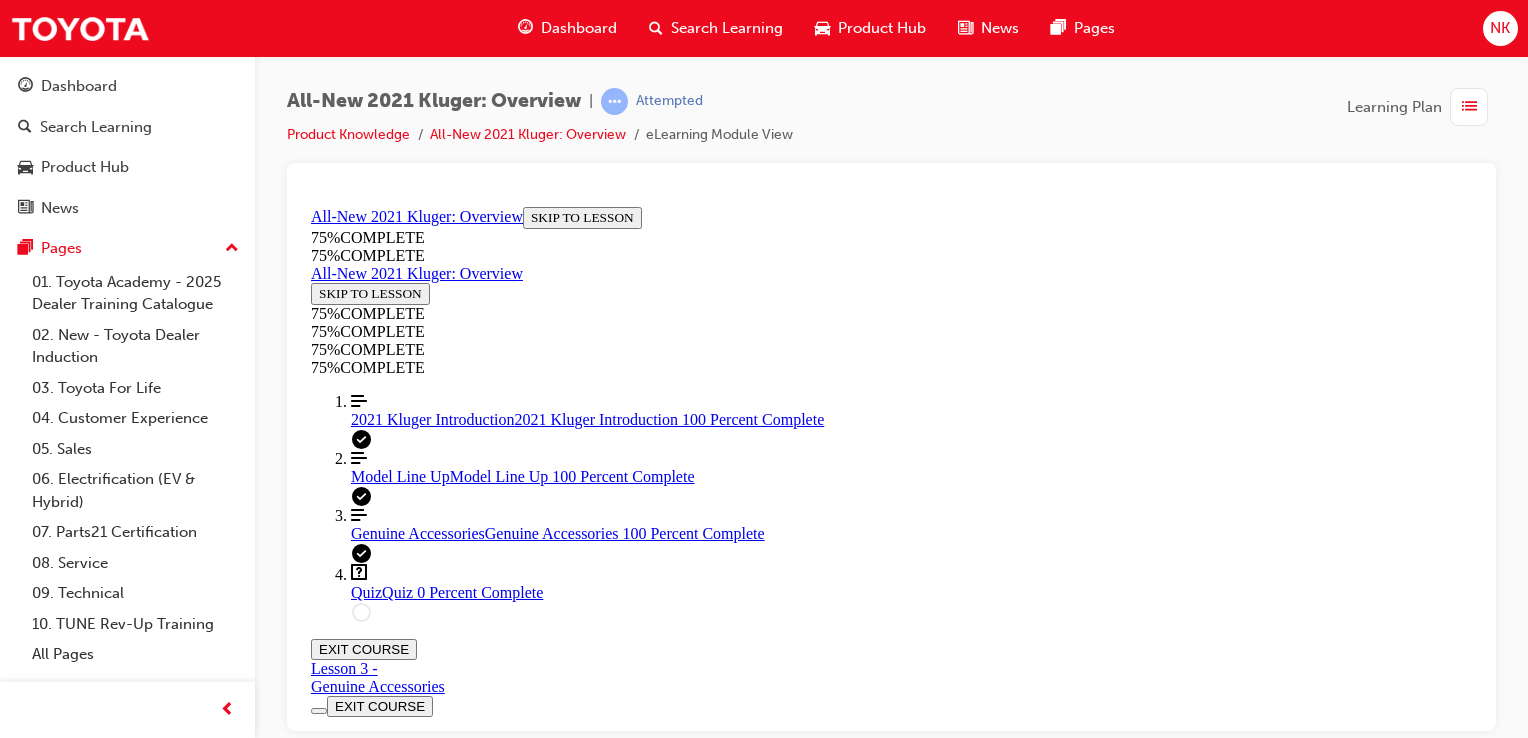 click on "TAKE AGAIN" at bounding box center [359, 862] 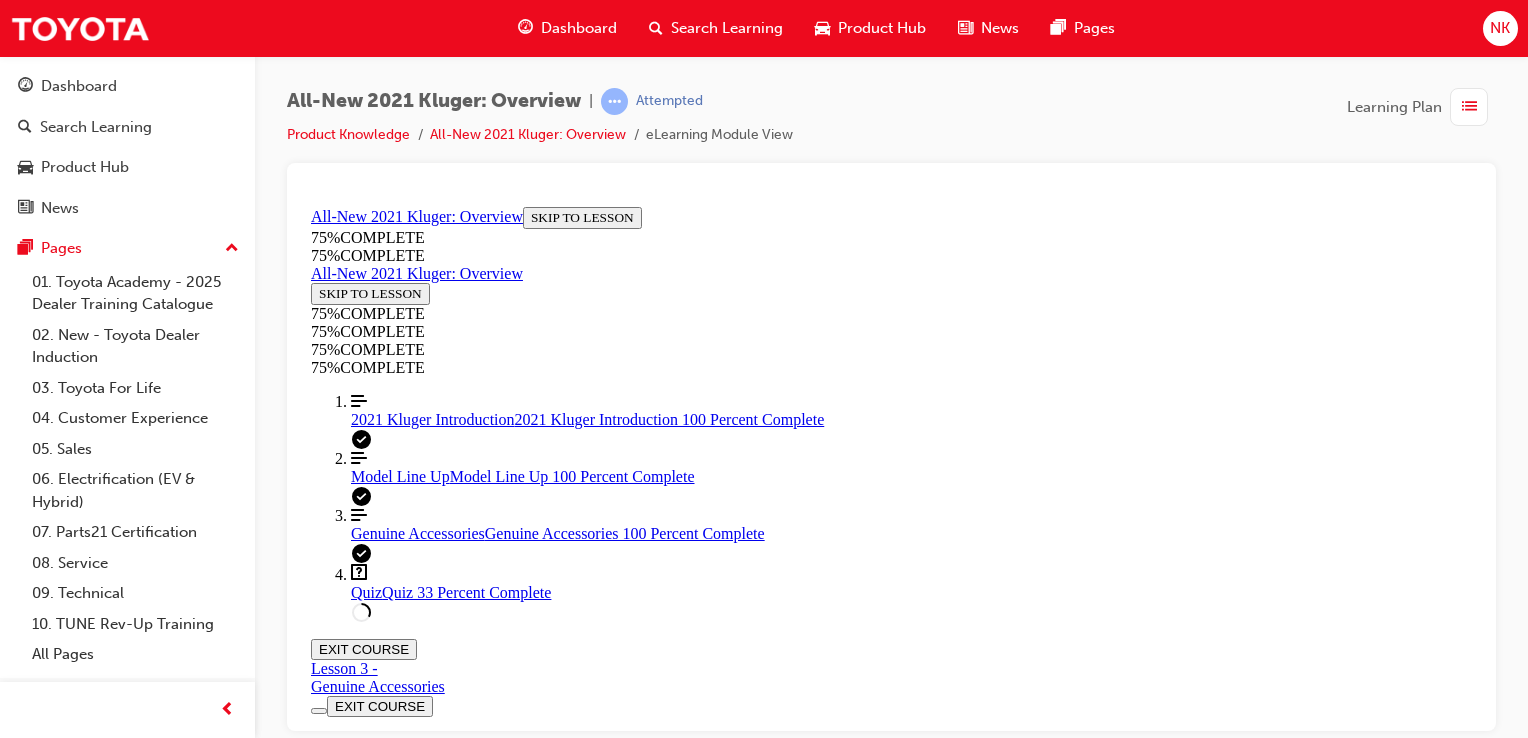 scroll, scrollTop: 404, scrollLeft: 0, axis: vertical 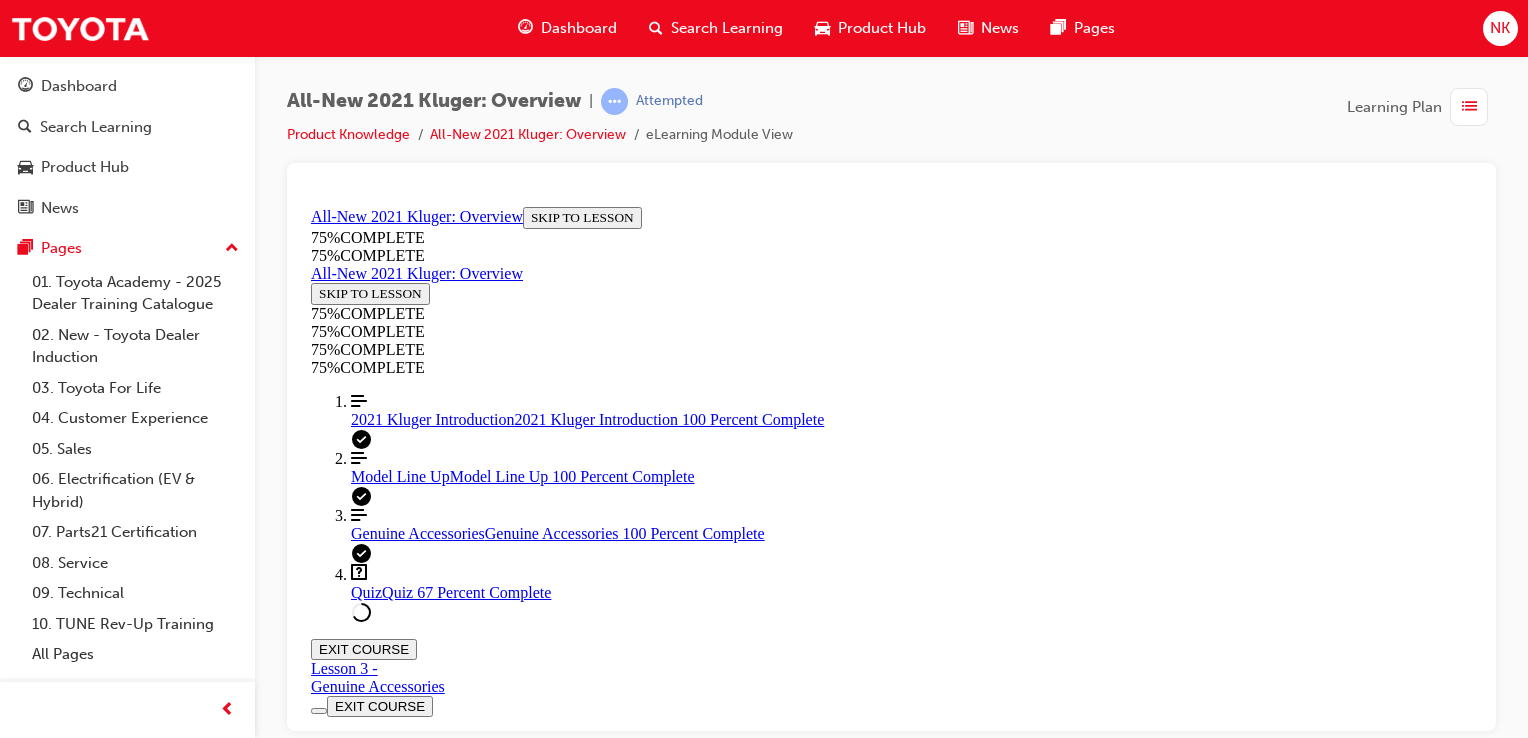 click at bounding box center (911, 1519) 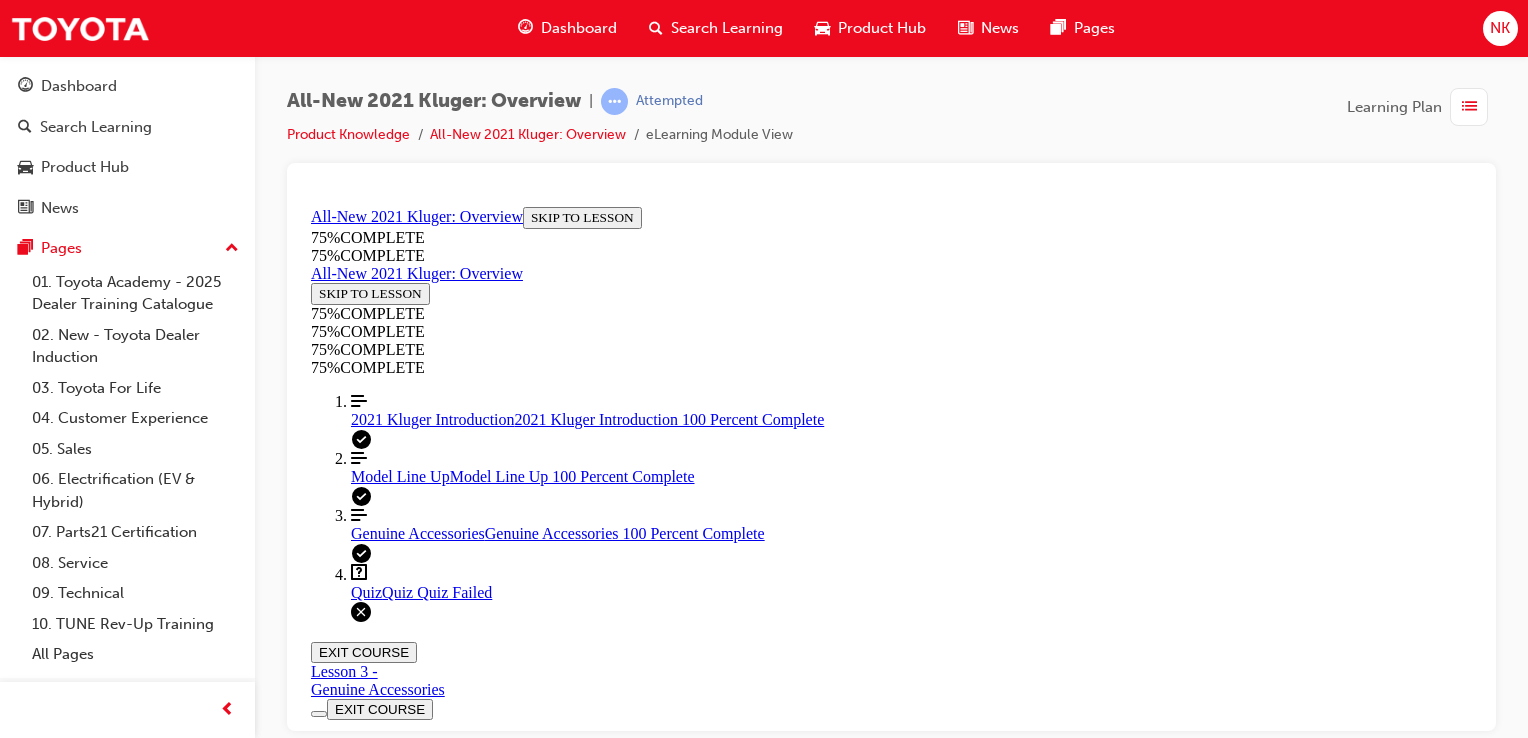 scroll, scrollTop: 496, scrollLeft: 0, axis: vertical 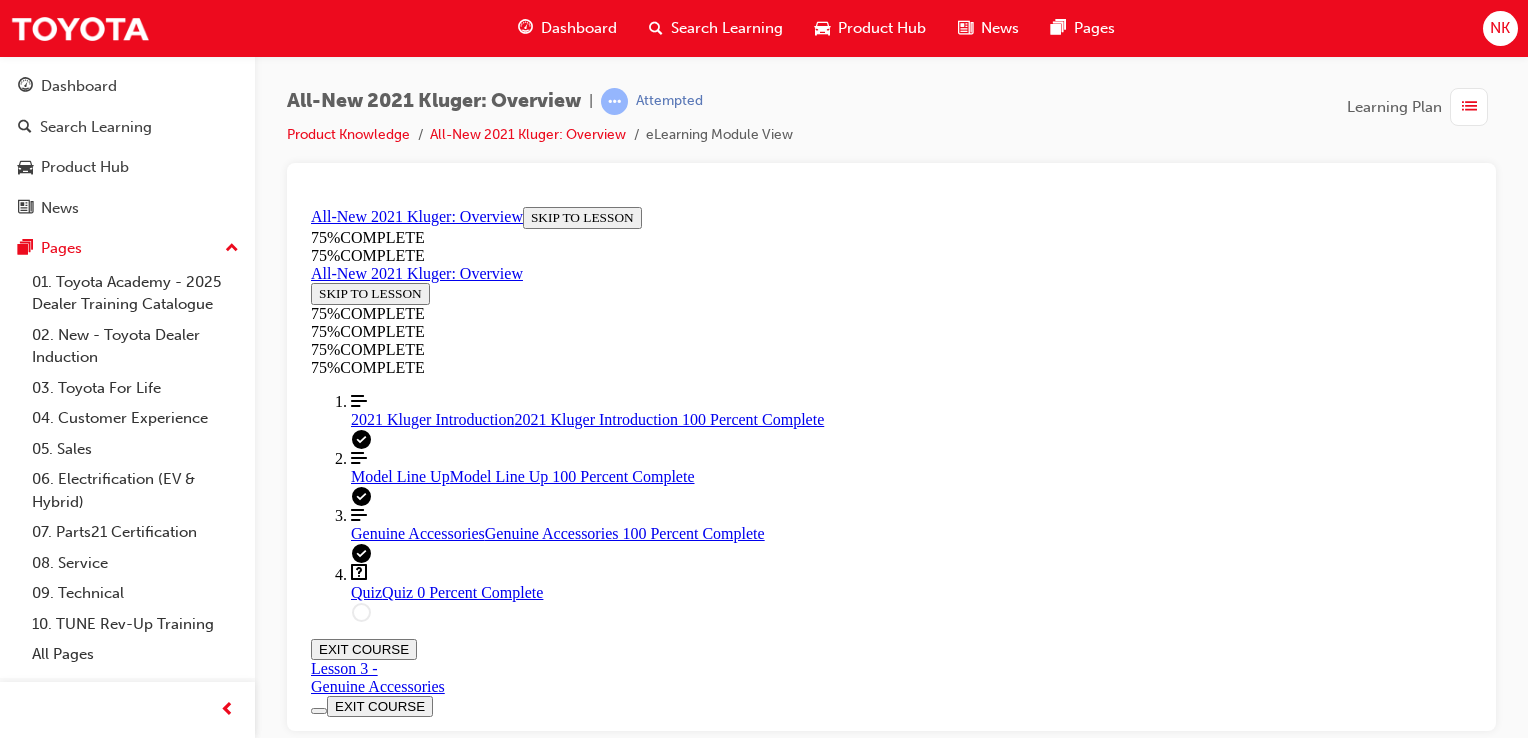 click on "TAKE AGAIN" at bounding box center [359, 861] 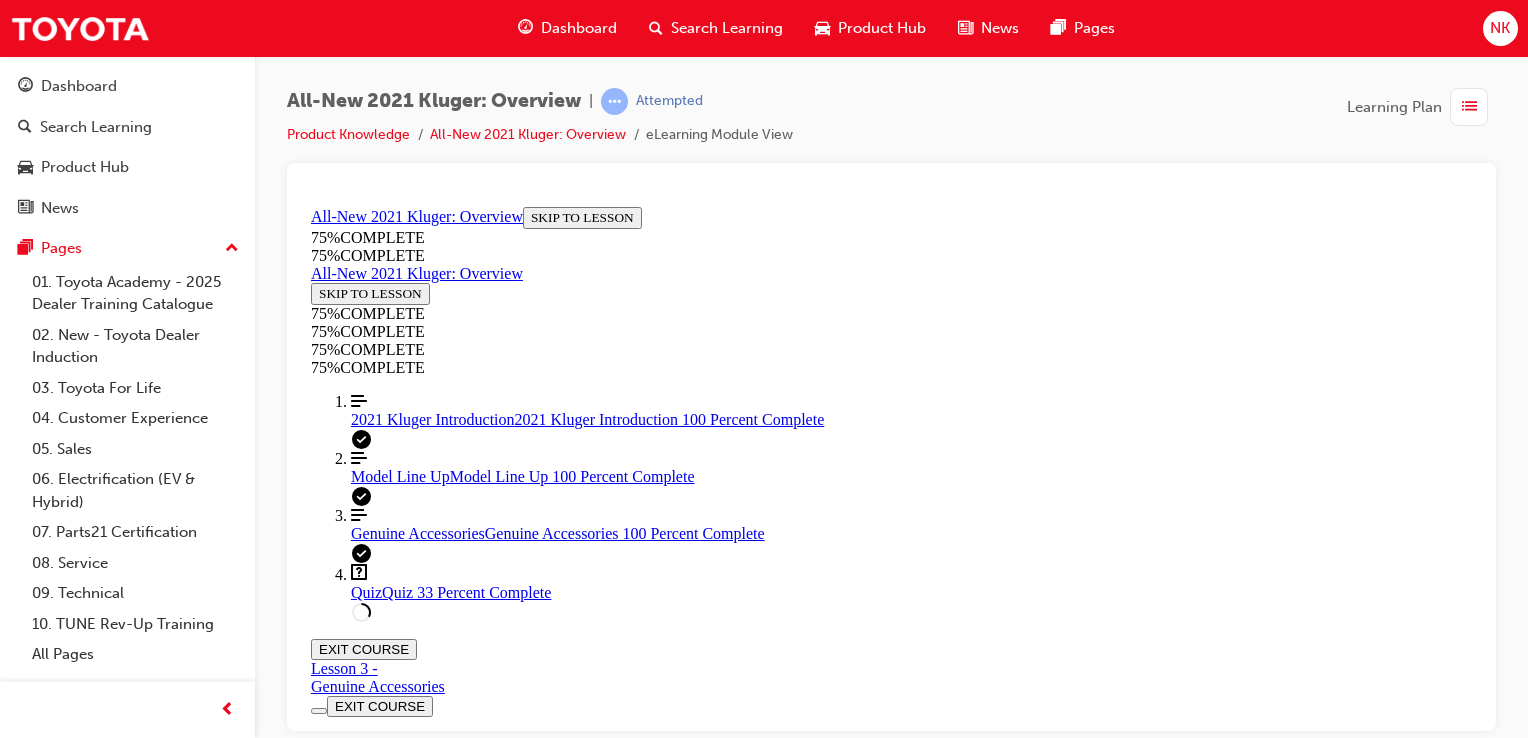 scroll, scrollTop: 508, scrollLeft: 0, axis: vertical 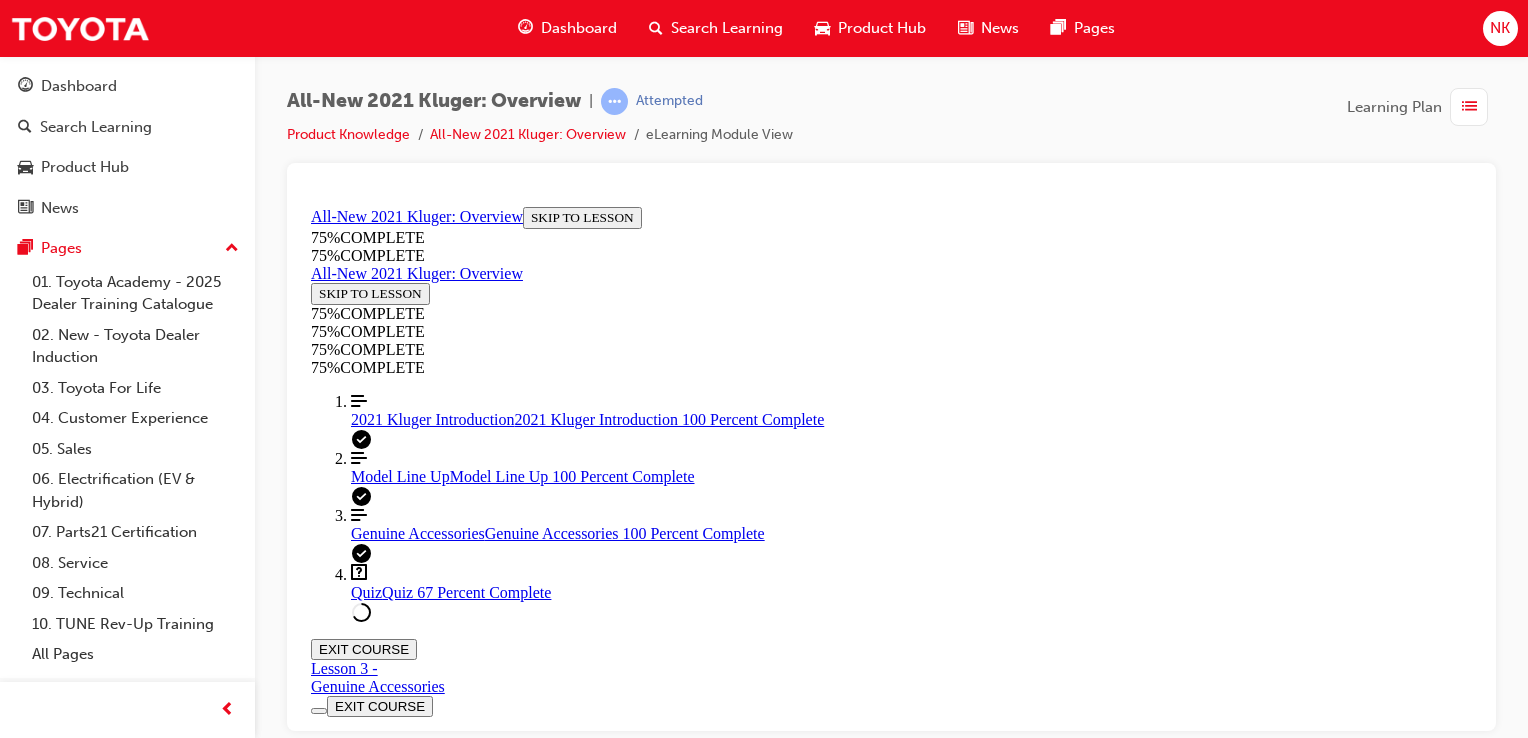 click at bounding box center [911, 1451] 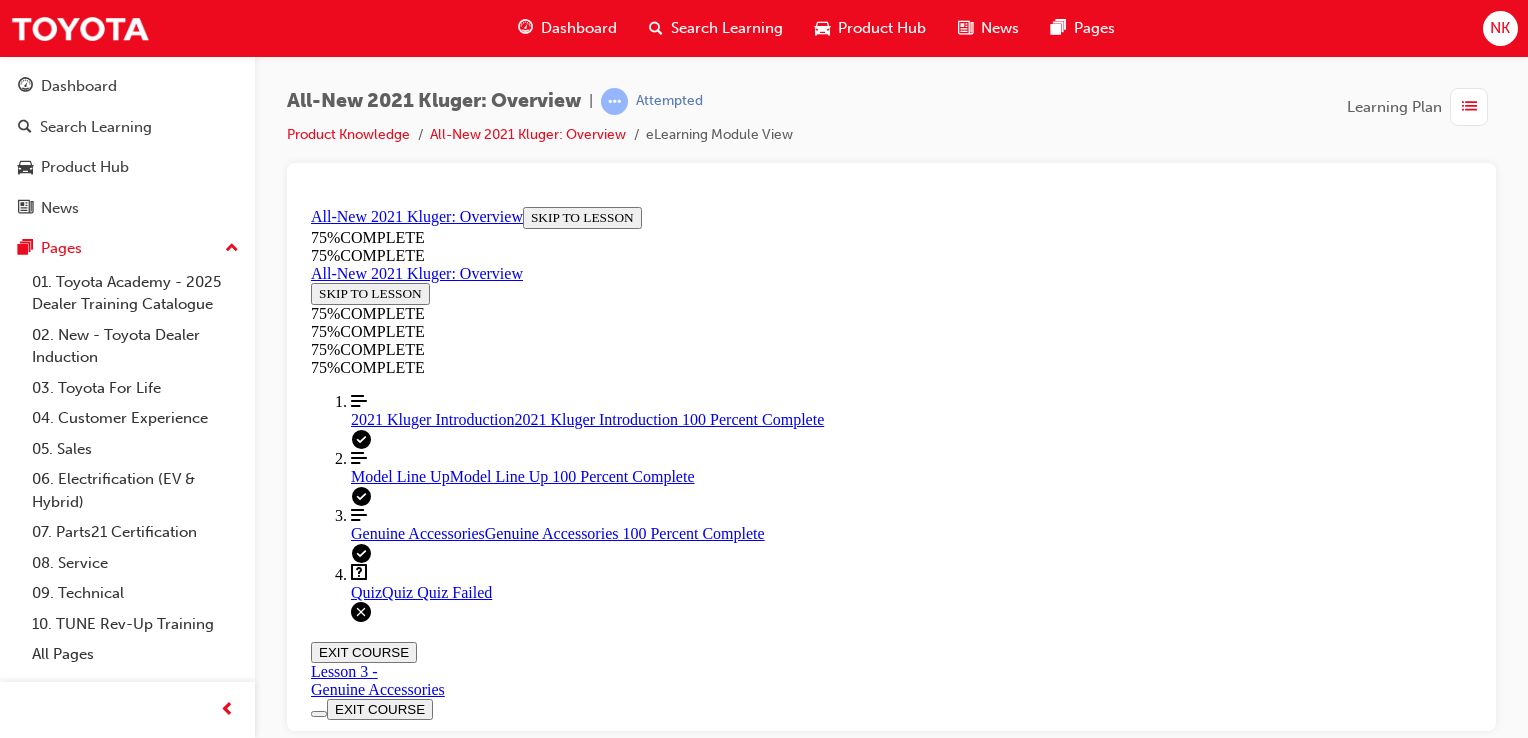 scroll, scrollTop: 408, scrollLeft: 0, axis: vertical 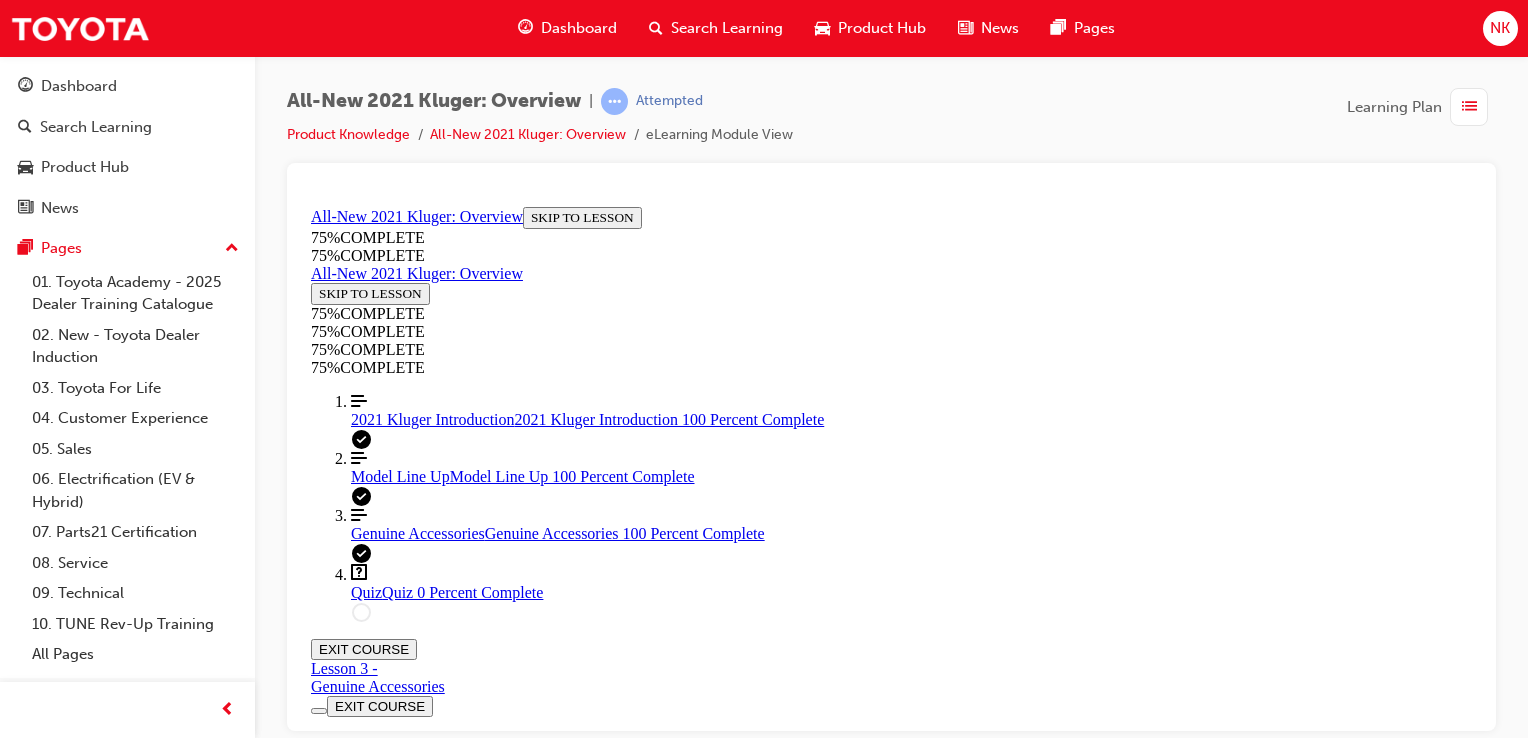 drag, startPoint x: 876, startPoint y: 588, endPoint x: 865, endPoint y: 599, distance: 15.556349 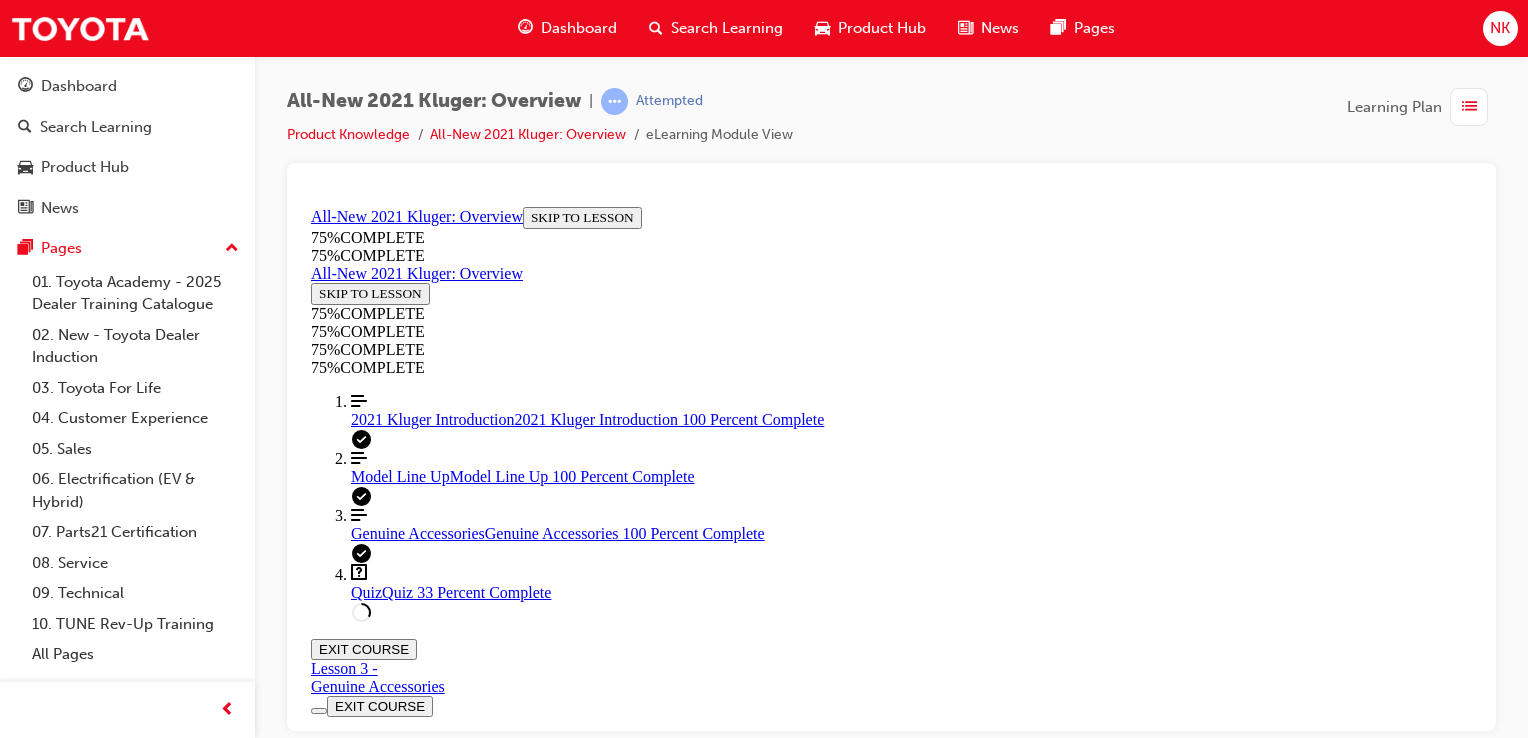 scroll, scrollTop: 341, scrollLeft: 0, axis: vertical 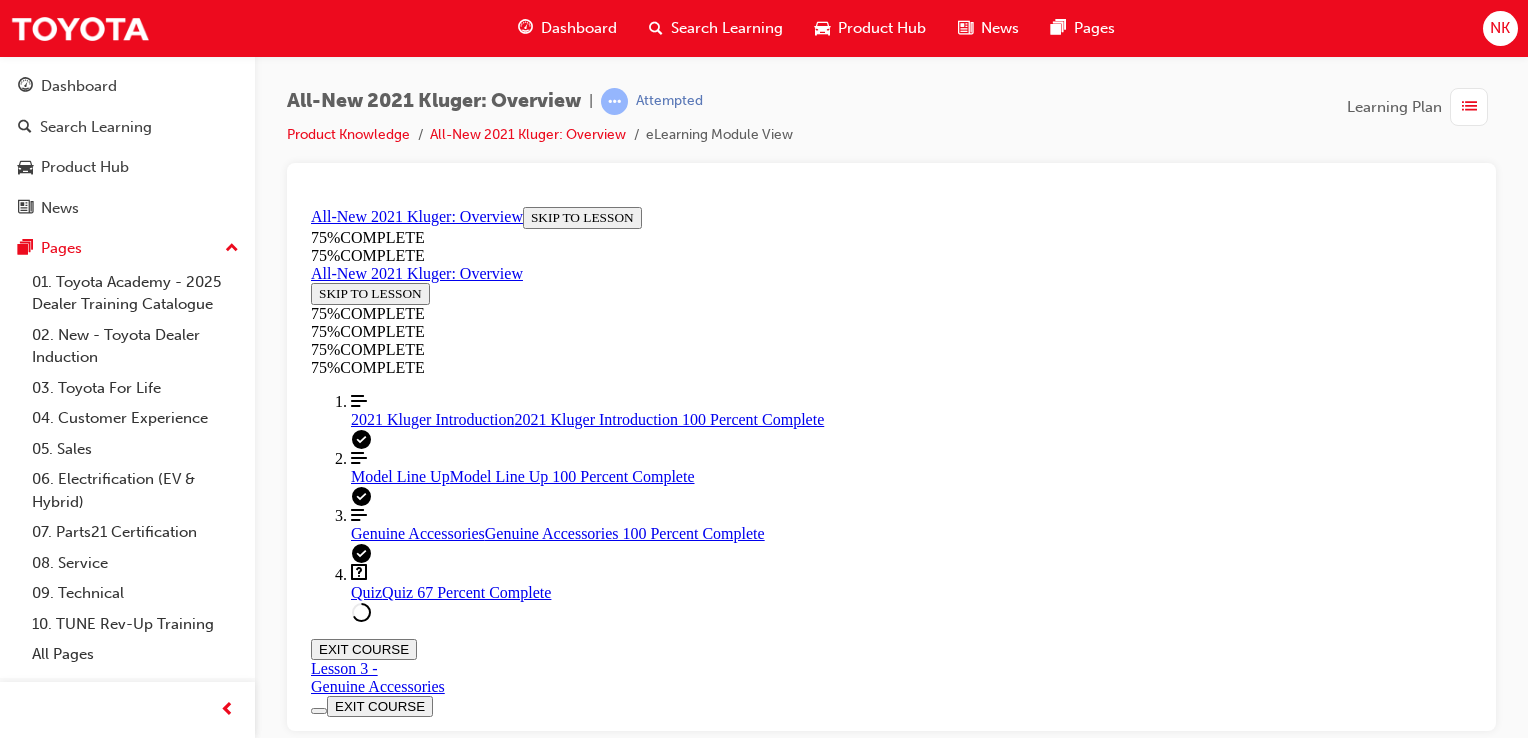 click on "Availability of towing accessories, and benefits that go along with using Toyota Genuine Accessories." at bounding box center (911, 1553) 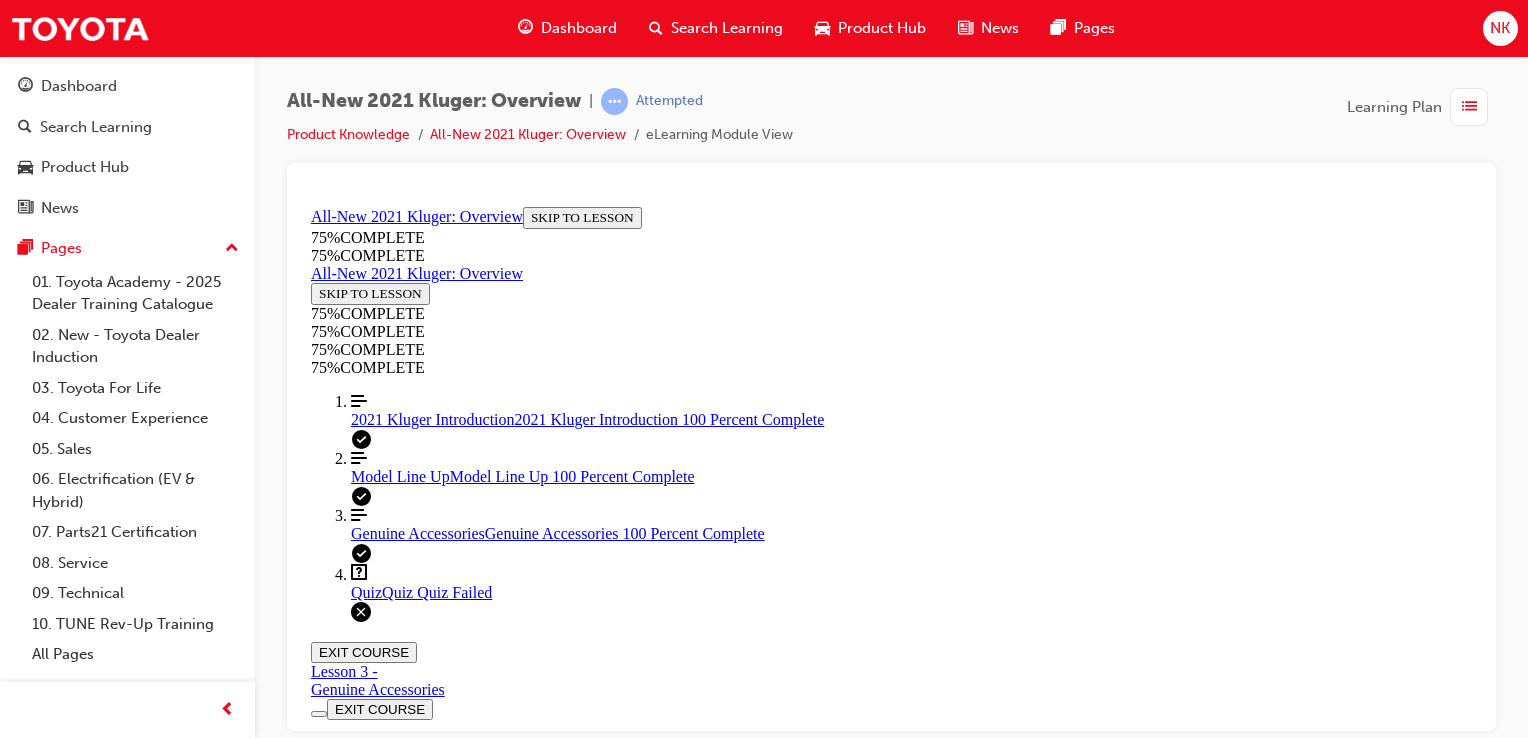 scroll, scrollTop: 496, scrollLeft: 0, axis: vertical 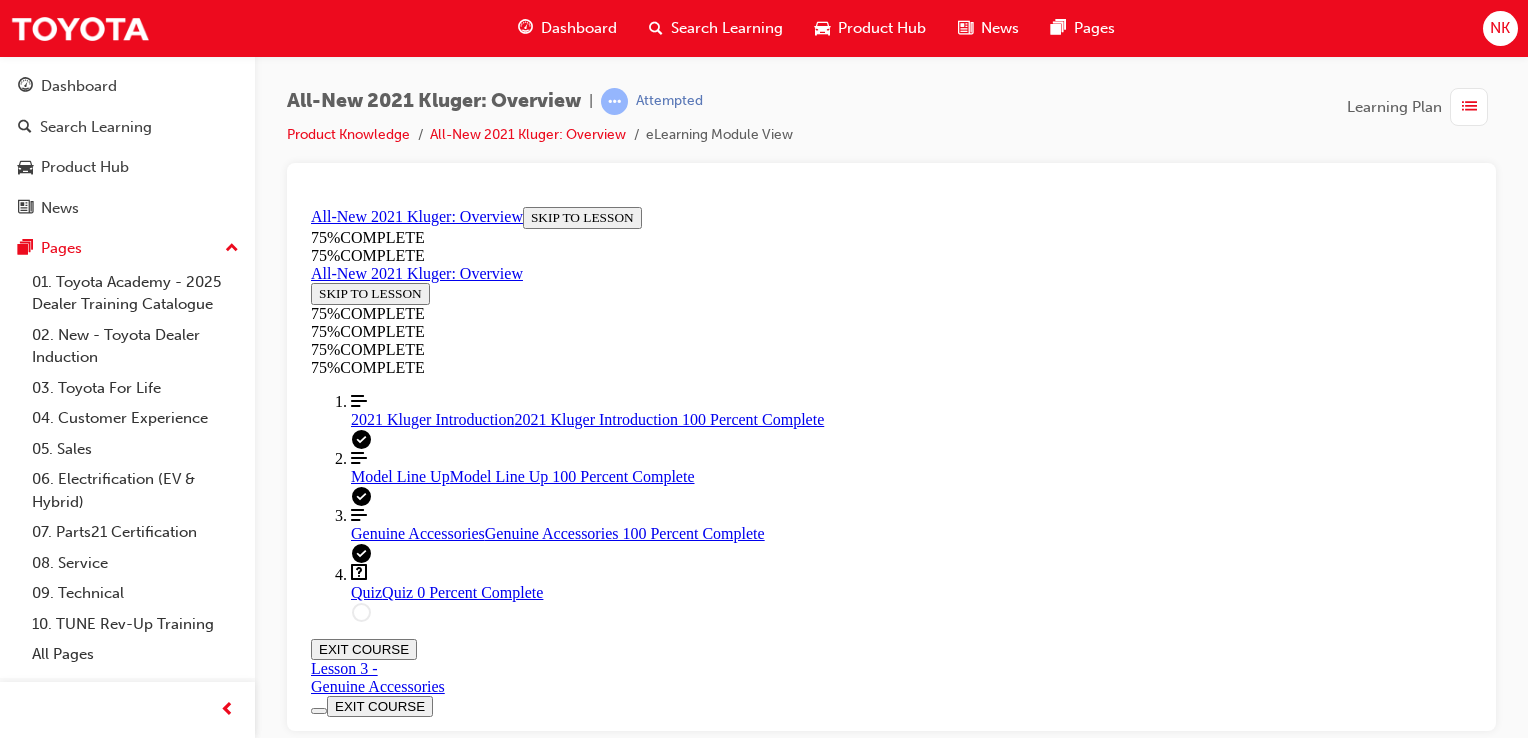 click on "Quiz Lesson 4 of 4 Now that you've gone through the overview for the 2021 Kluger, let's see how much you've learnt! TAKE AGAIN" at bounding box center (891, 804) 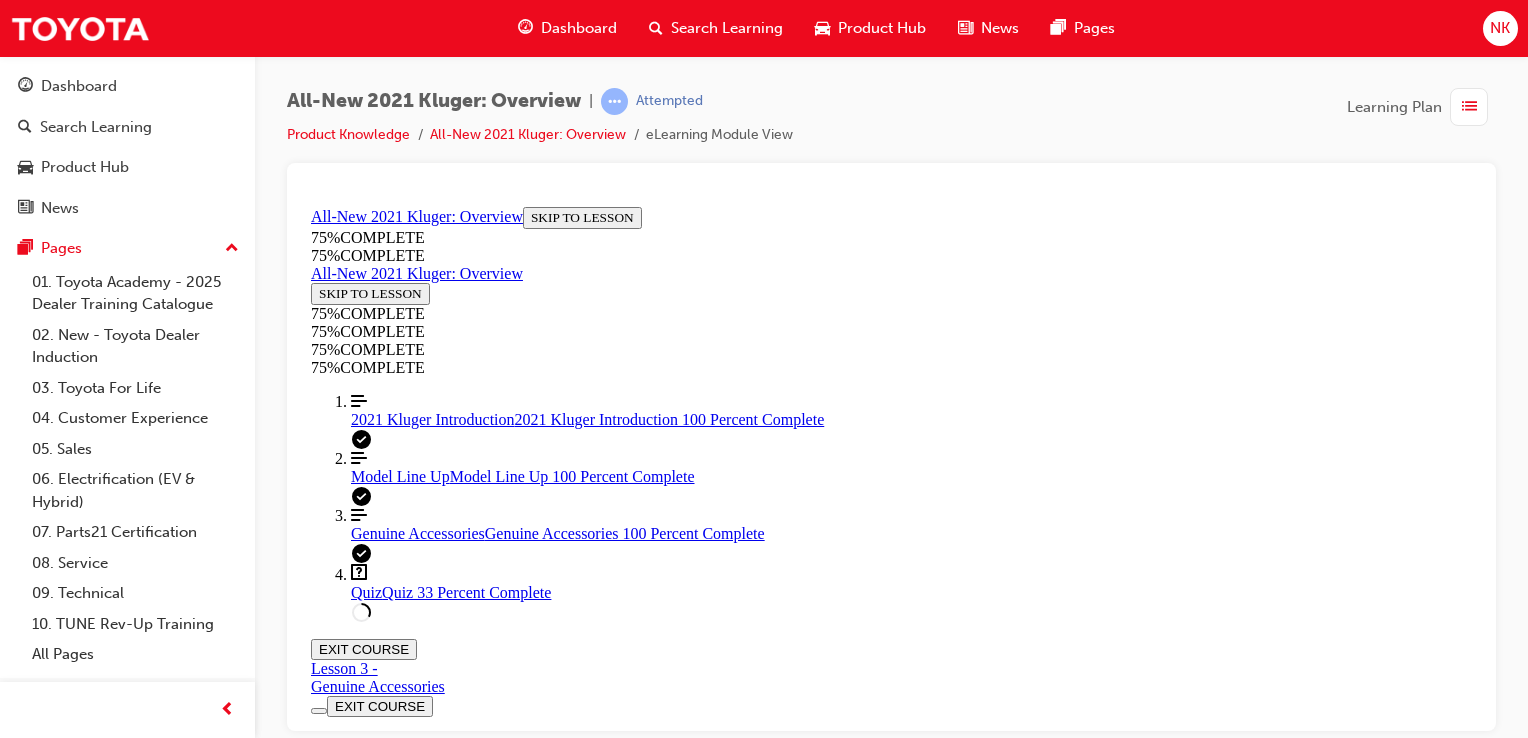 scroll, scrollTop: 352, scrollLeft: 0, axis: vertical 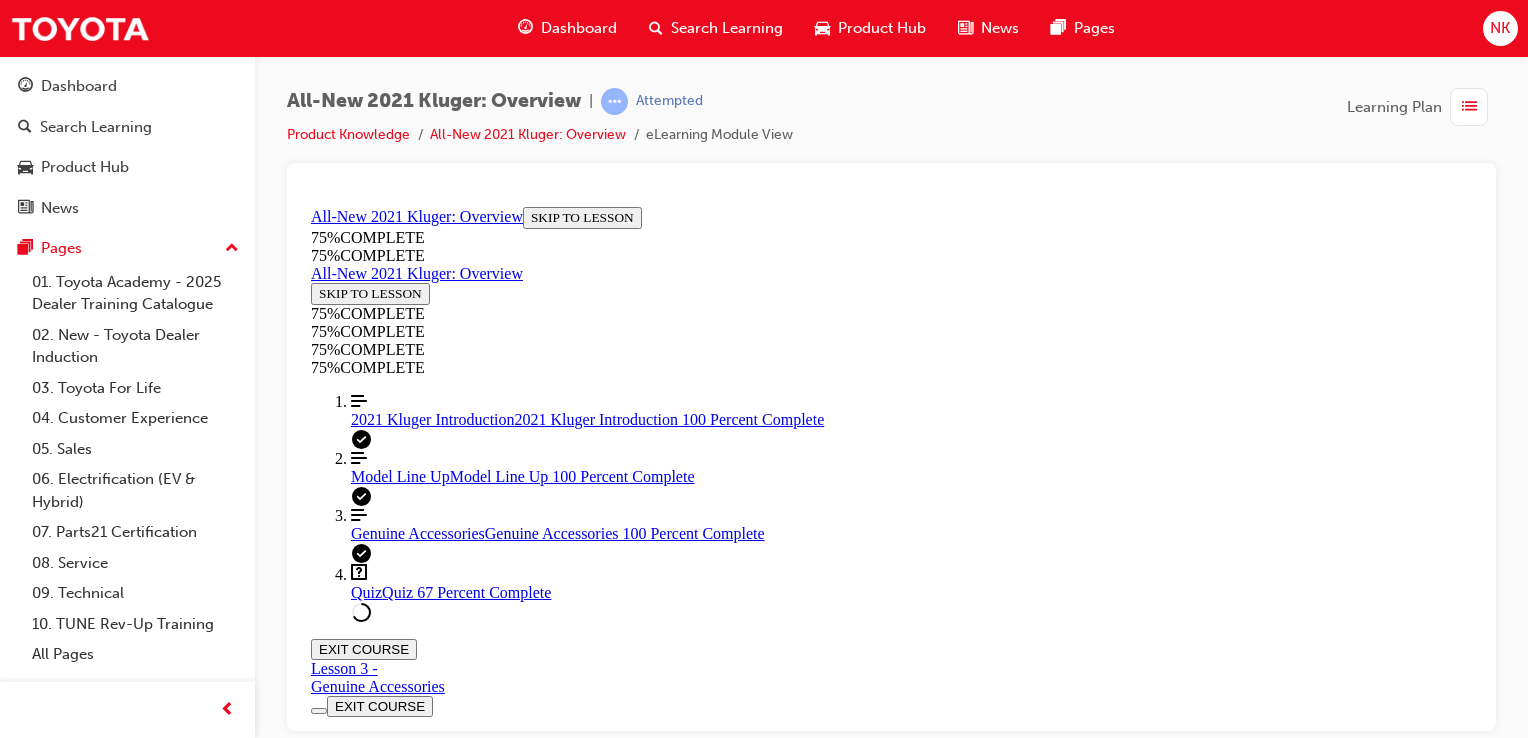 click at bounding box center [911, 1469] 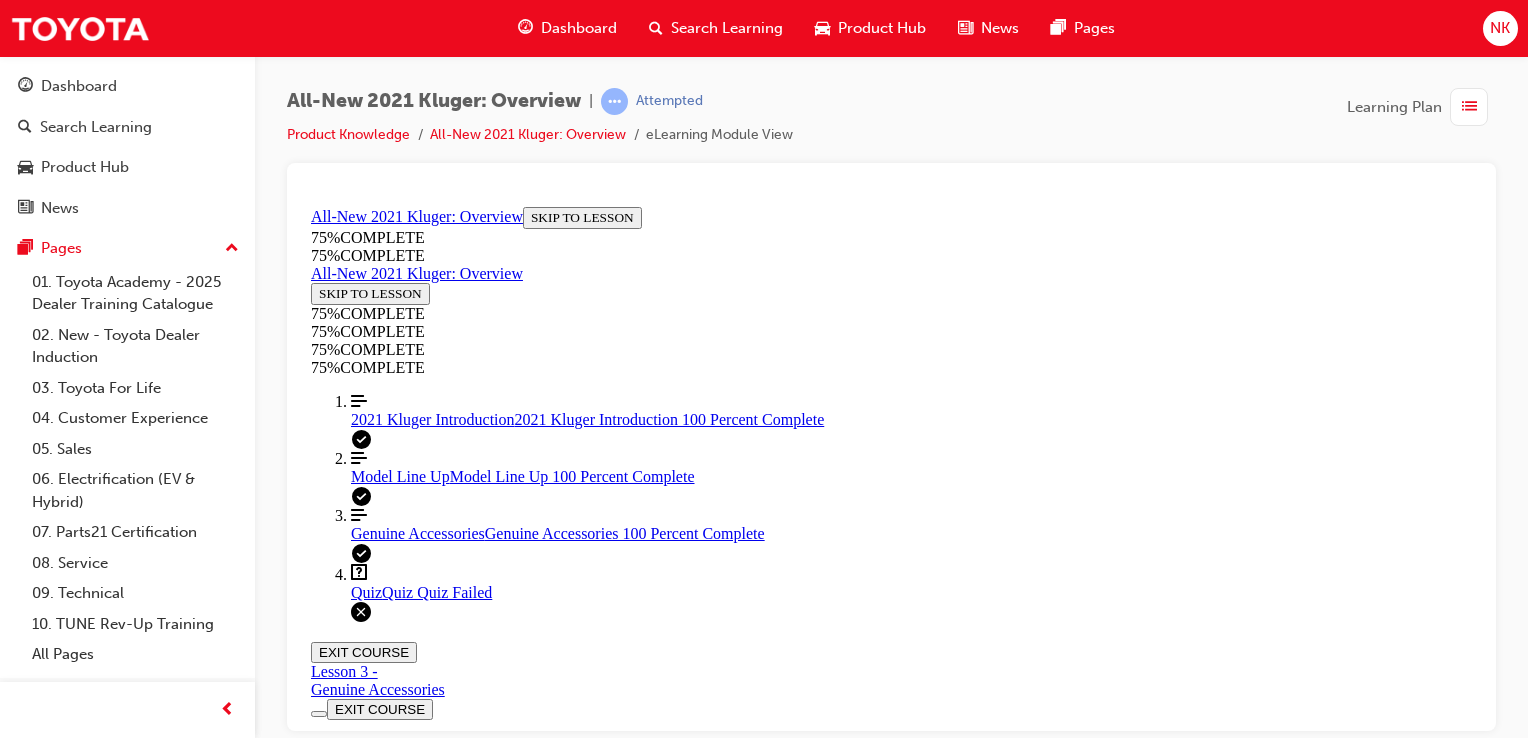 scroll, scrollTop: 496, scrollLeft: 0, axis: vertical 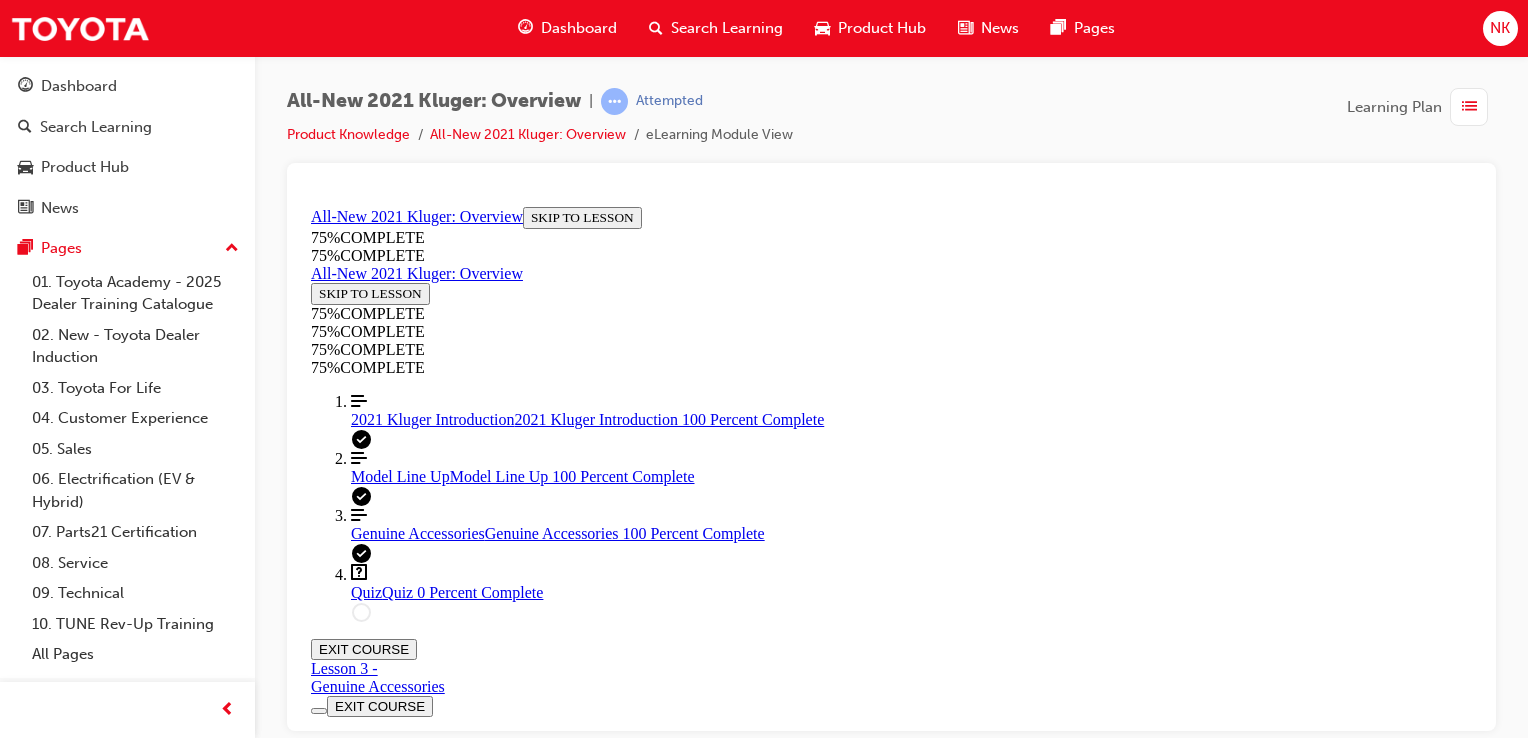 drag, startPoint x: 825, startPoint y: 624, endPoint x: 822, endPoint y: 600, distance: 24.186773 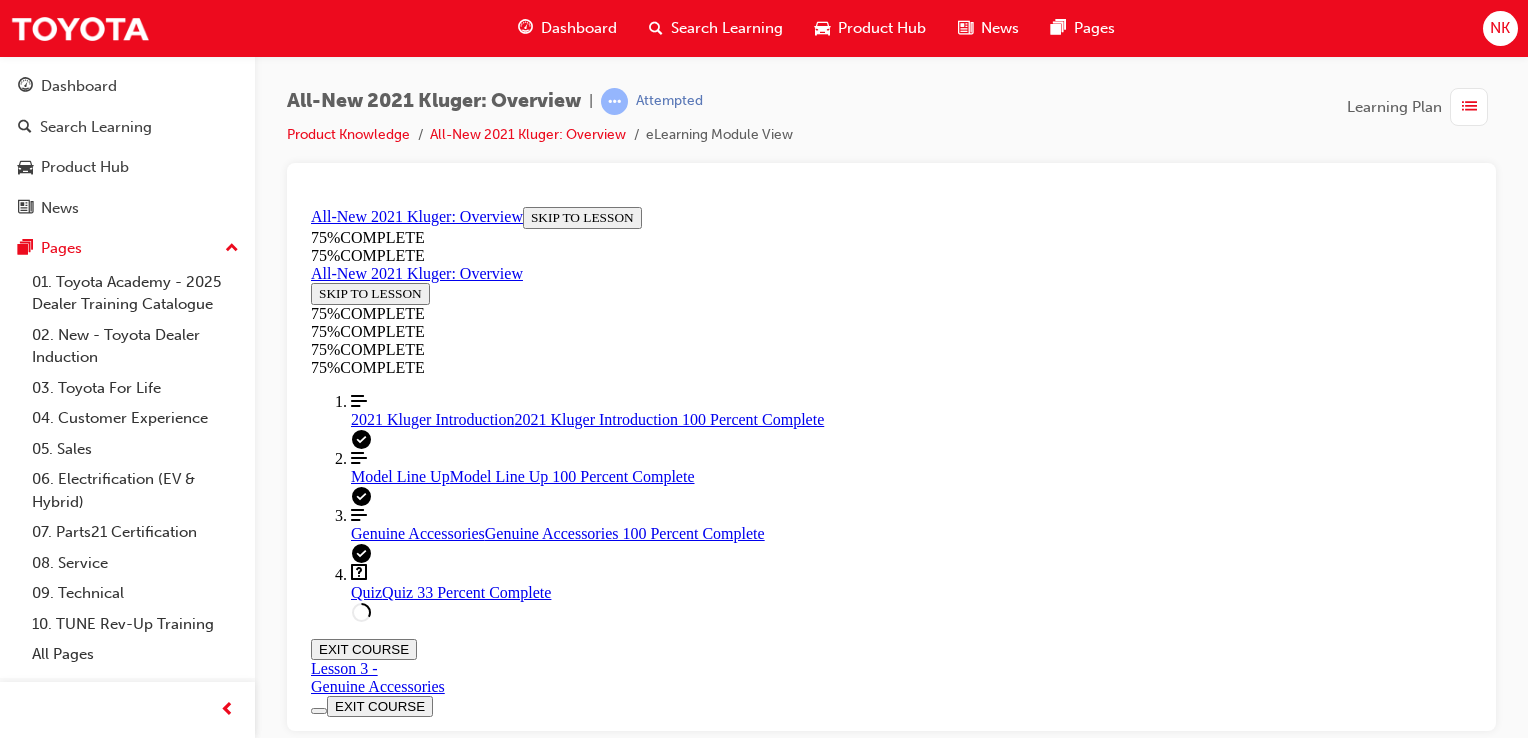 scroll, scrollTop: 338, scrollLeft: 0, axis: vertical 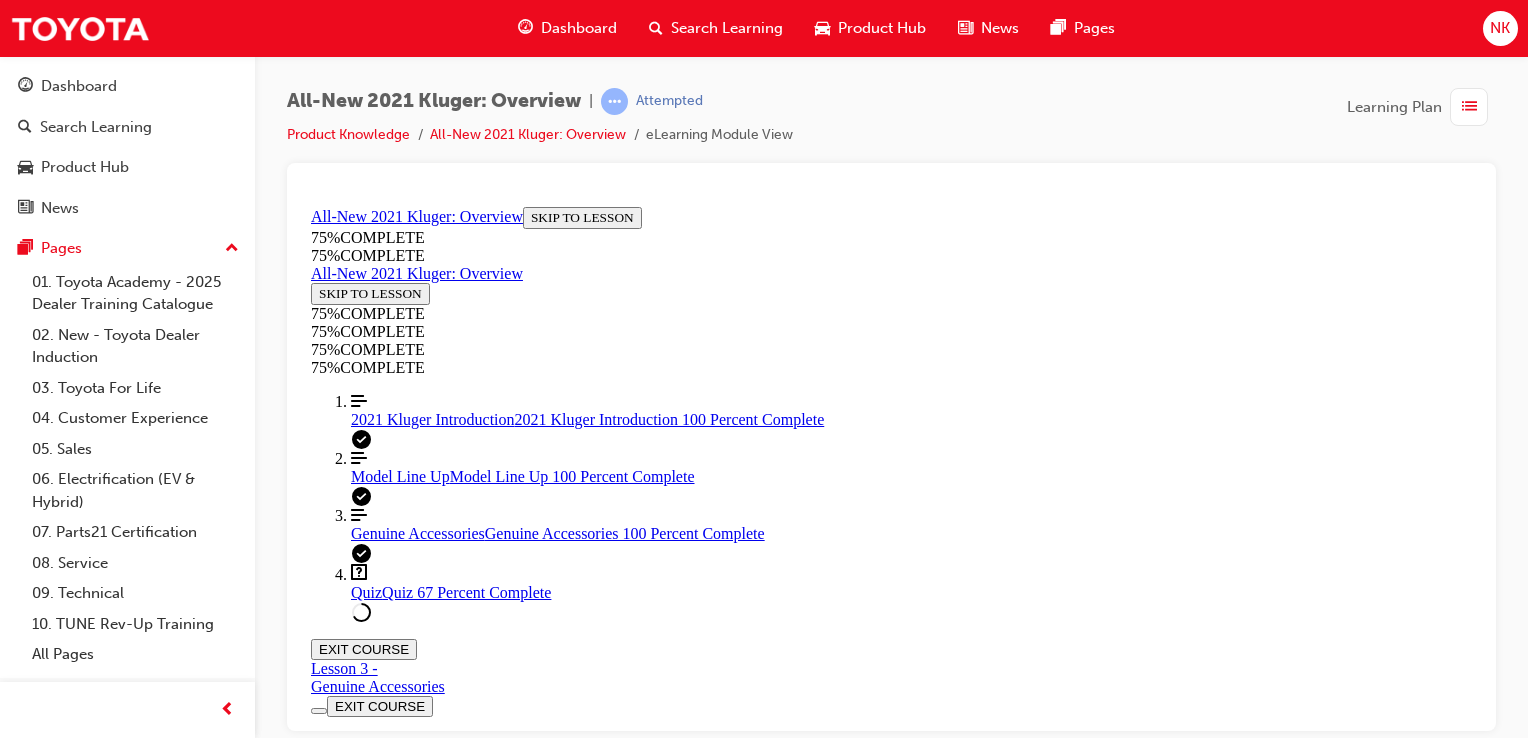 click at bounding box center (911, 1519) 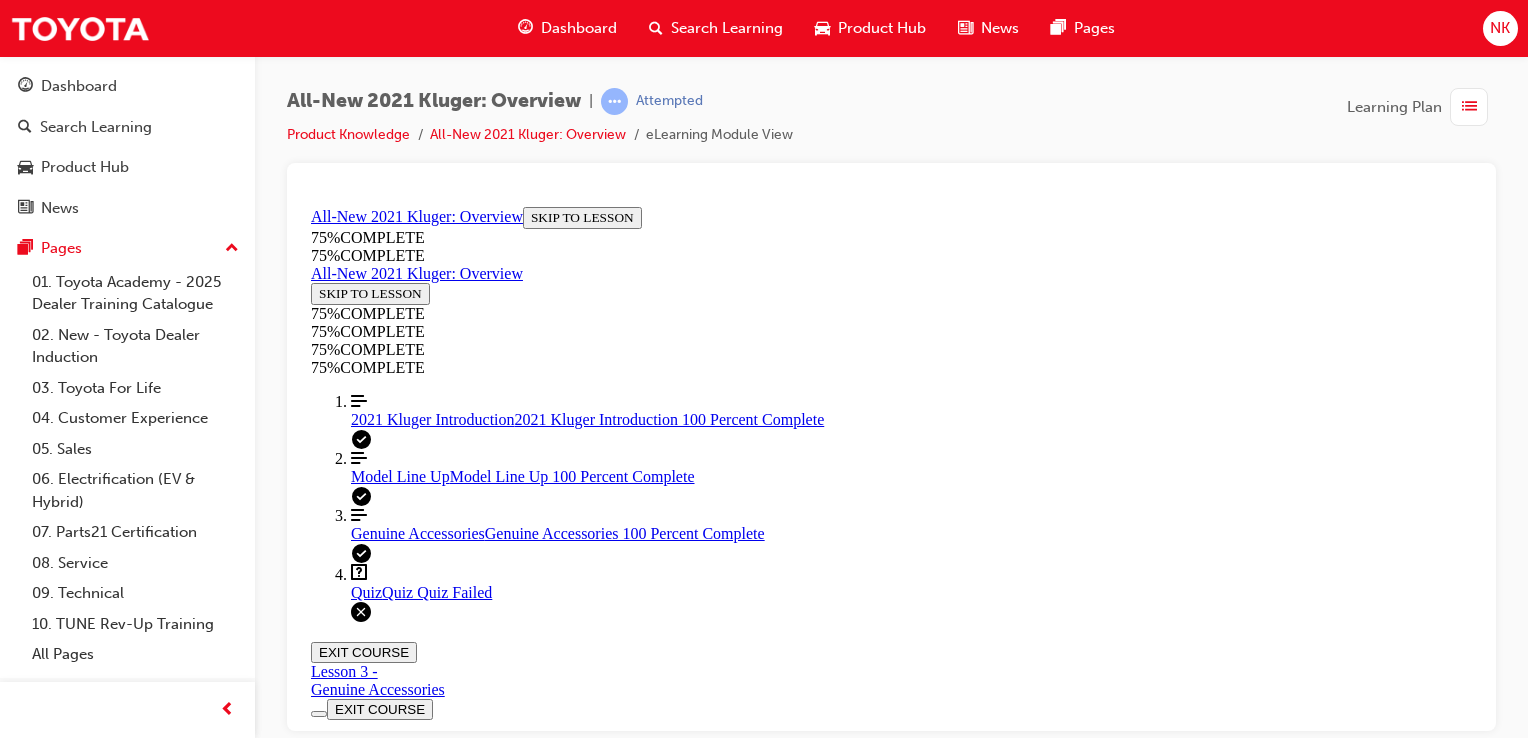 scroll, scrollTop: 496, scrollLeft: 0, axis: vertical 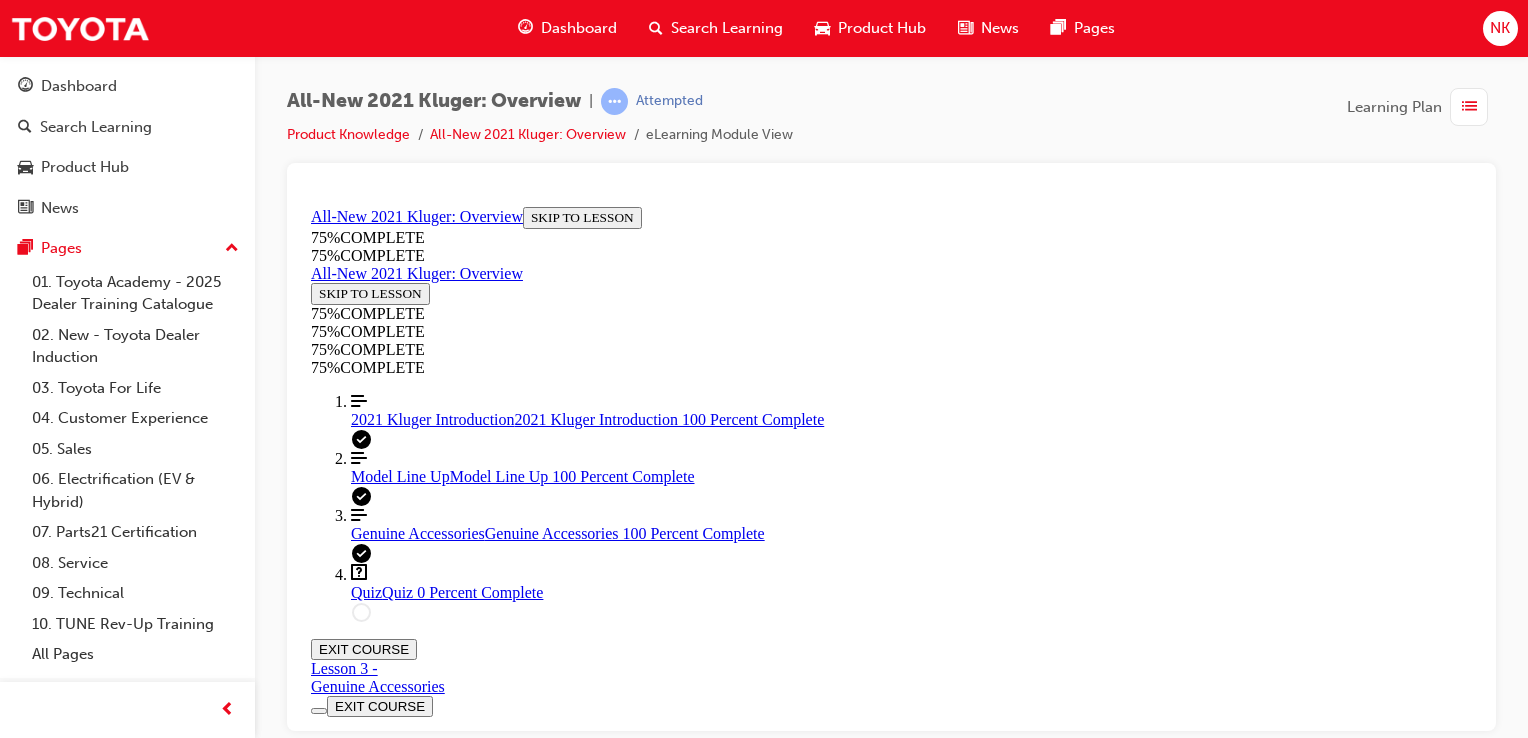 click on "Quiz Lesson 4 of 4 Now that you've gone through the overview for the 2021 Kluger, let's see how much you've learnt! TAKE AGAIN" at bounding box center (891, 804) 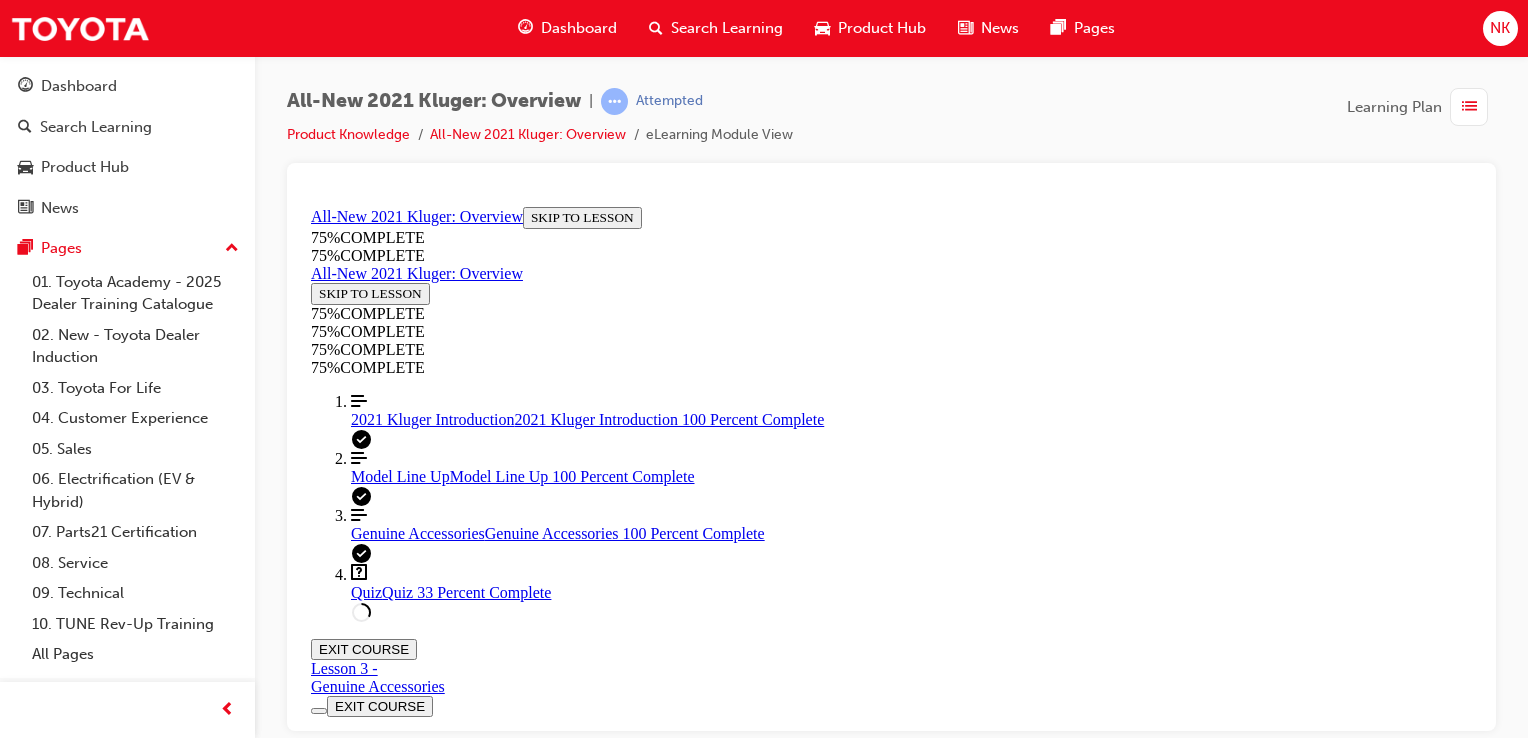 scroll, scrollTop: 365, scrollLeft: 0, axis: vertical 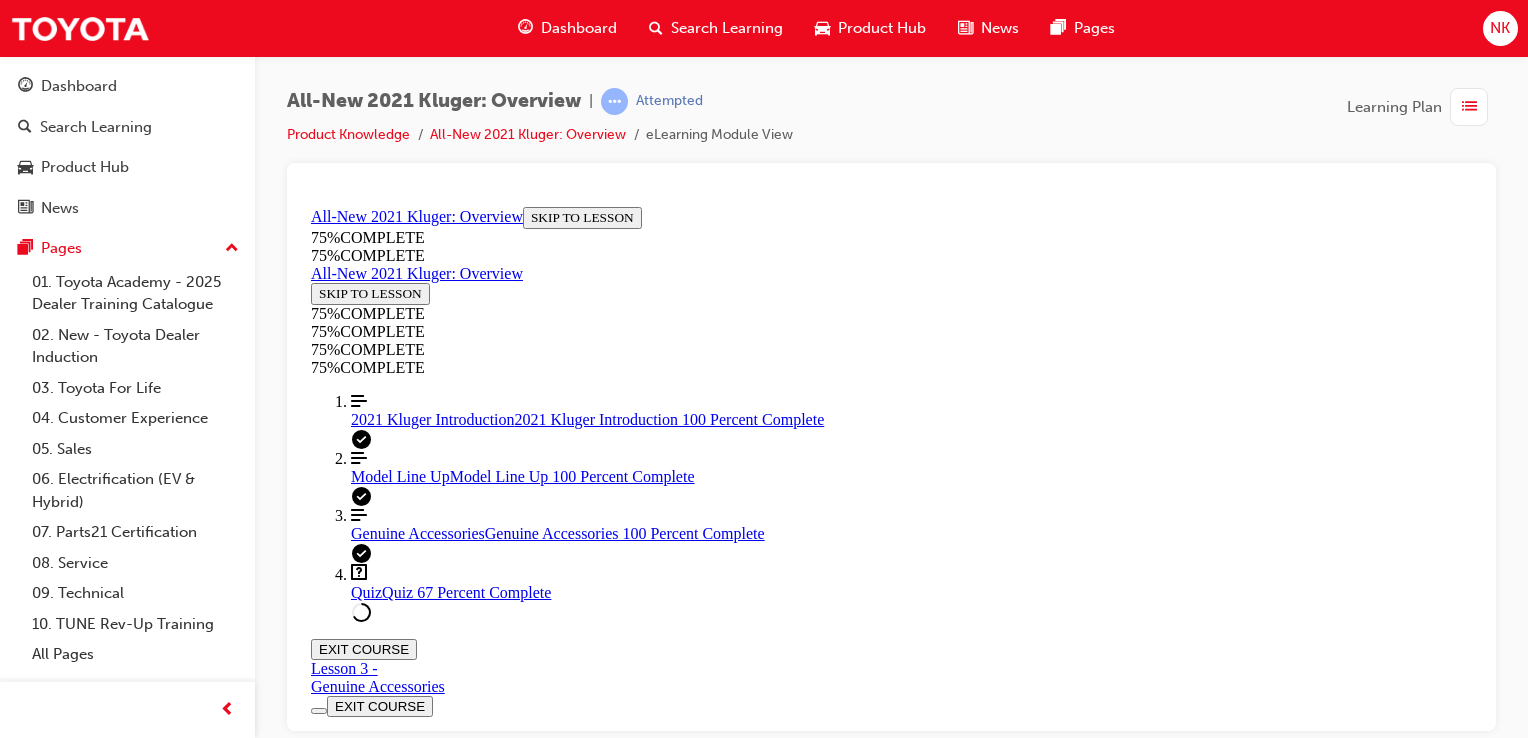 click at bounding box center (911, 1519) 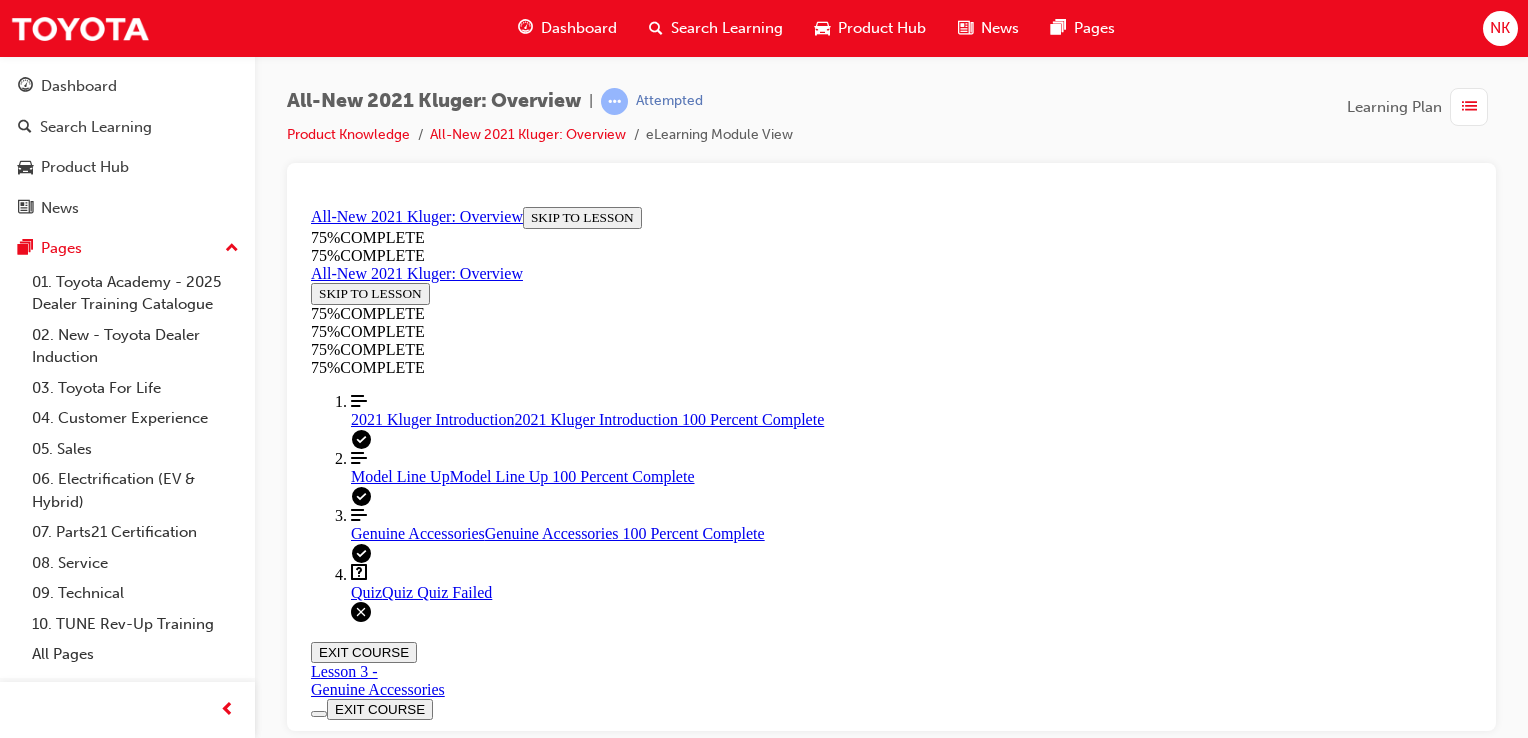 scroll, scrollTop: 462, scrollLeft: 0, axis: vertical 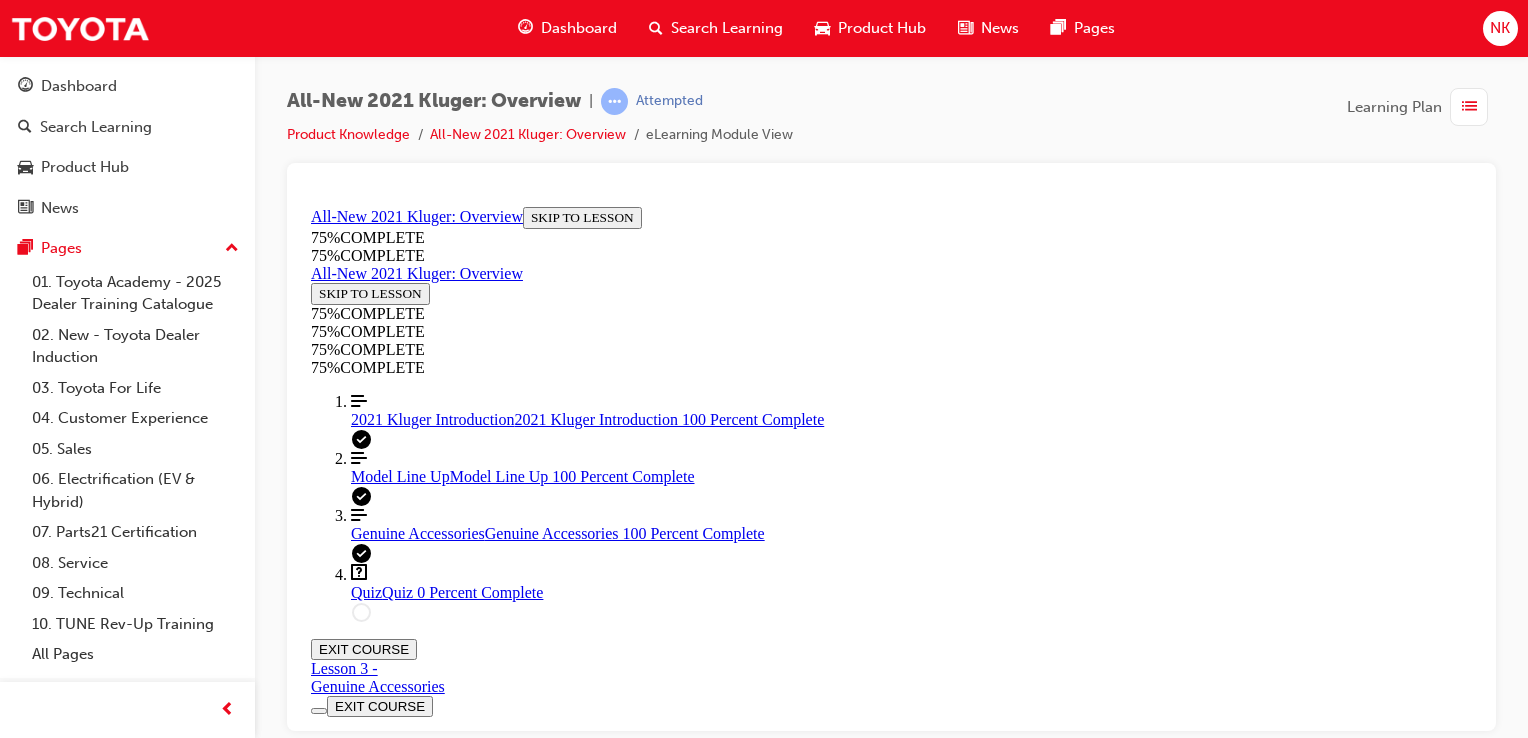 click on "Quiz Lesson 4 of 4 Now that you've gone through the overview for the 2021 Kluger, let's see how much you've learnt! TAKE AGAIN" at bounding box center (891, 804) 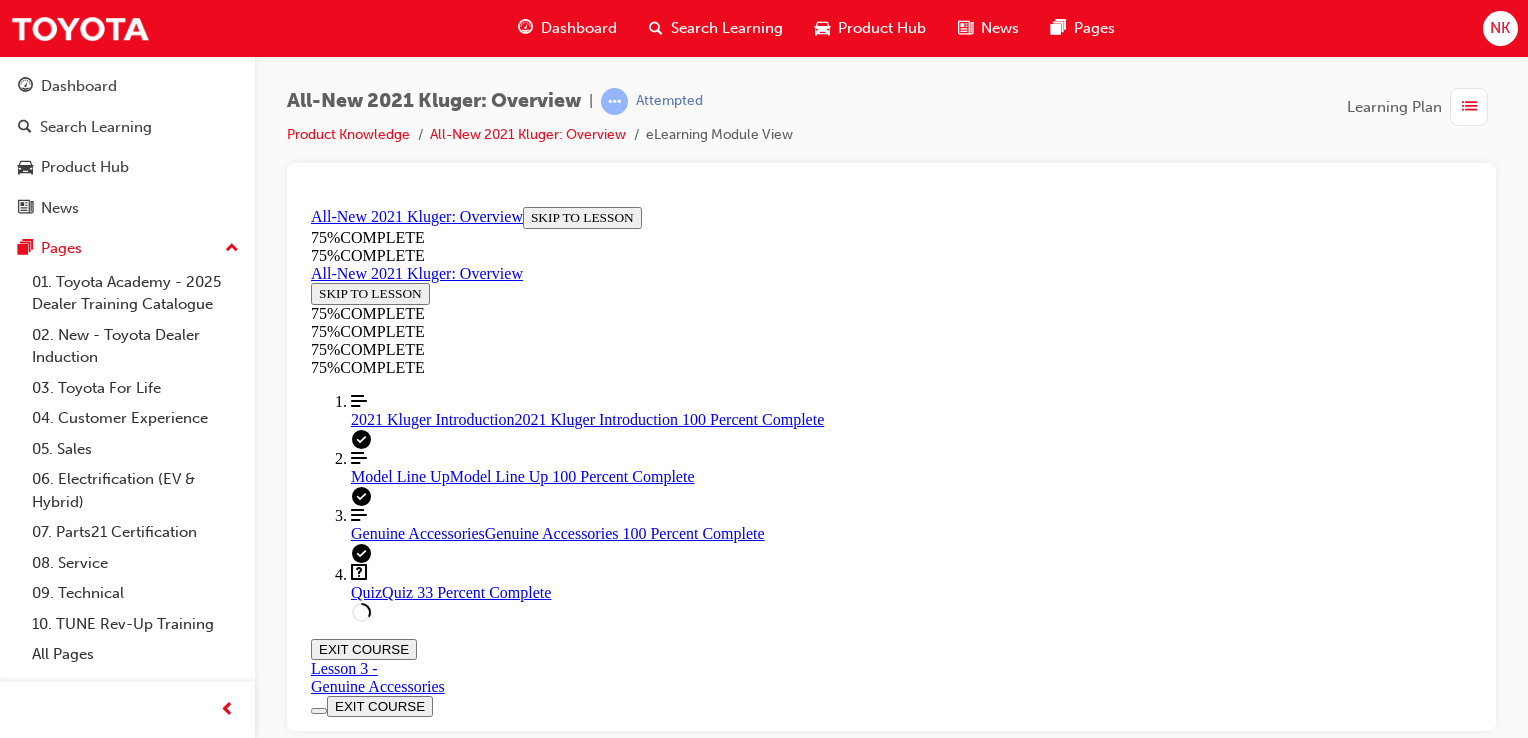 scroll, scrollTop: 336, scrollLeft: 0, axis: vertical 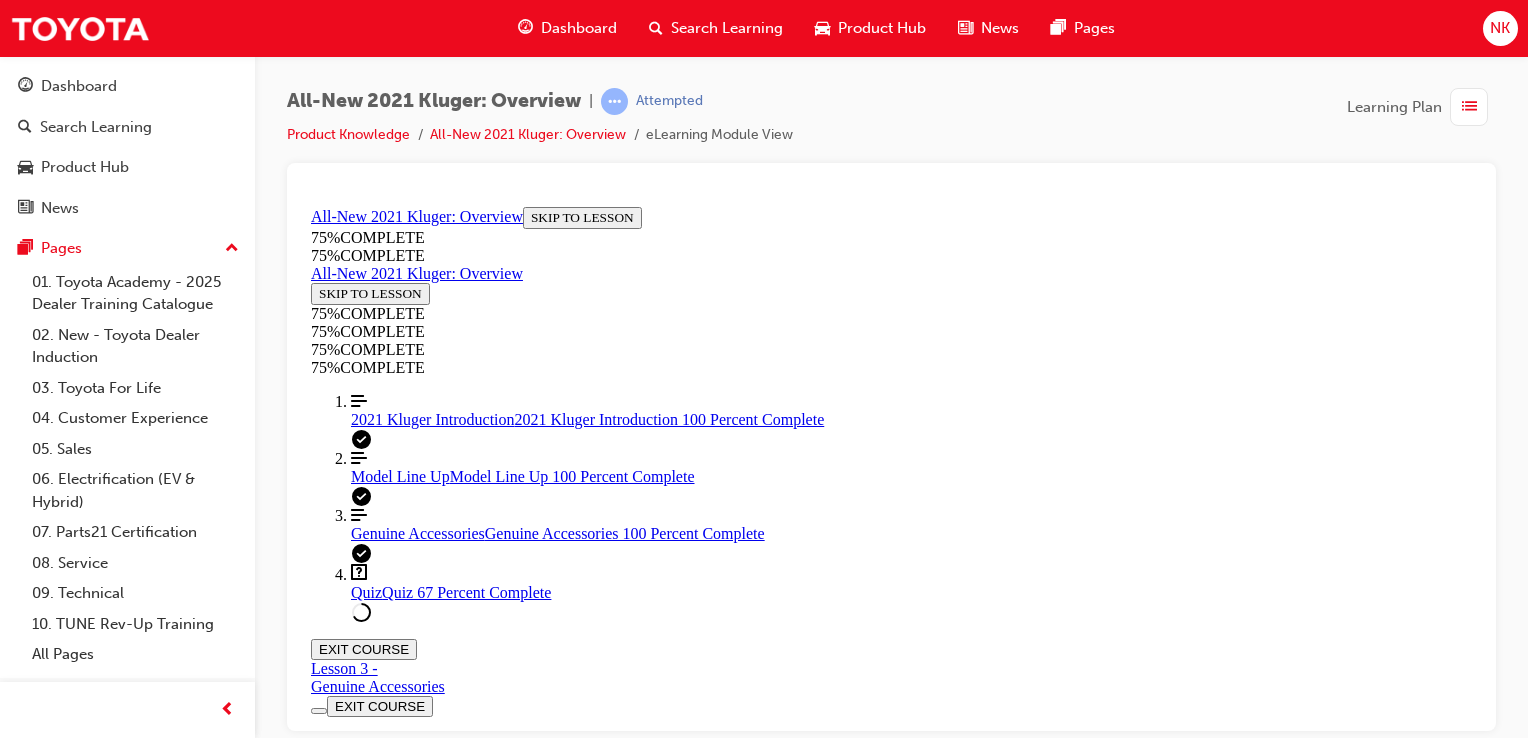 click at bounding box center (911, 1383) 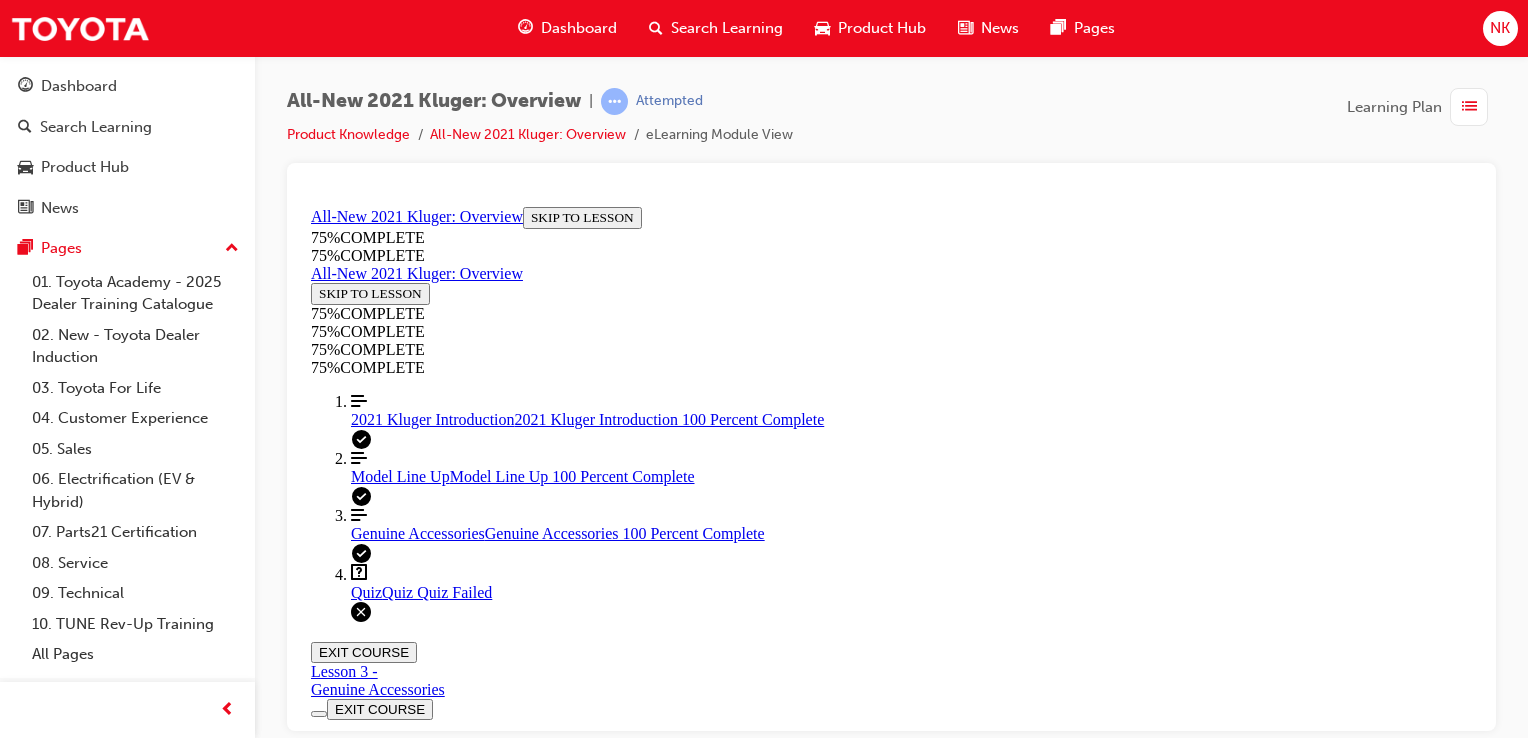 scroll, scrollTop: 449, scrollLeft: 0, axis: vertical 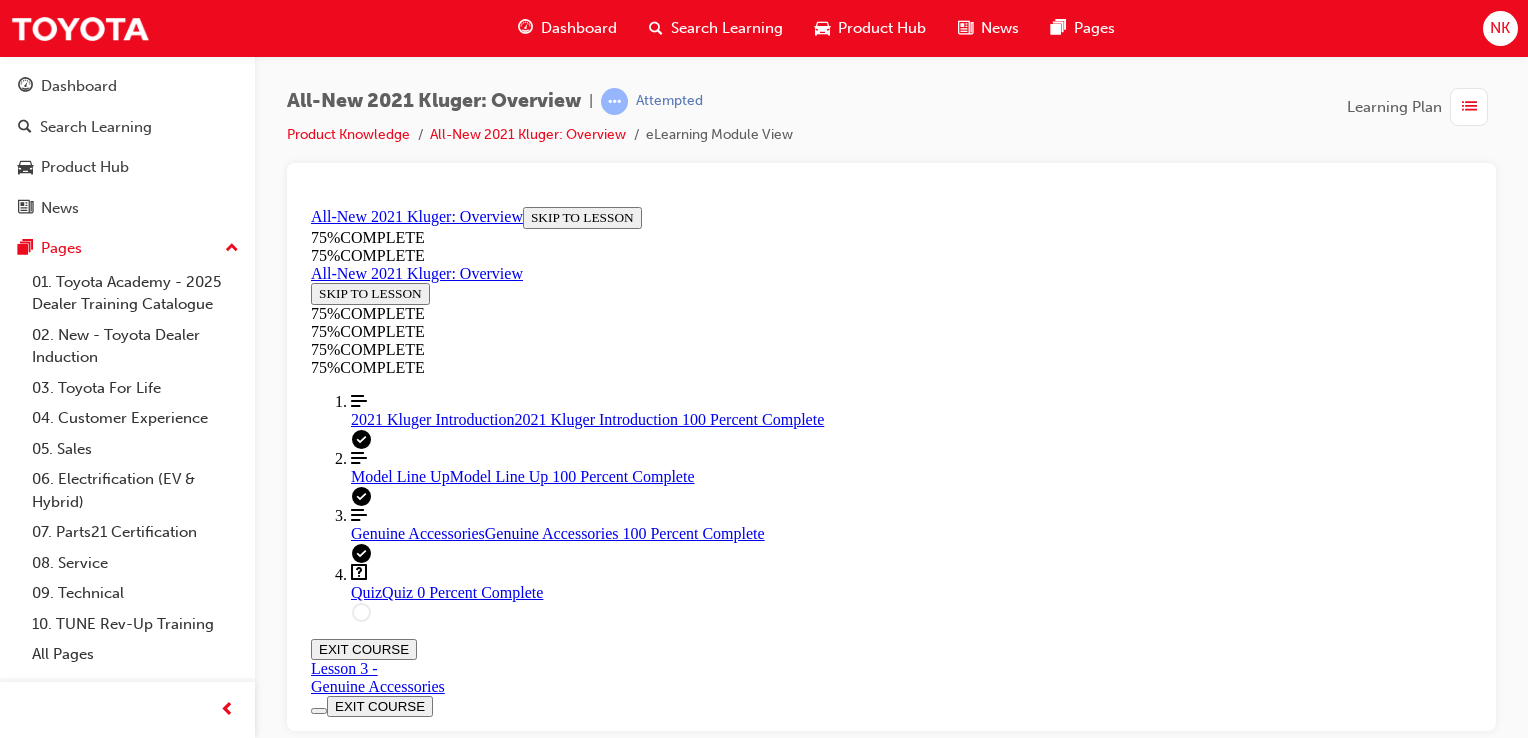 click on "Quiz Lesson 4 of 4 Now that you've gone through the overview for the 2021 Kluger, let's see how much you've learnt! TAKE AGAIN" at bounding box center [891, 804] 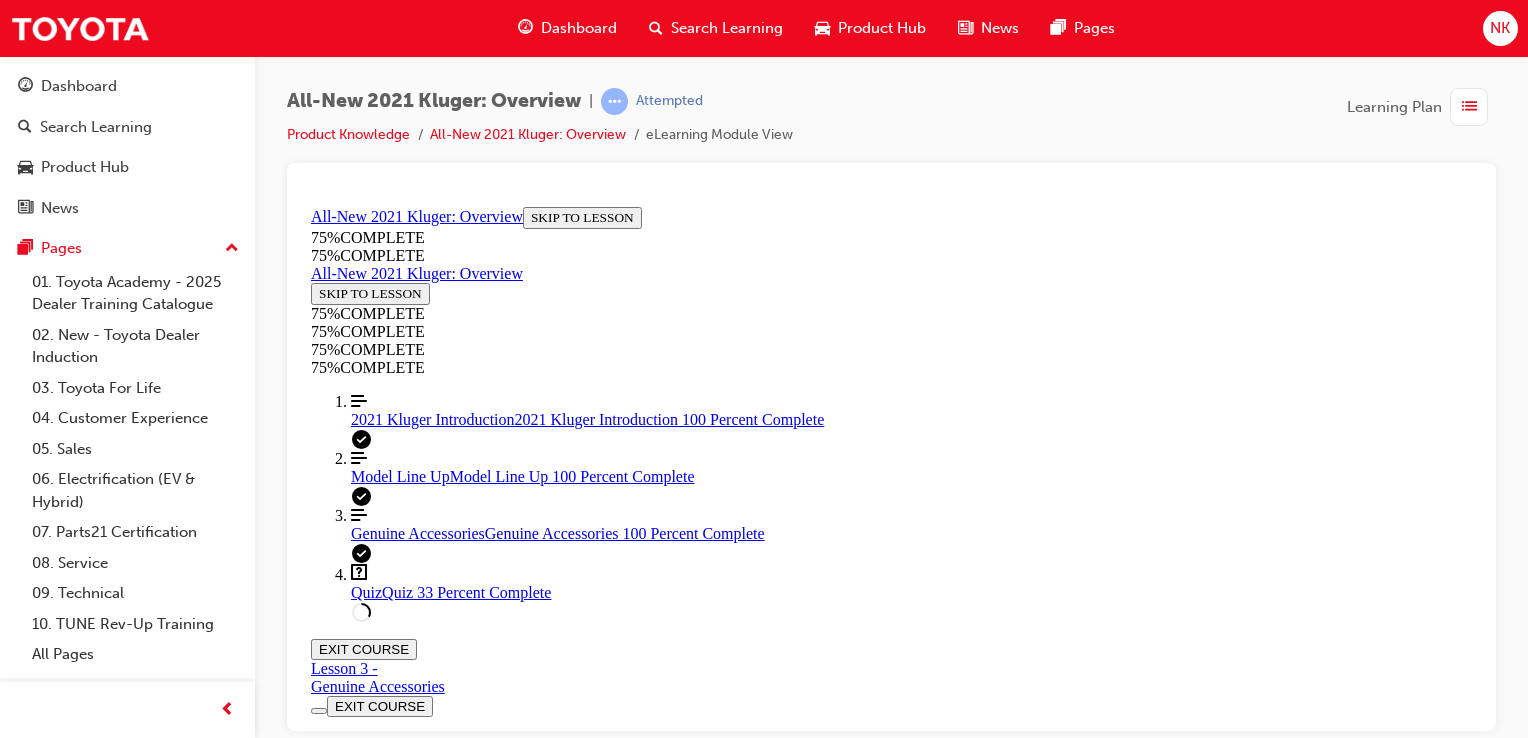 scroll, scrollTop: 365, scrollLeft: 0, axis: vertical 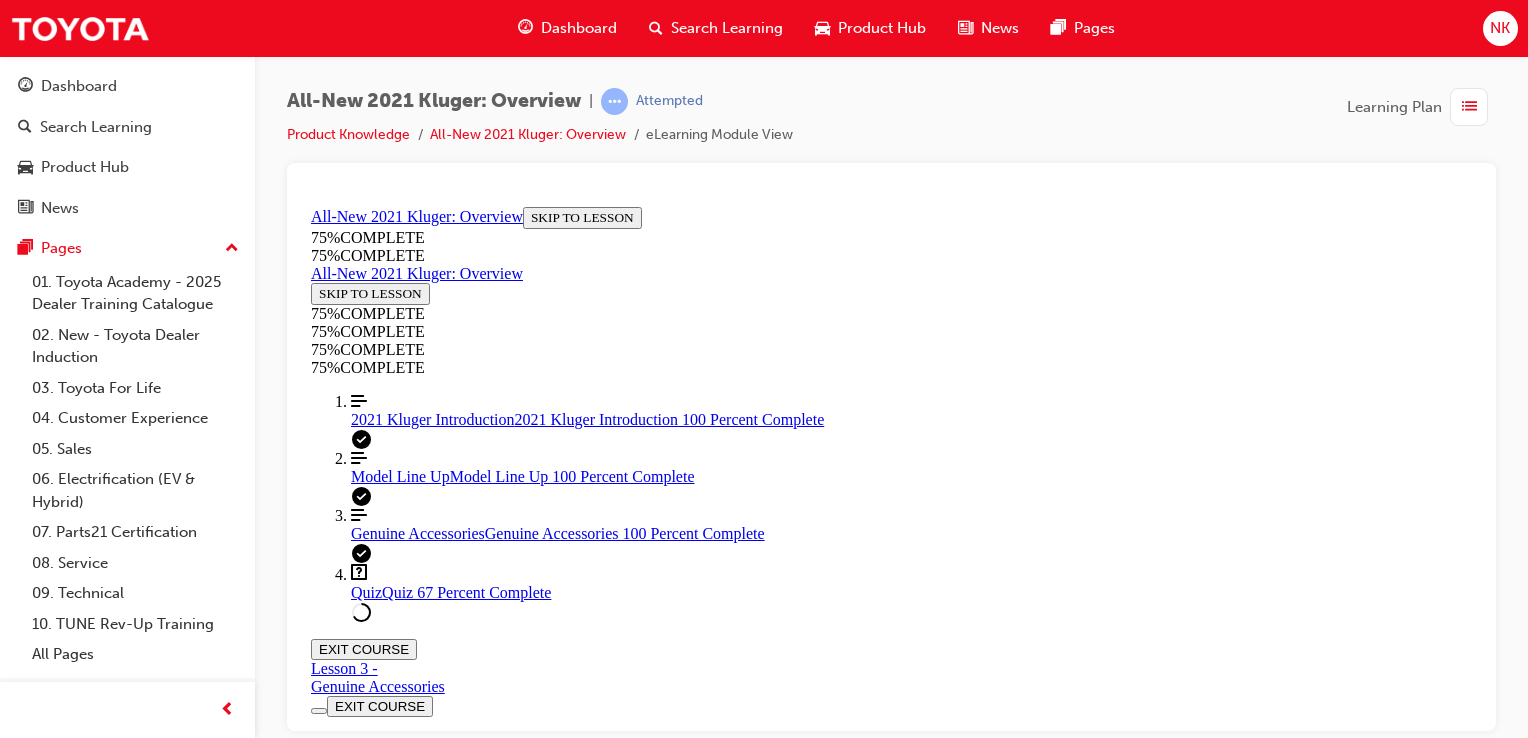 click on "Availability of towing accessories, and benefits that go along with using Toyota Genuine Accessories." at bounding box center (911, 1485) 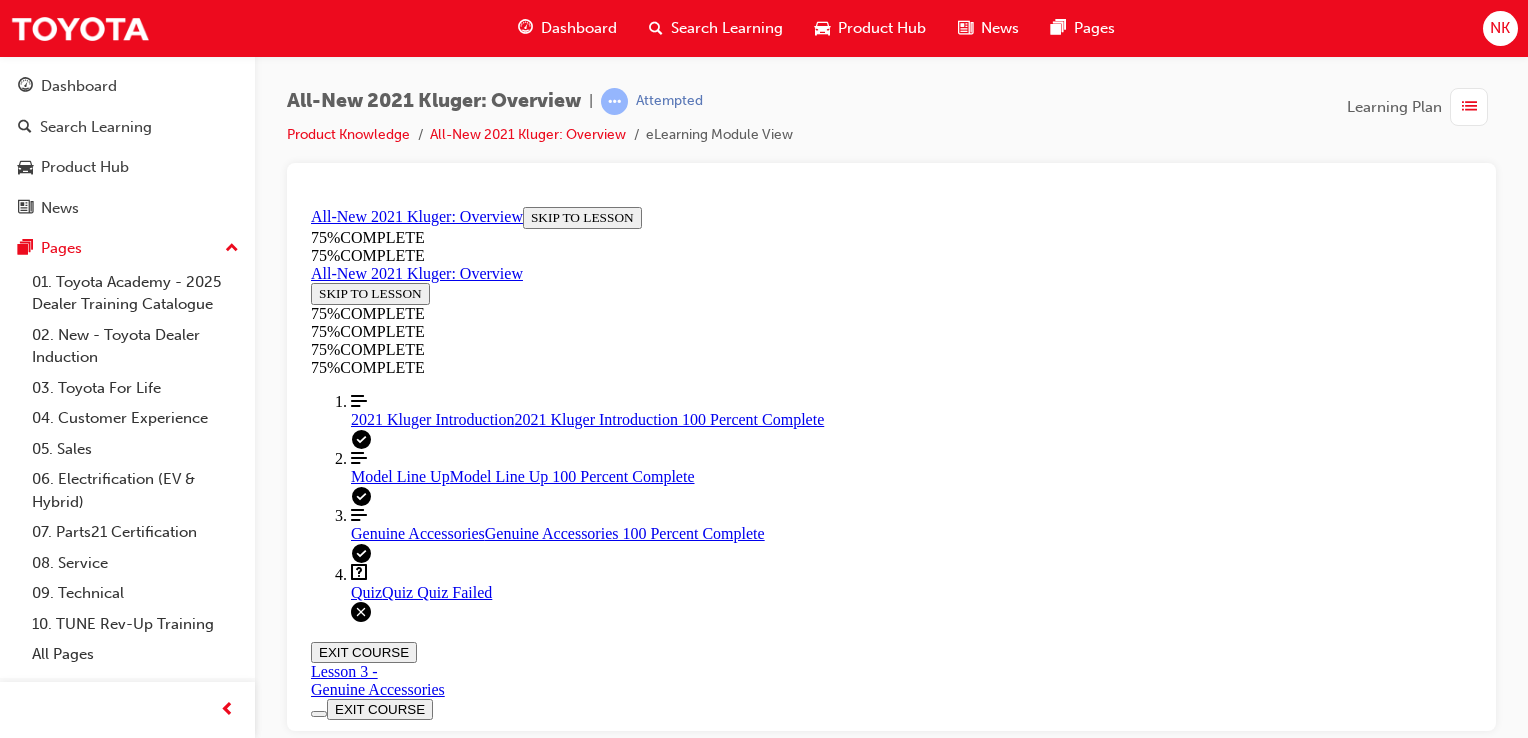 scroll, scrollTop: 496, scrollLeft: 0, axis: vertical 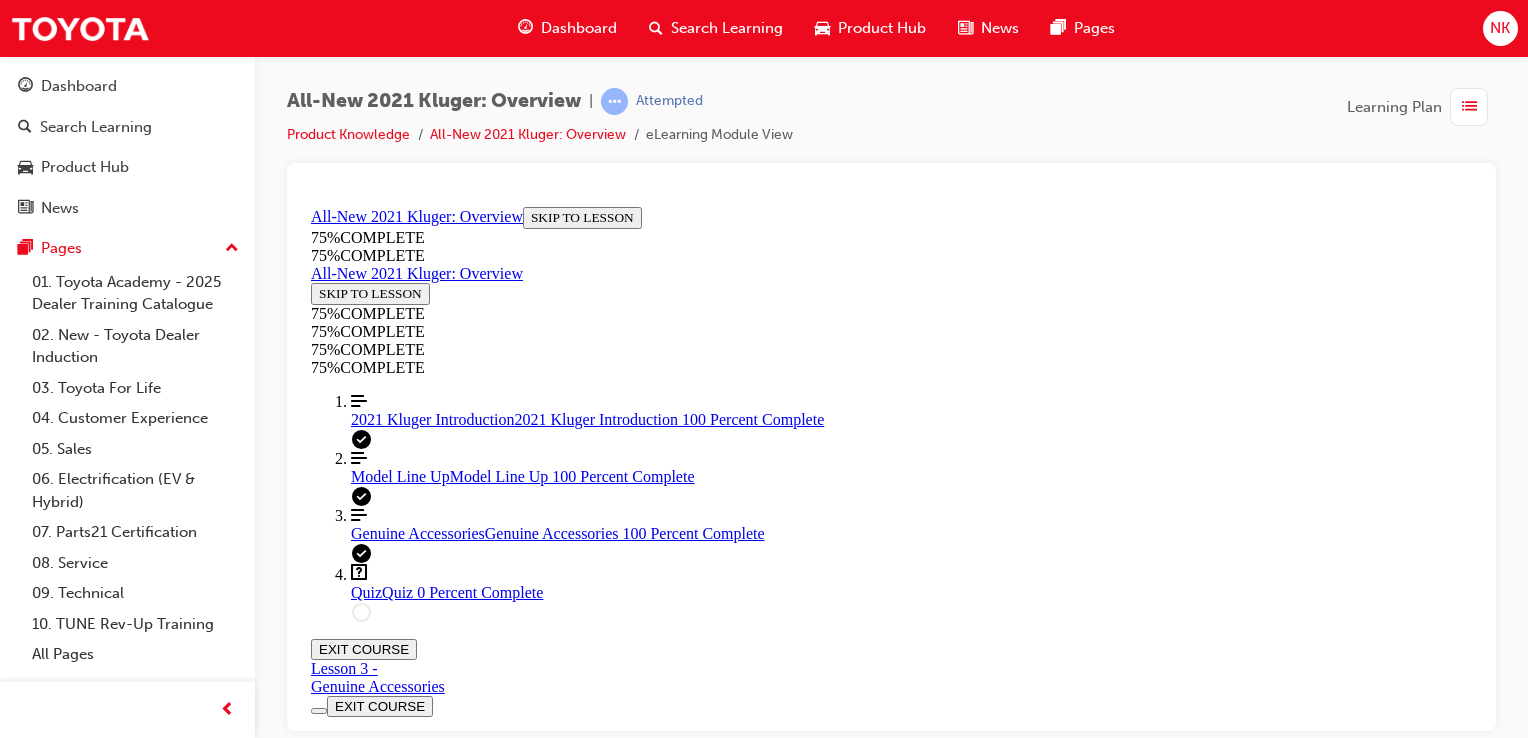 click on "TAKE AGAIN" at bounding box center [359, 862] 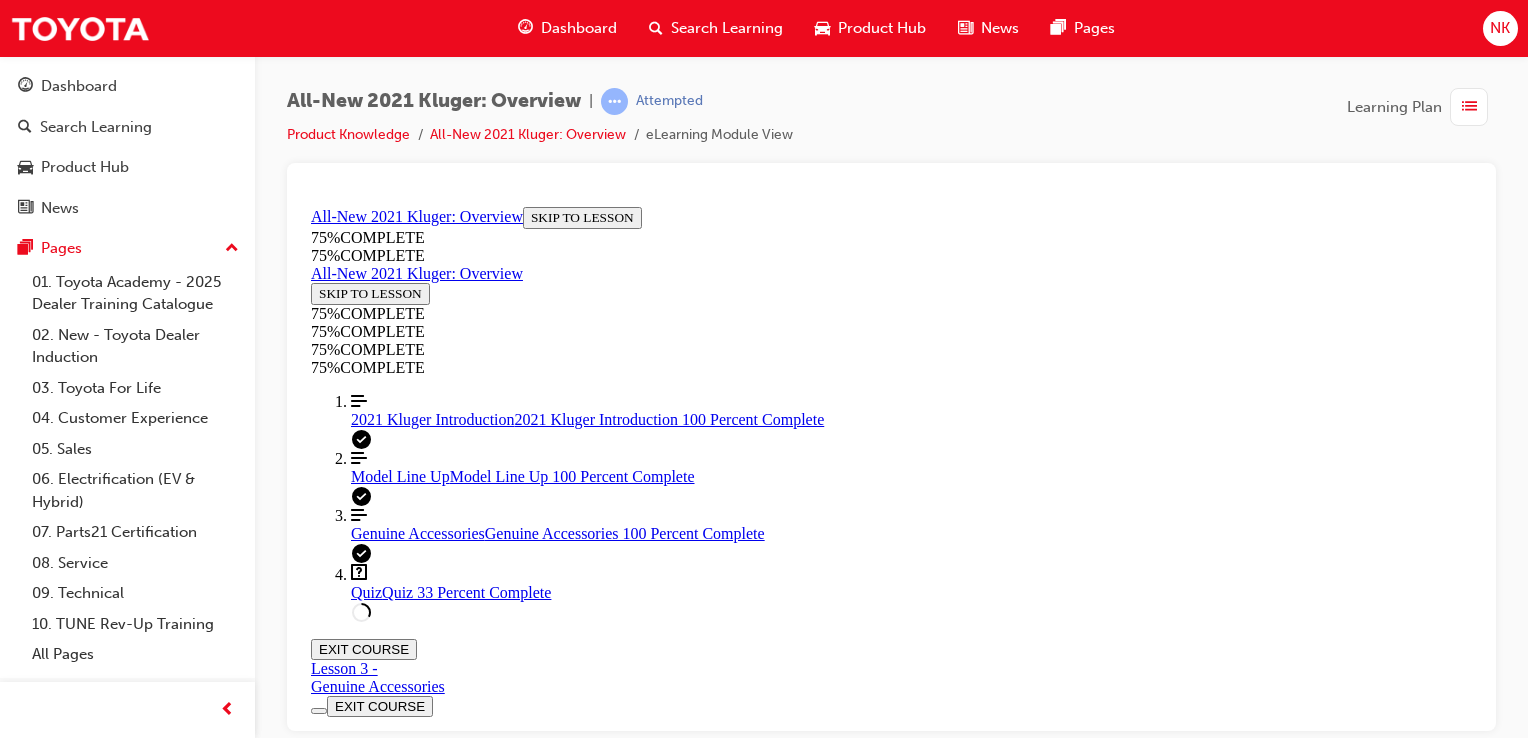 scroll, scrollTop: 389, scrollLeft: 0, axis: vertical 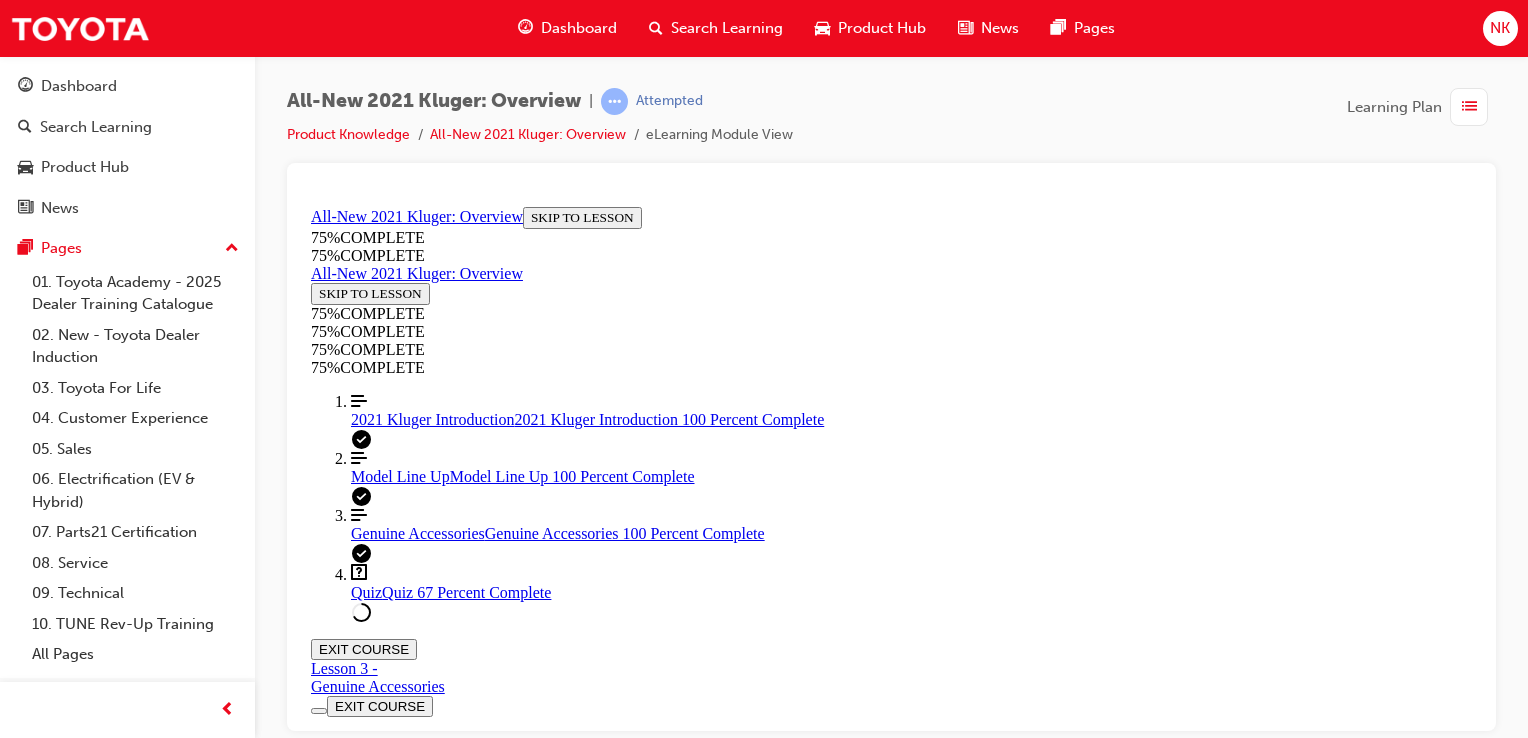 click on "Front and Rear Parking Sensors" at bounding box center [911, 1485] 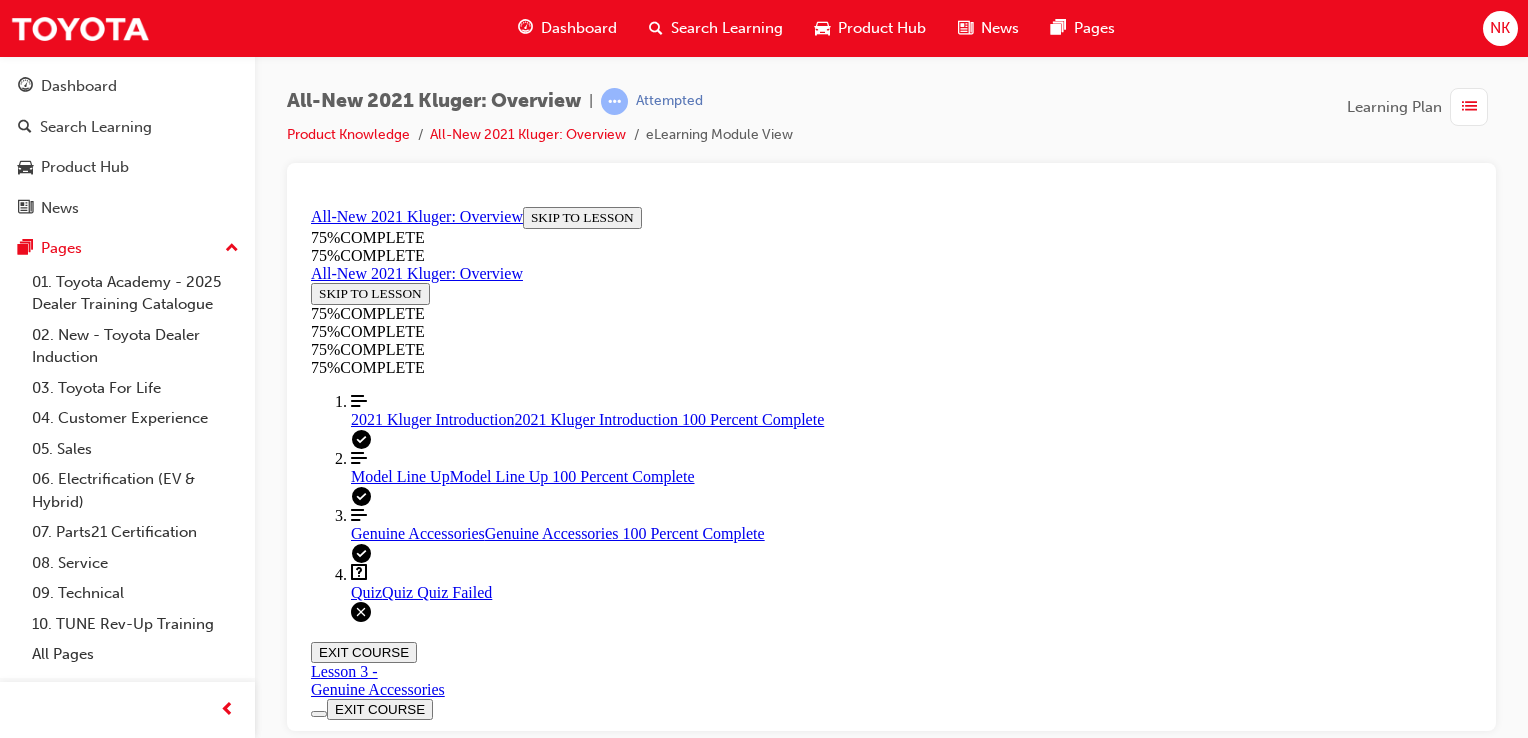 scroll, scrollTop: 496, scrollLeft: 0, axis: vertical 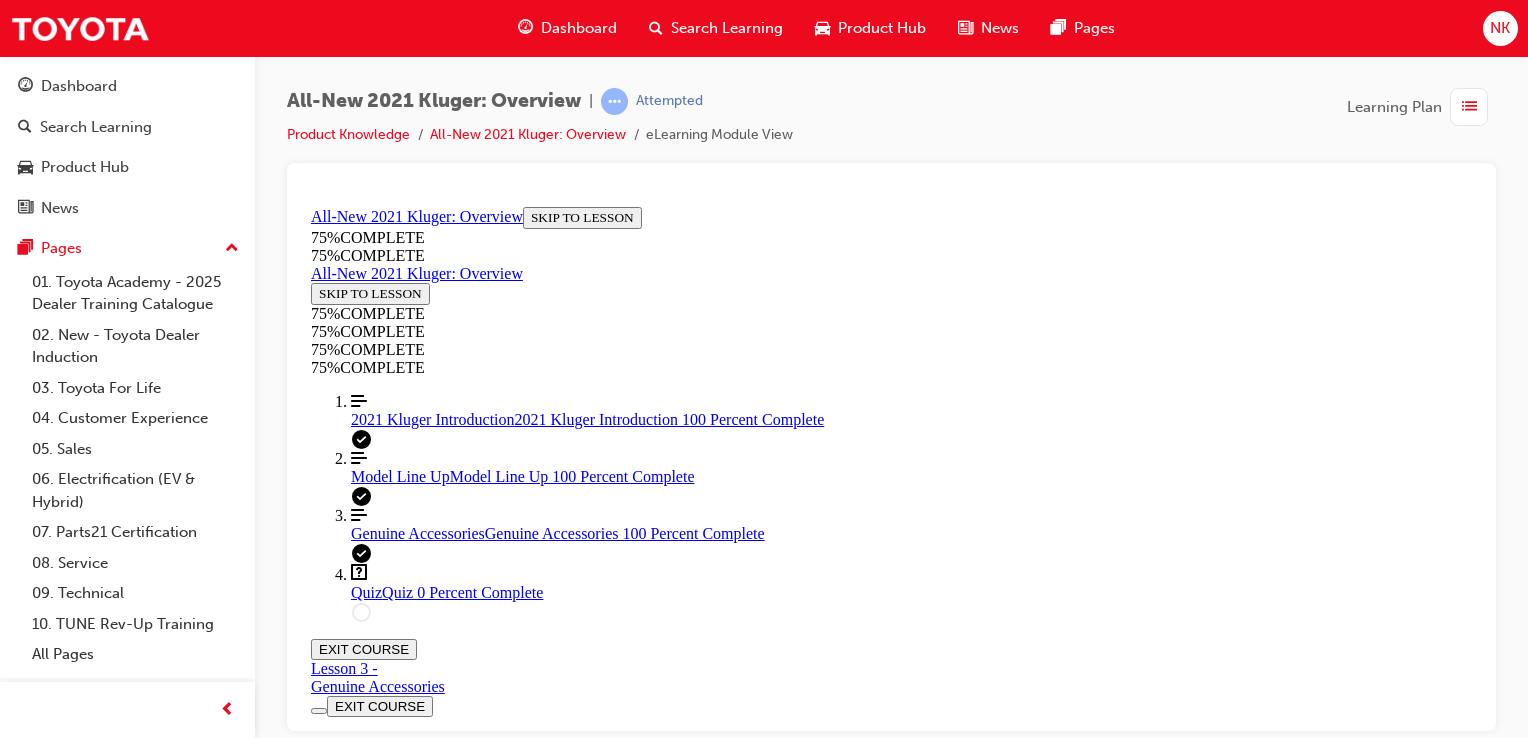 click on "TAKE AGAIN" at bounding box center (359, 861) 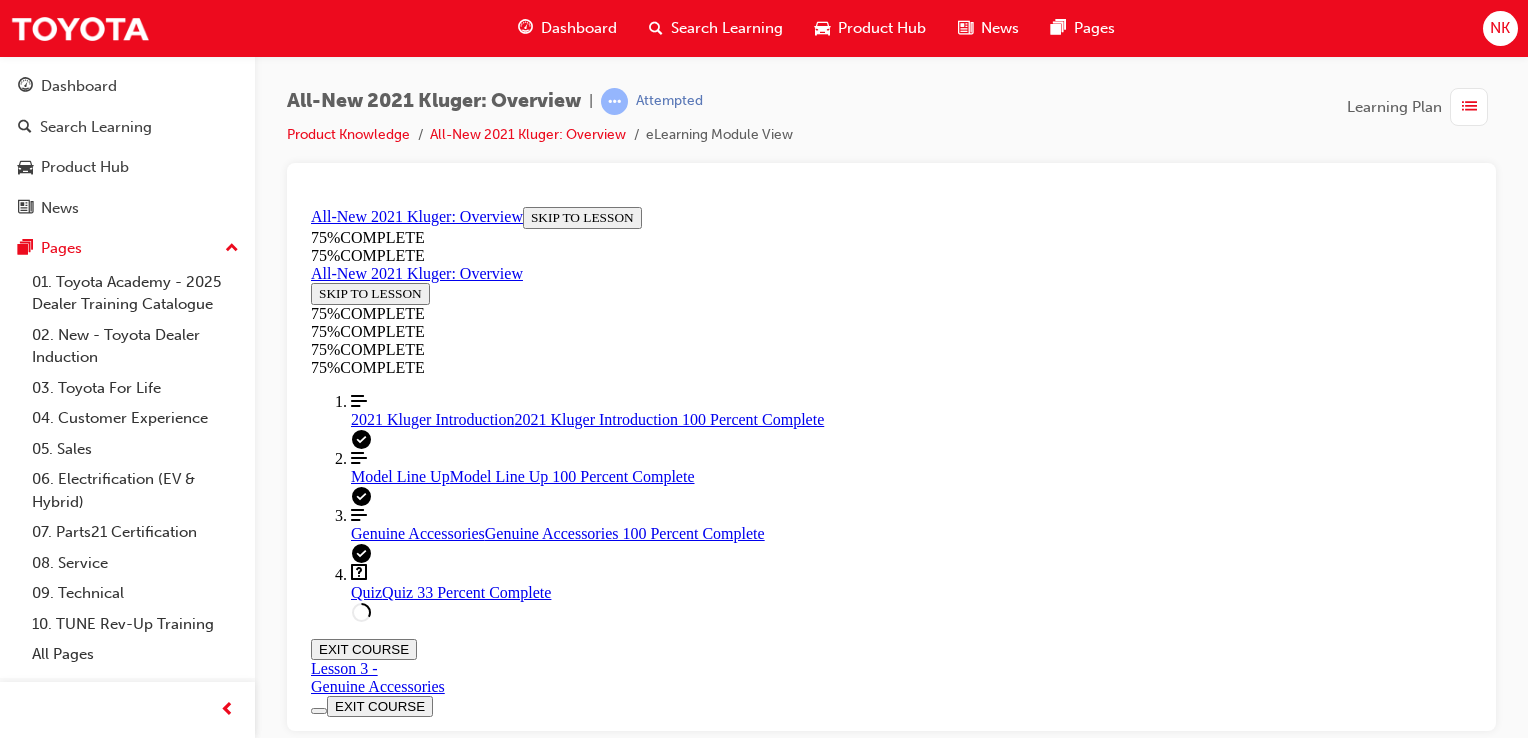 scroll, scrollTop: 363, scrollLeft: 0, axis: vertical 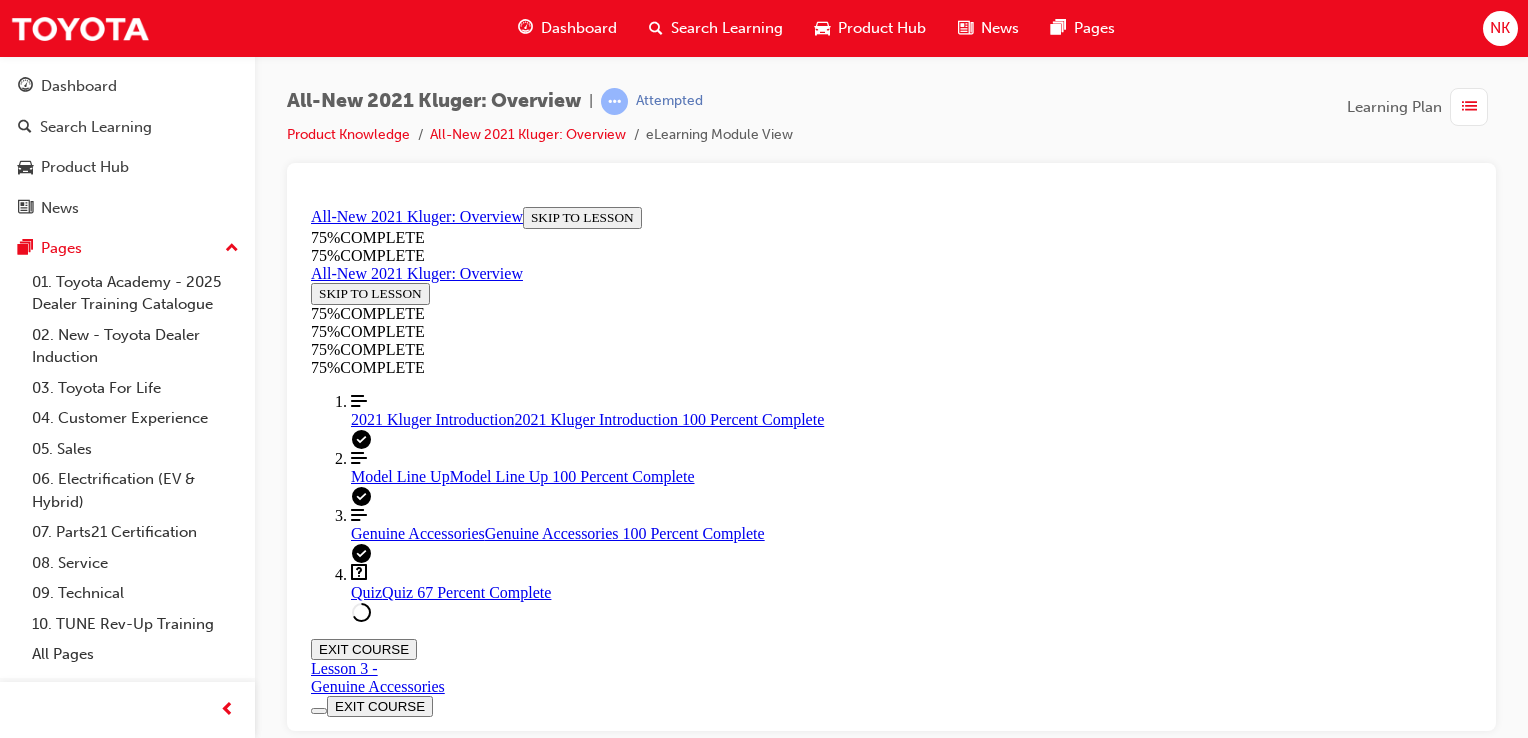 click on "Availability of towing accessories, and benefits that go along with using Toyota Genuine Accessories." at bounding box center [911, 1485] 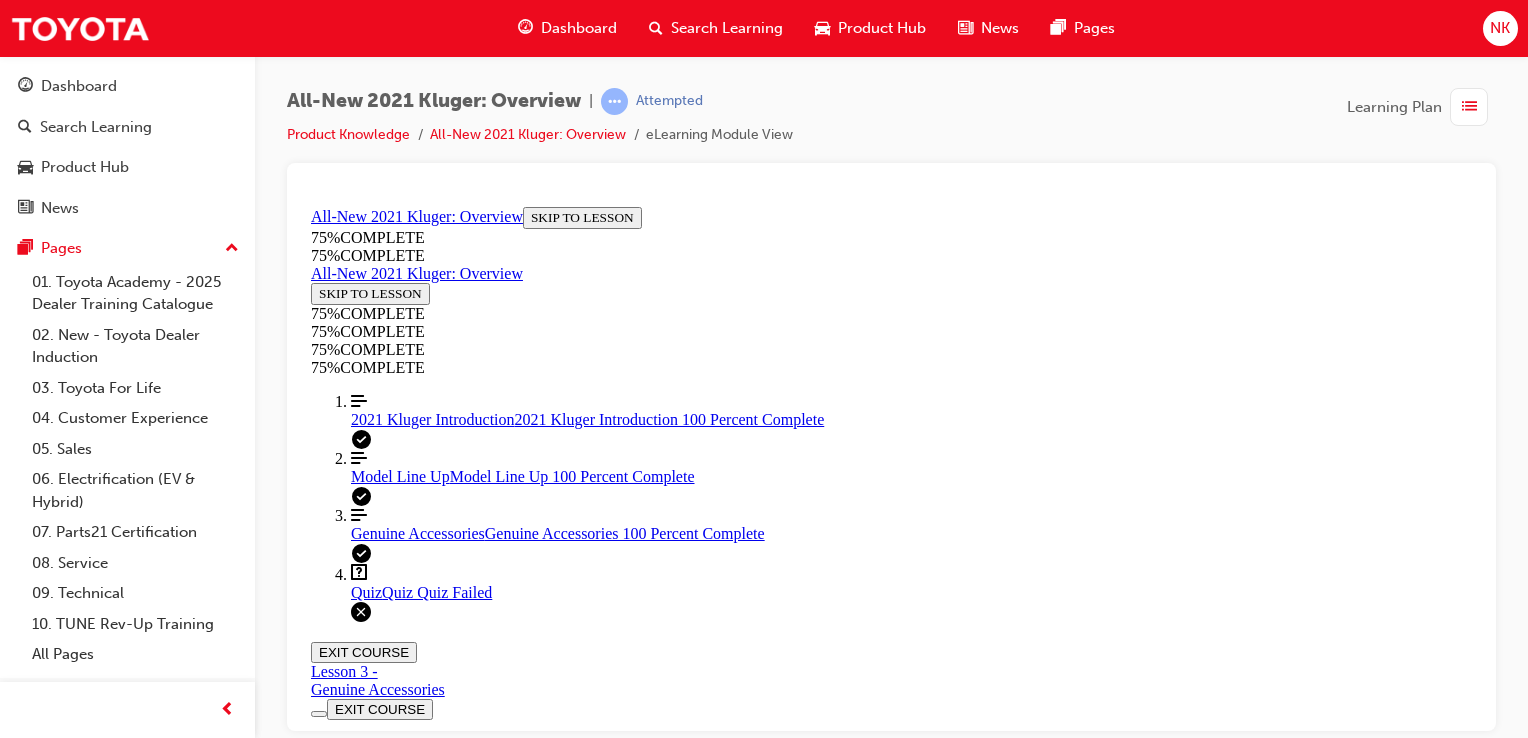 scroll, scrollTop: 496, scrollLeft: 0, axis: vertical 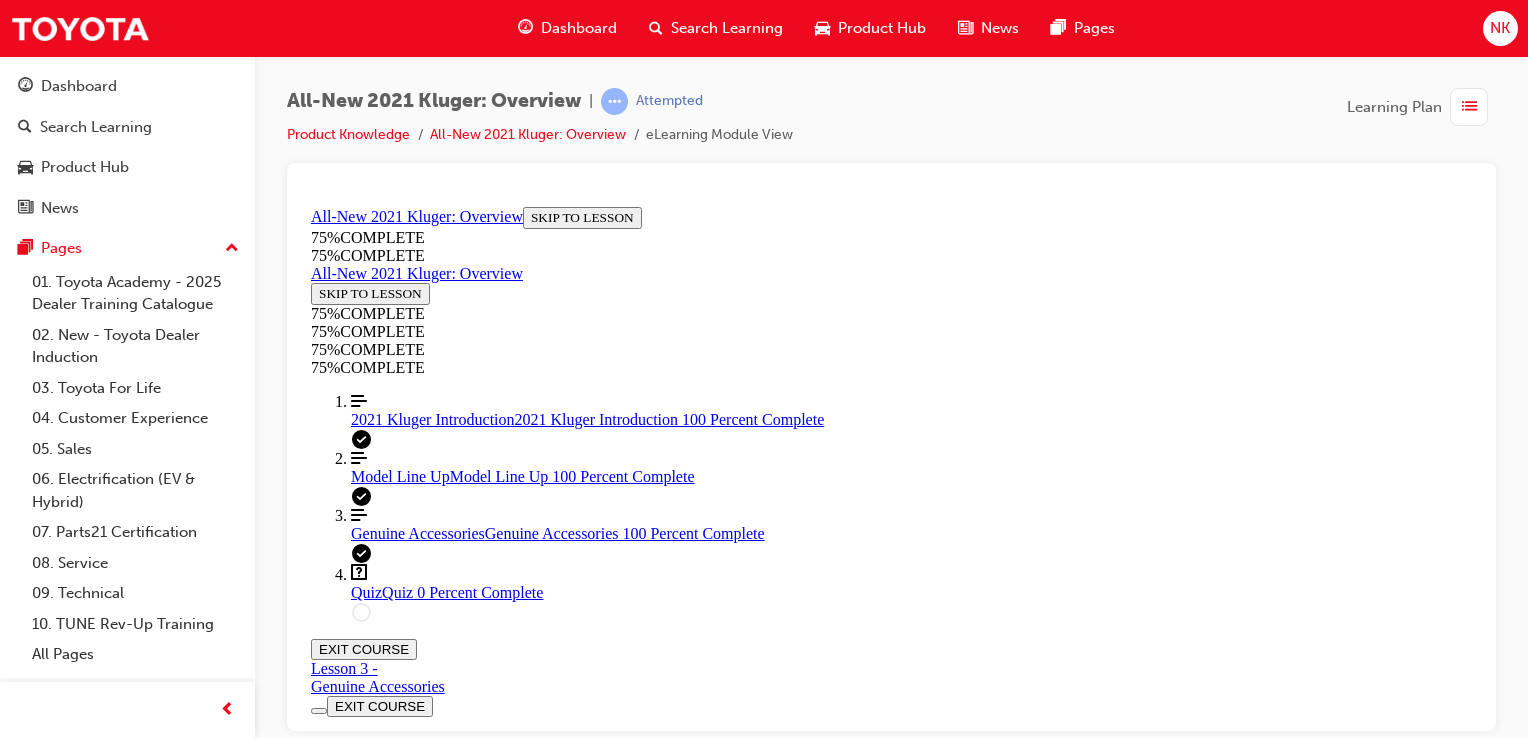 click on "TAKE AGAIN" at bounding box center [359, 861] 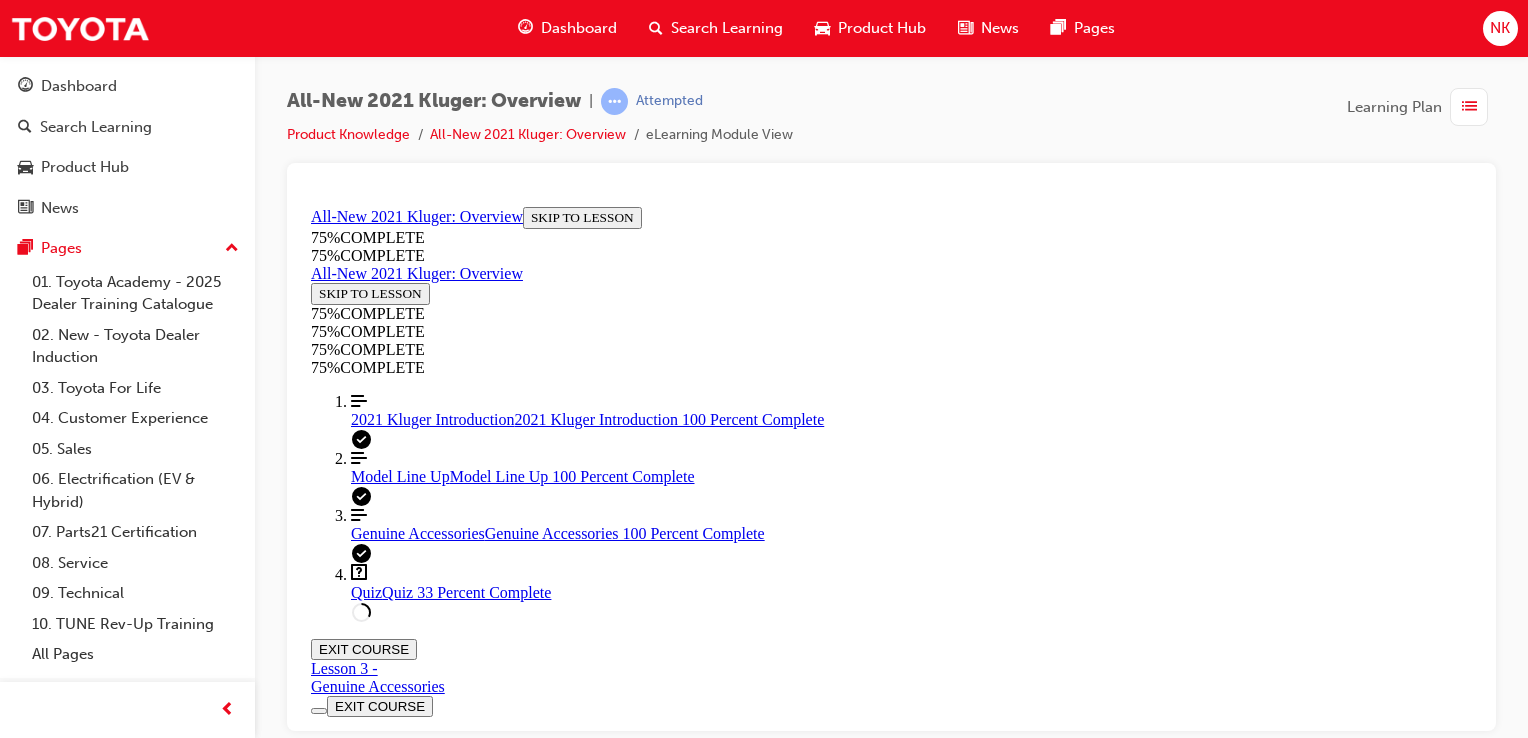 scroll, scrollTop: 317, scrollLeft: 0, axis: vertical 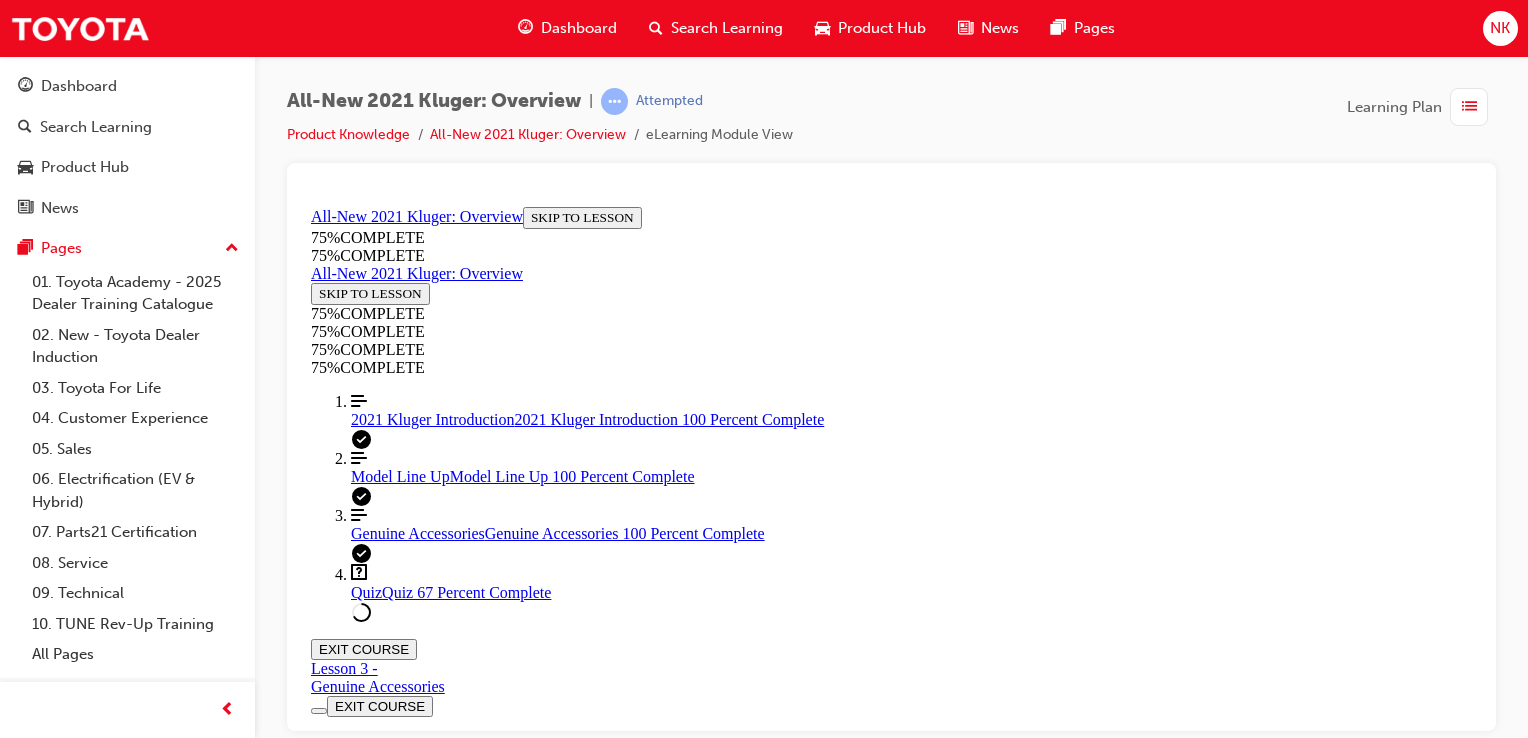 click at bounding box center (911, 1537) 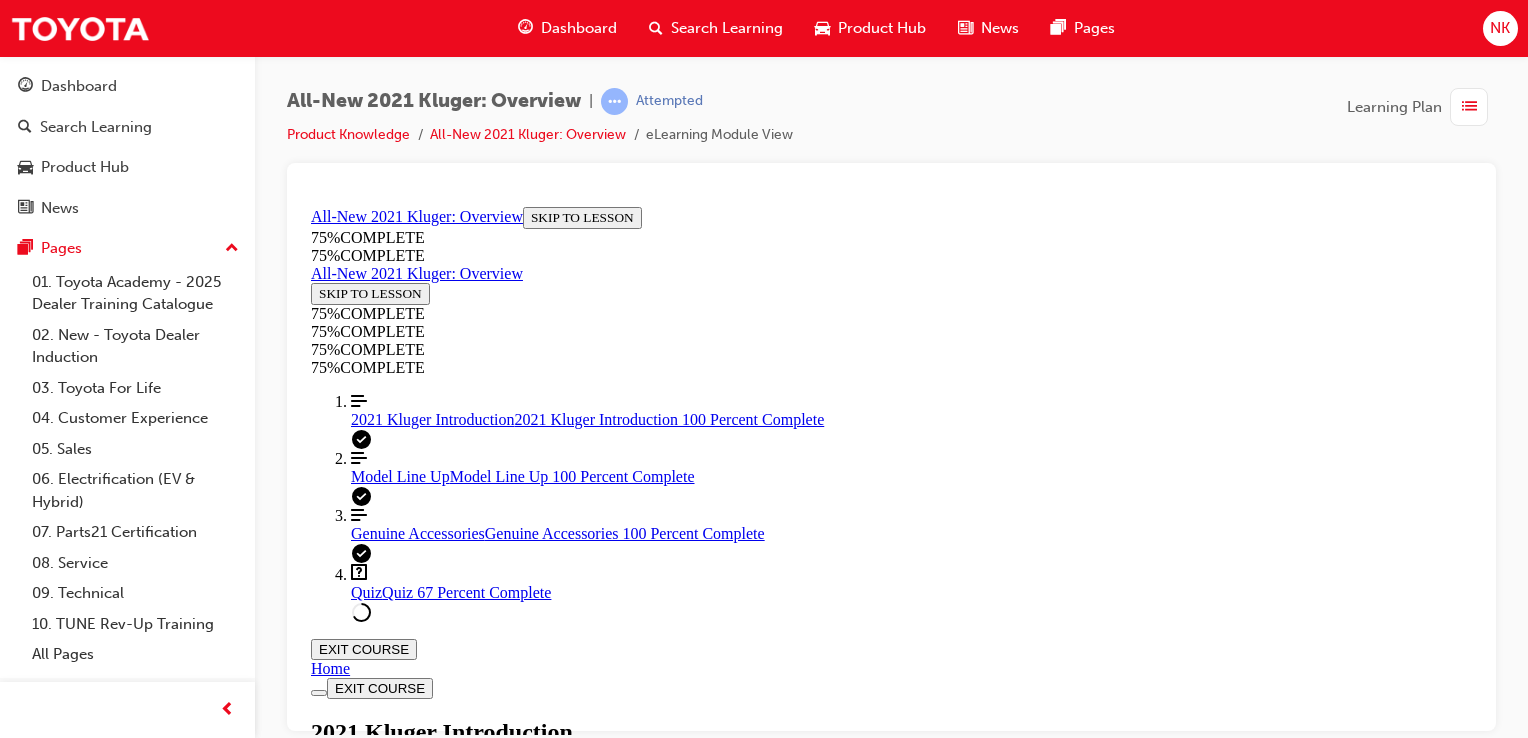 scroll, scrollTop: 2278, scrollLeft: 0, axis: vertical 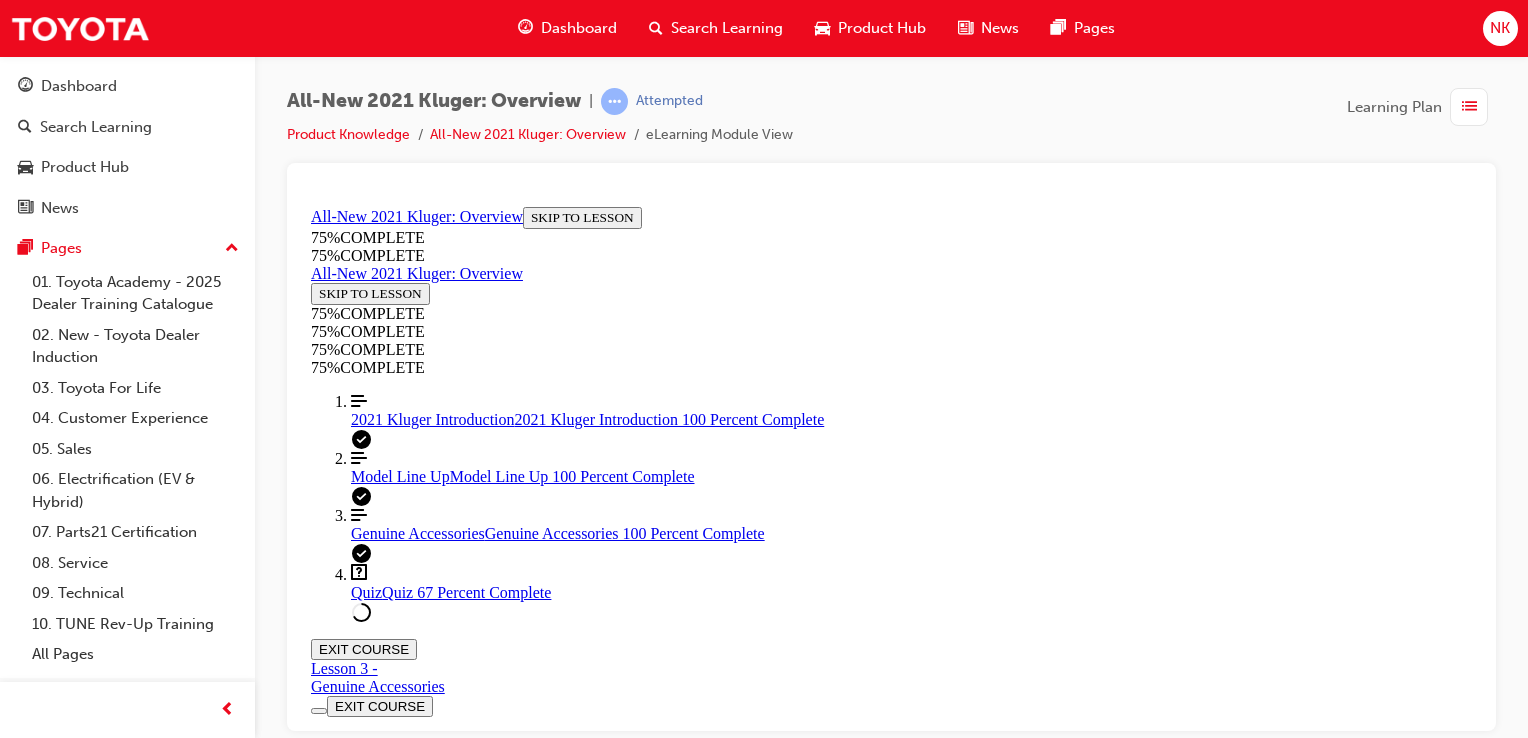 click on "Ability to carry 7 passengers in style" at bounding box center [911, 1689] 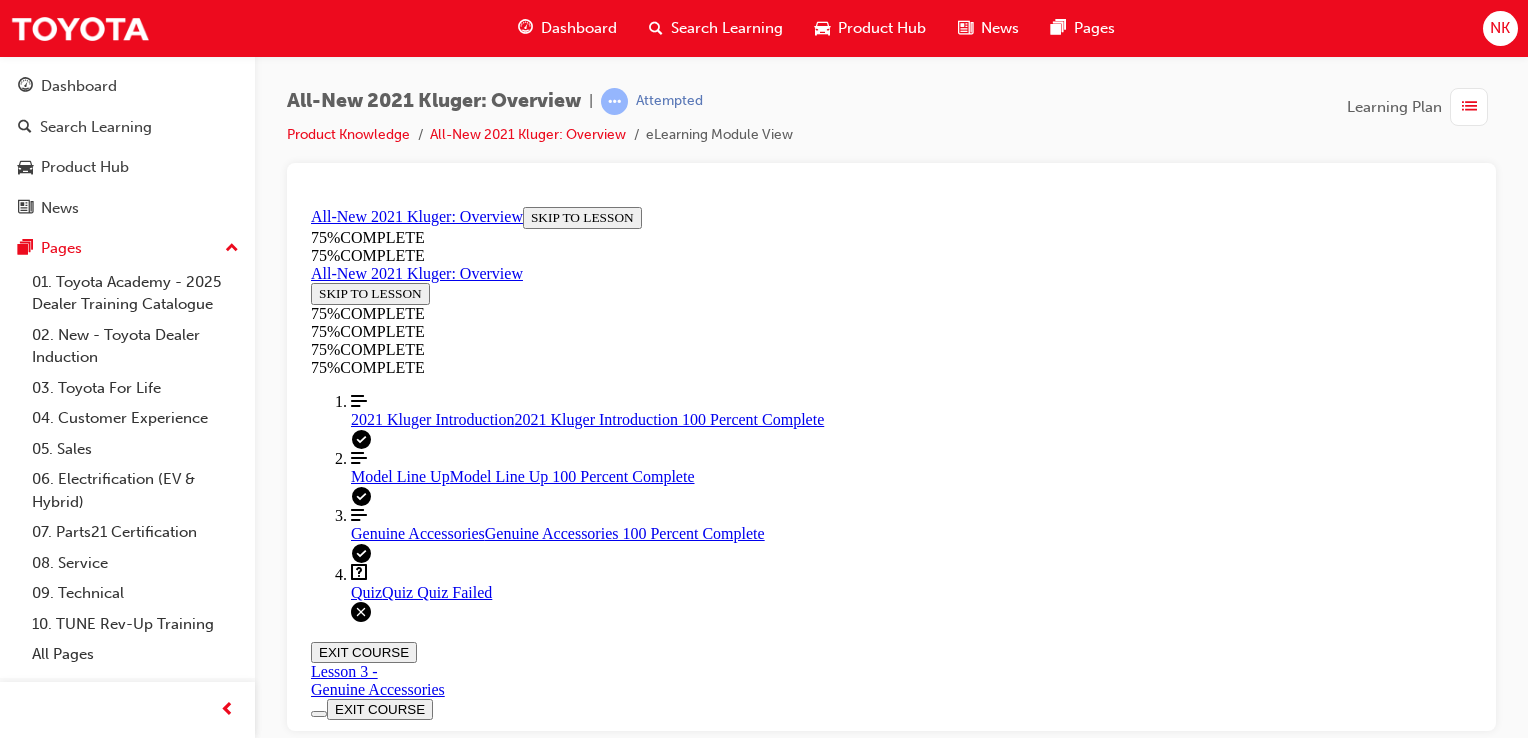 scroll, scrollTop: 496, scrollLeft: 0, axis: vertical 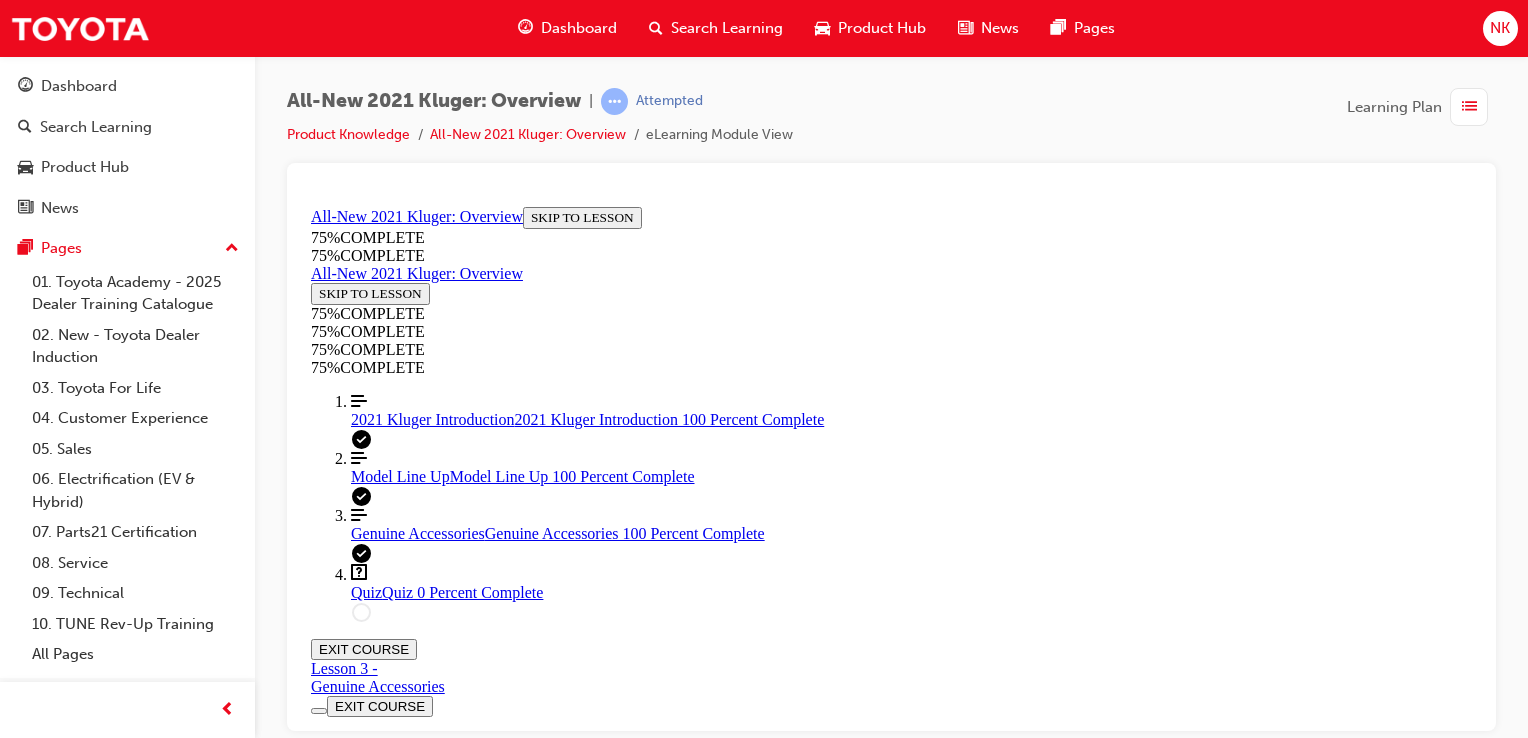 click on "TAKE AGAIN" at bounding box center (359, 861) 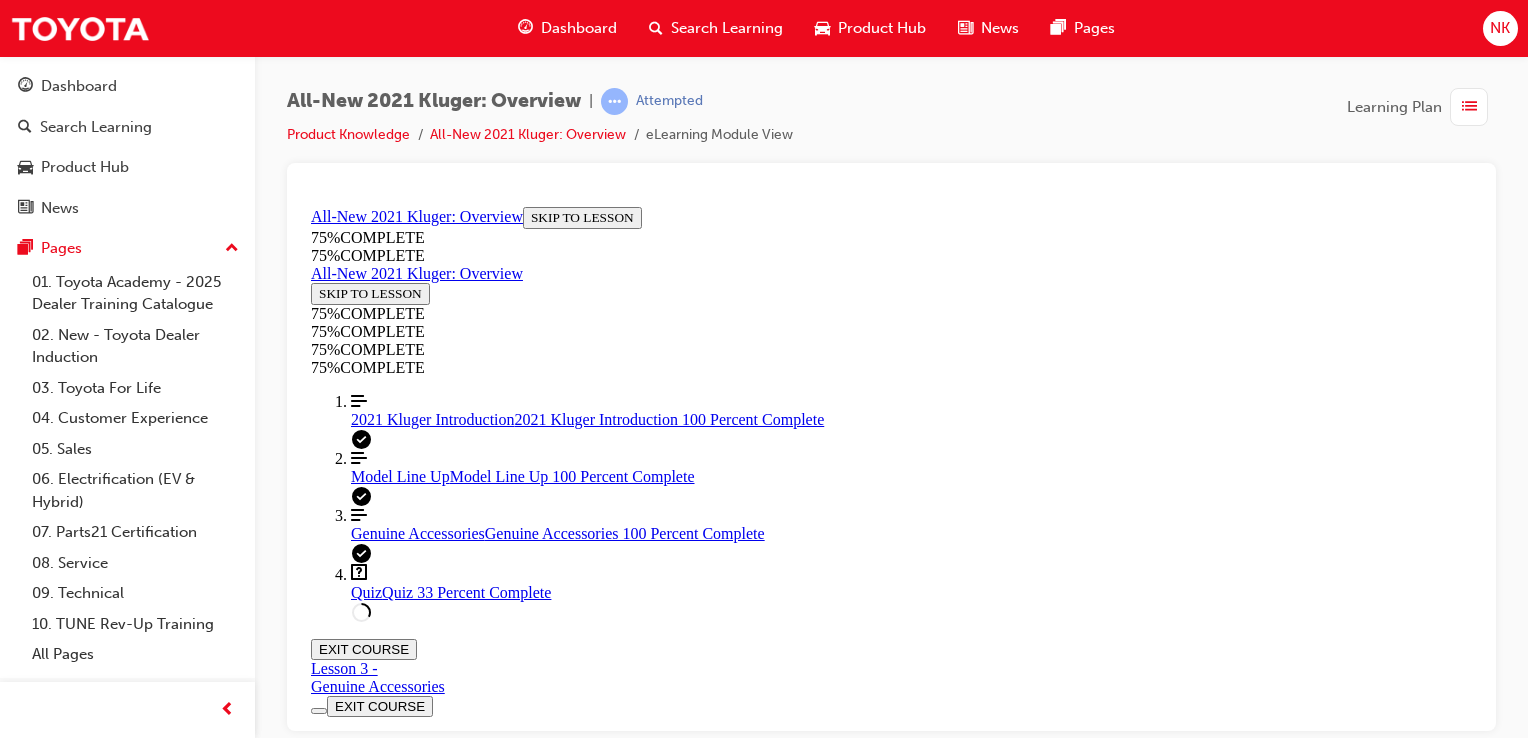 scroll, scrollTop: 369, scrollLeft: 0, axis: vertical 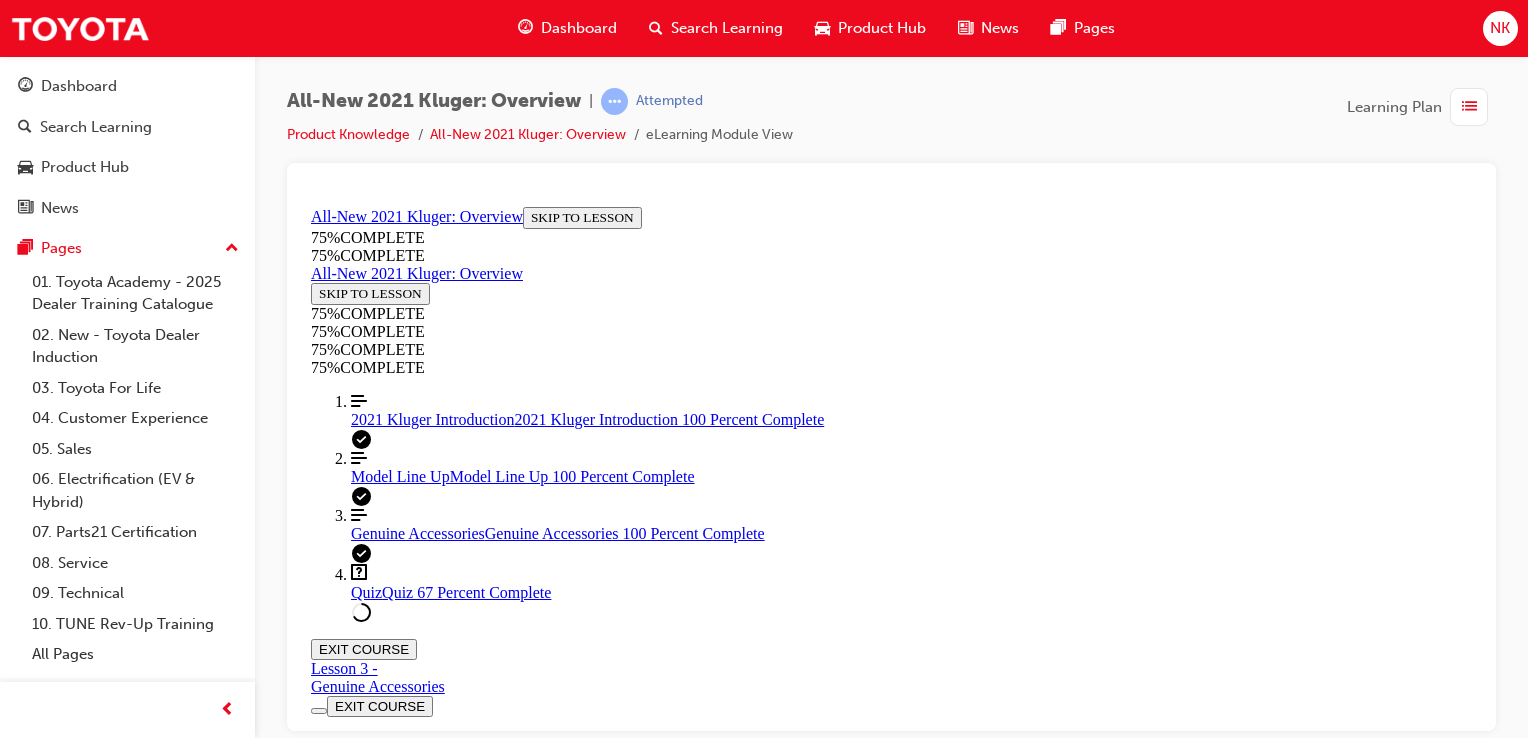 click at bounding box center (911, 1401) 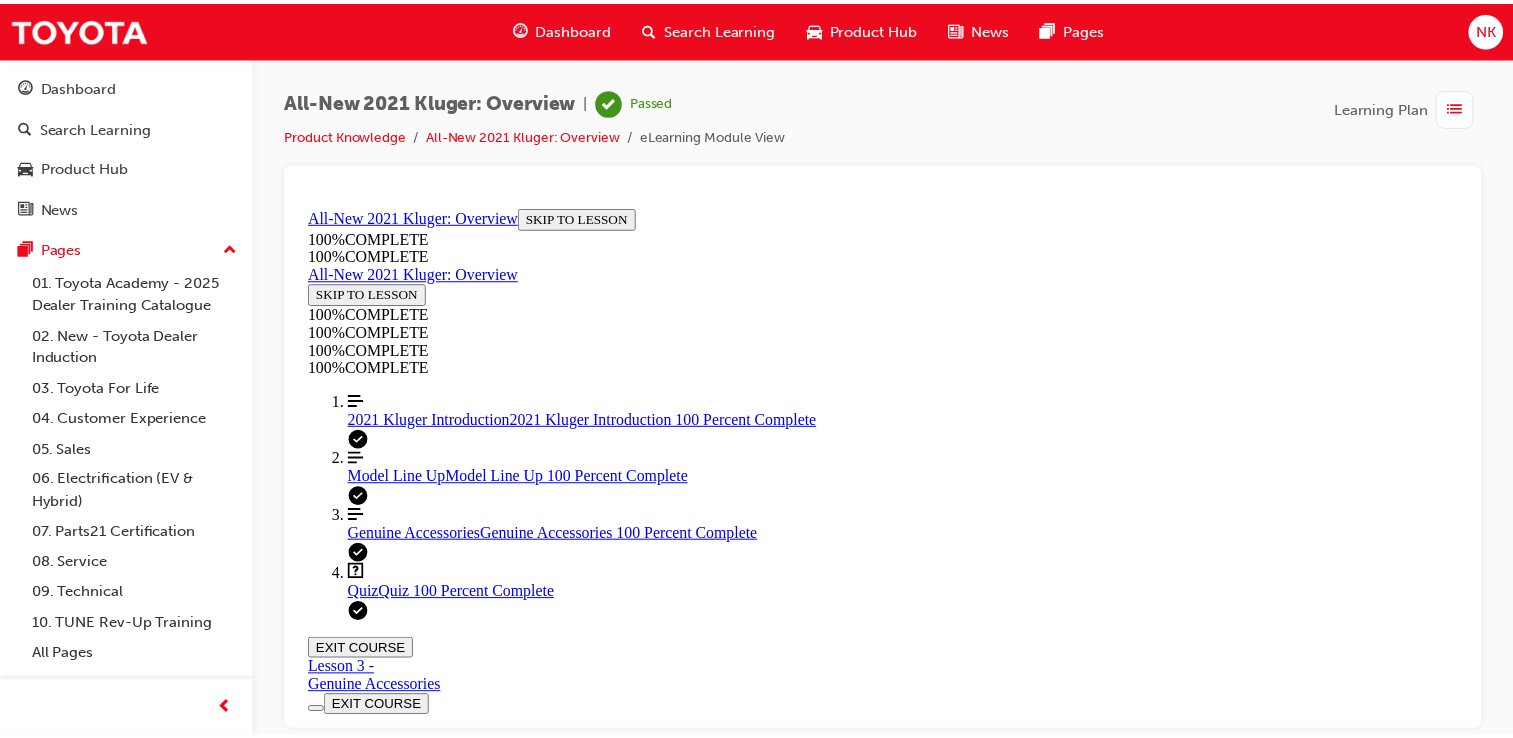 scroll, scrollTop: 496, scrollLeft: 0, axis: vertical 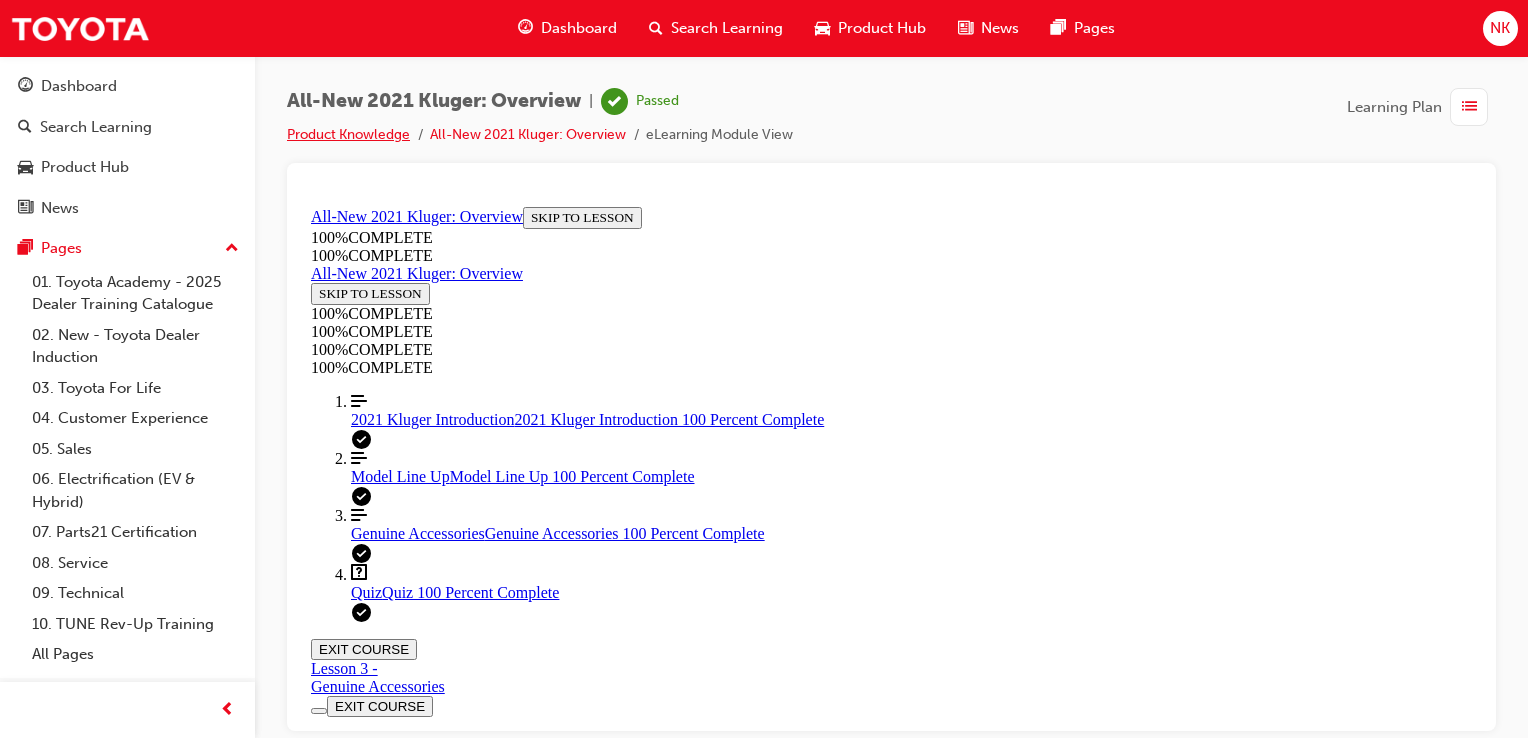 click on "Product Knowledge" at bounding box center (348, 134) 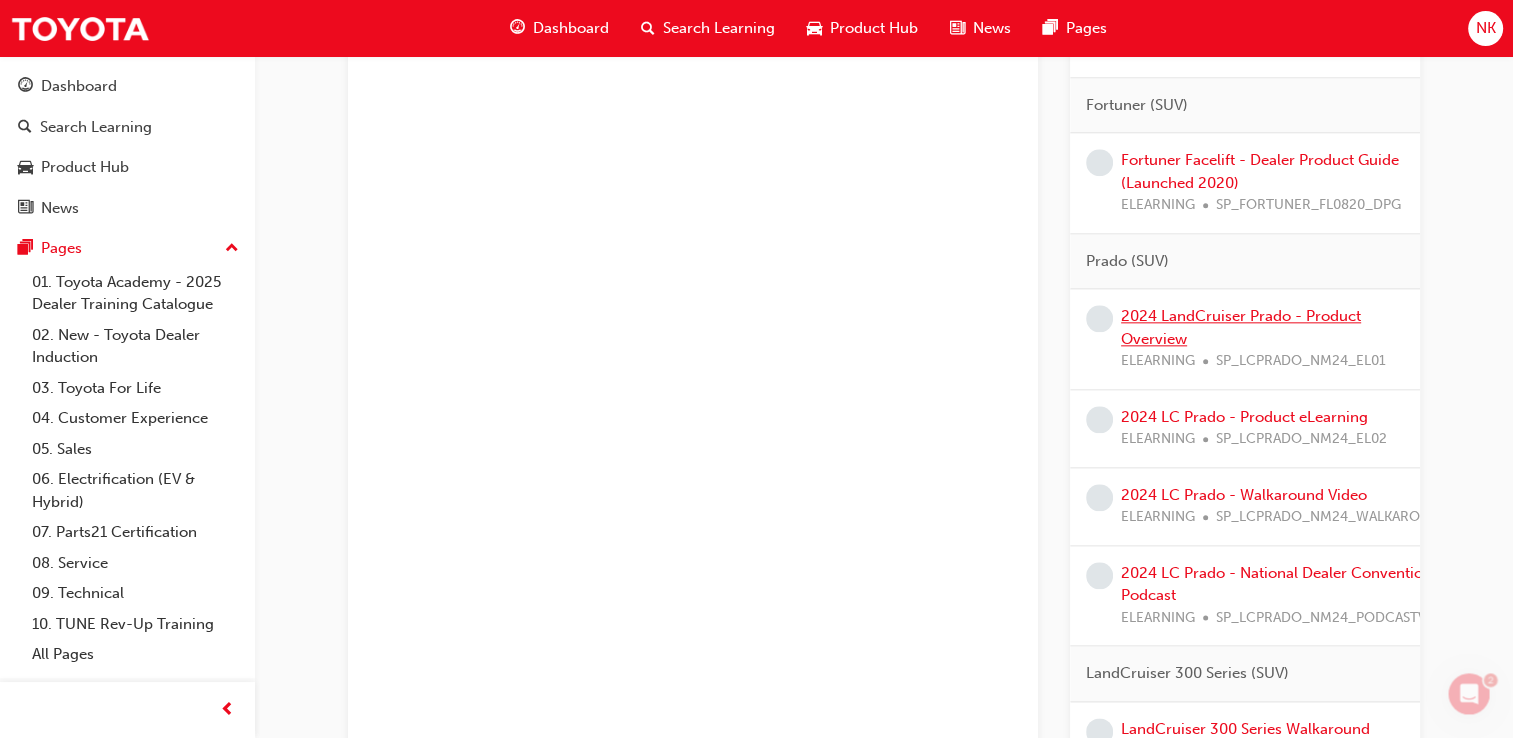 scroll, scrollTop: 2247, scrollLeft: 0, axis: vertical 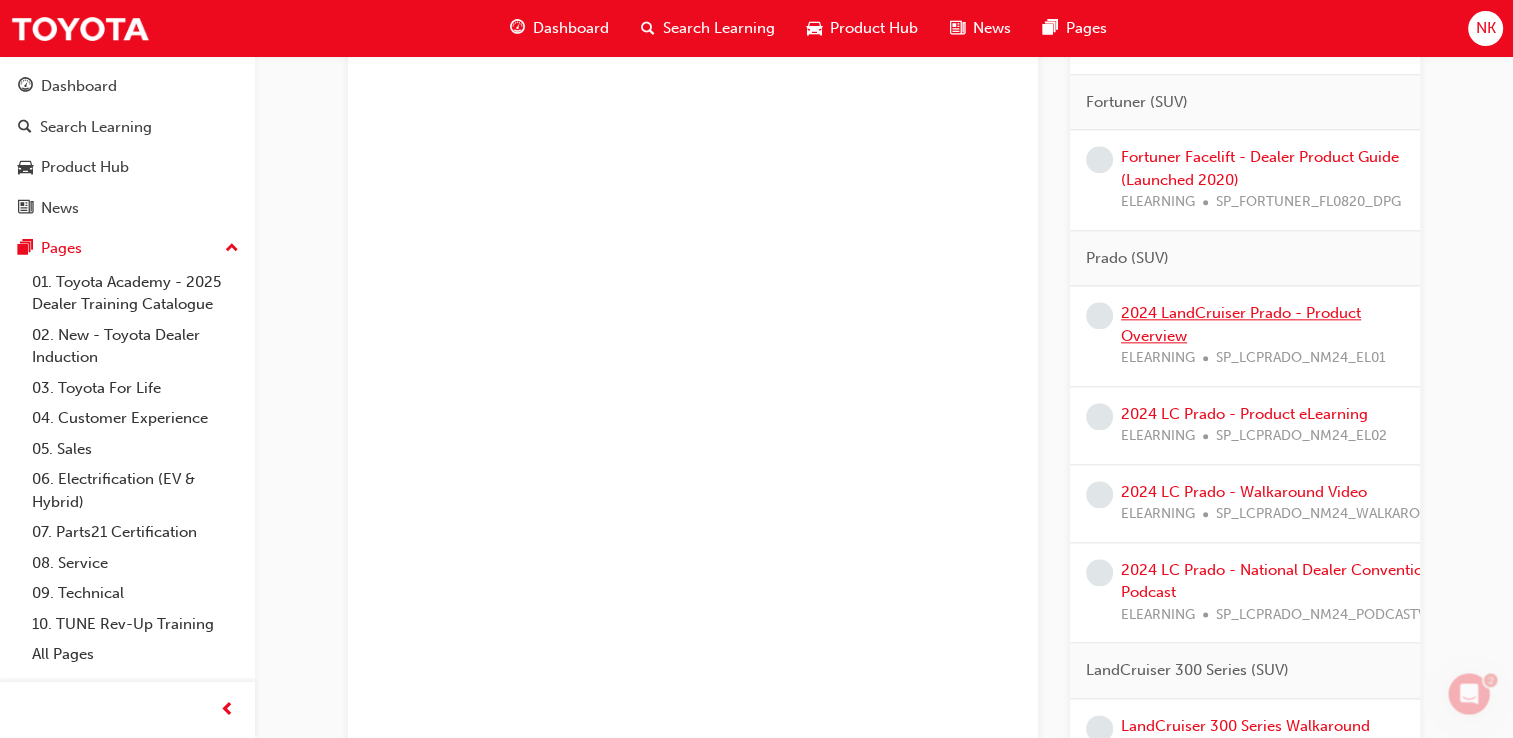 click on "2024 LandCruiser Prado - Product Overview" at bounding box center (1241, 324) 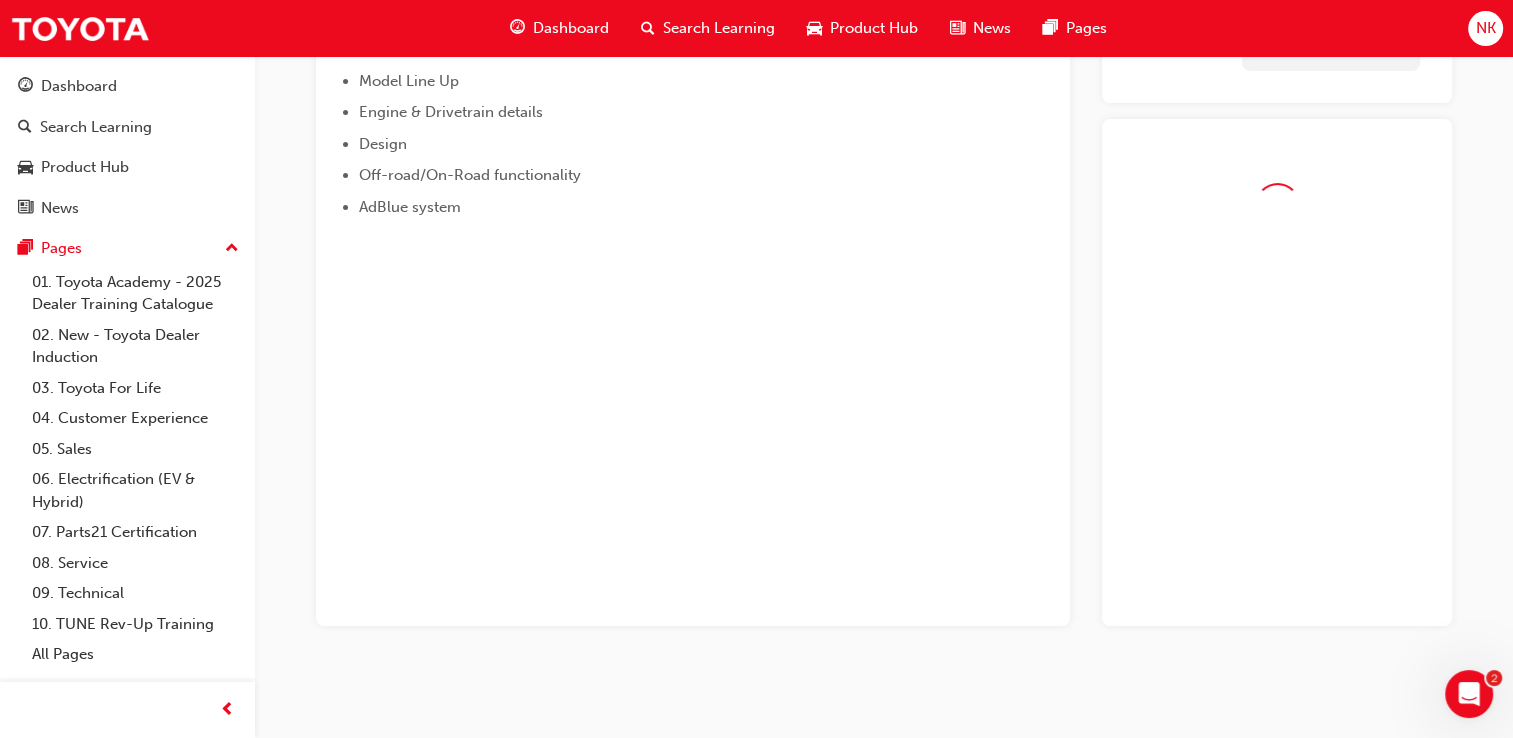 scroll, scrollTop: 300, scrollLeft: 0, axis: vertical 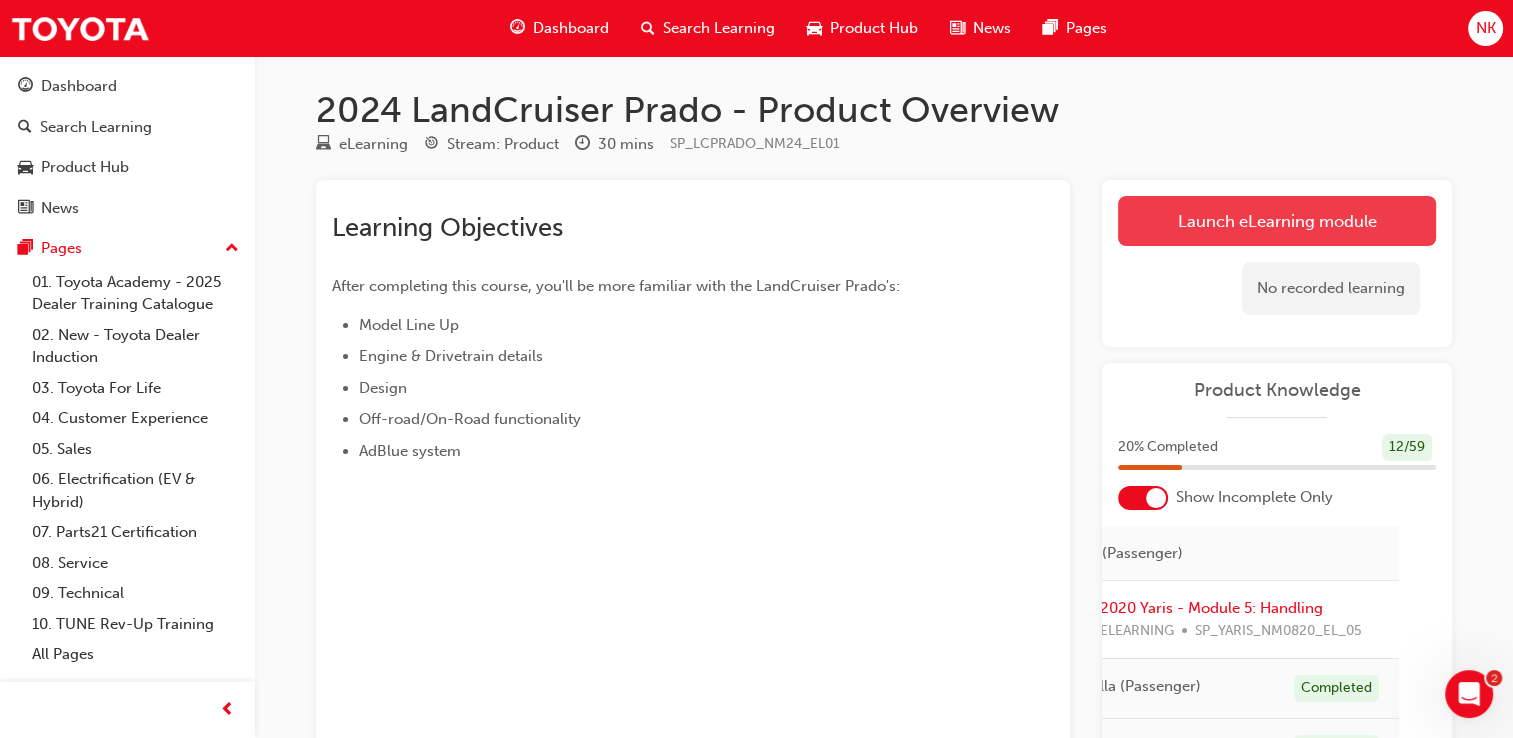 click on "Launch eLearning module" at bounding box center (1277, 221) 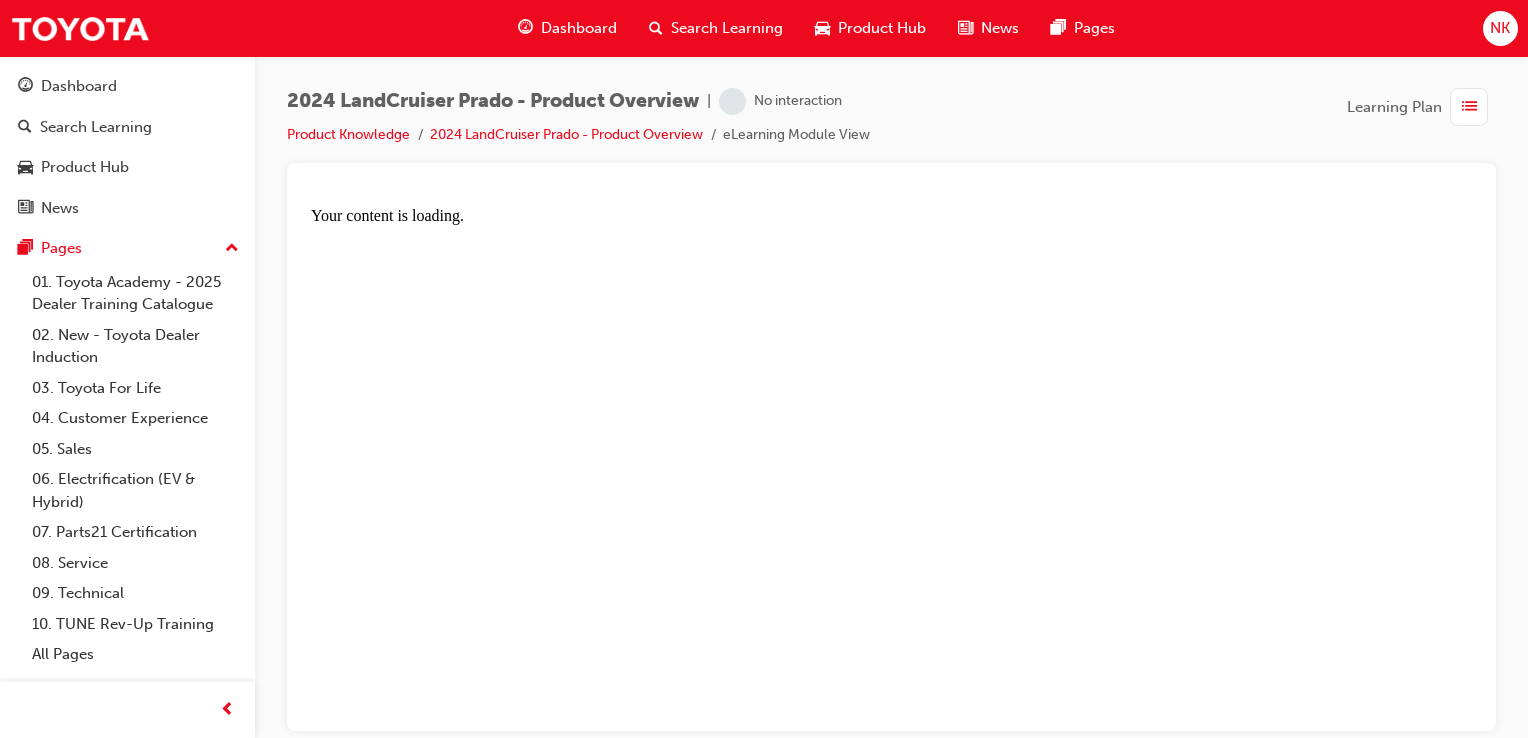 scroll, scrollTop: 0, scrollLeft: 0, axis: both 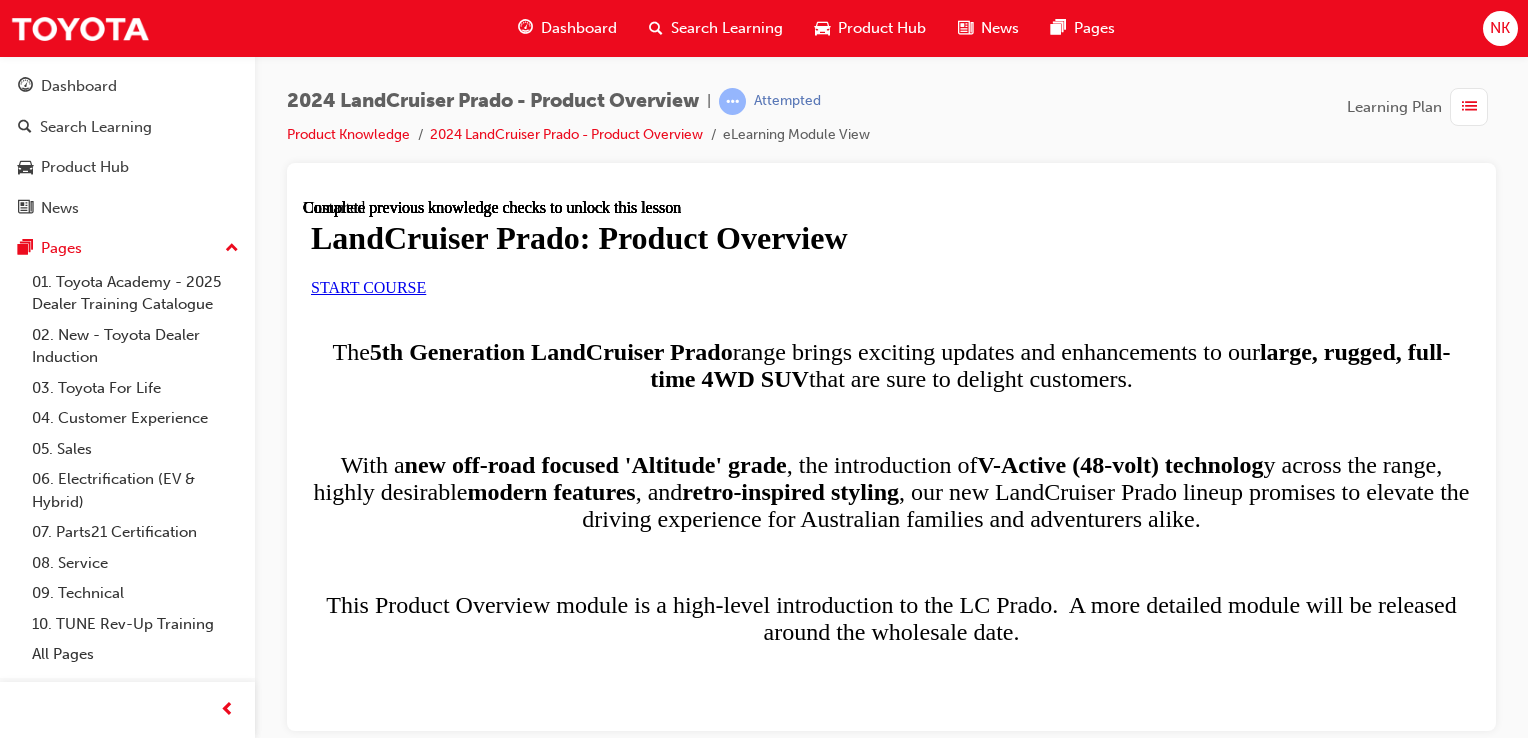 click on "START COURSE" at bounding box center (368, 286) 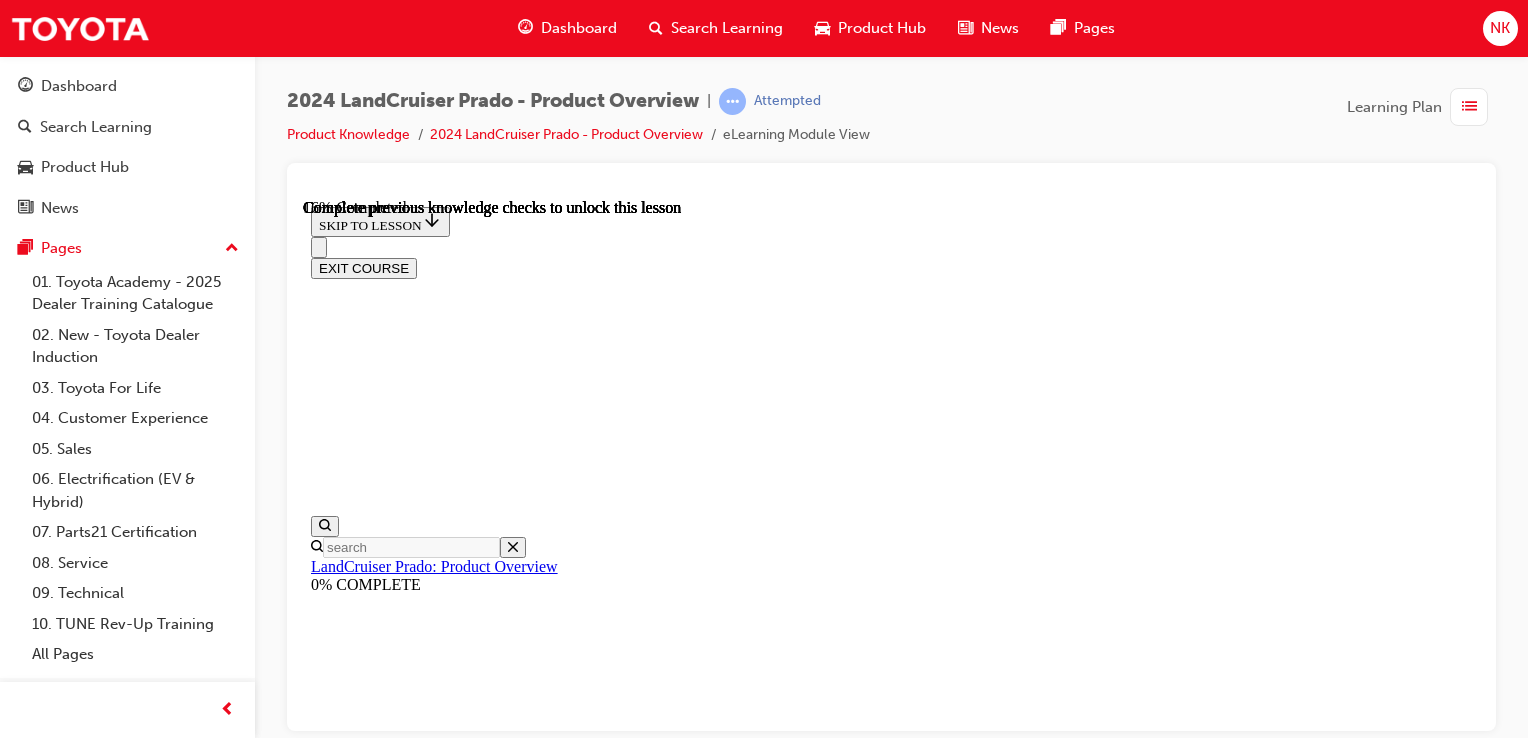 scroll, scrollTop: 1278, scrollLeft: 0, axis: vertical 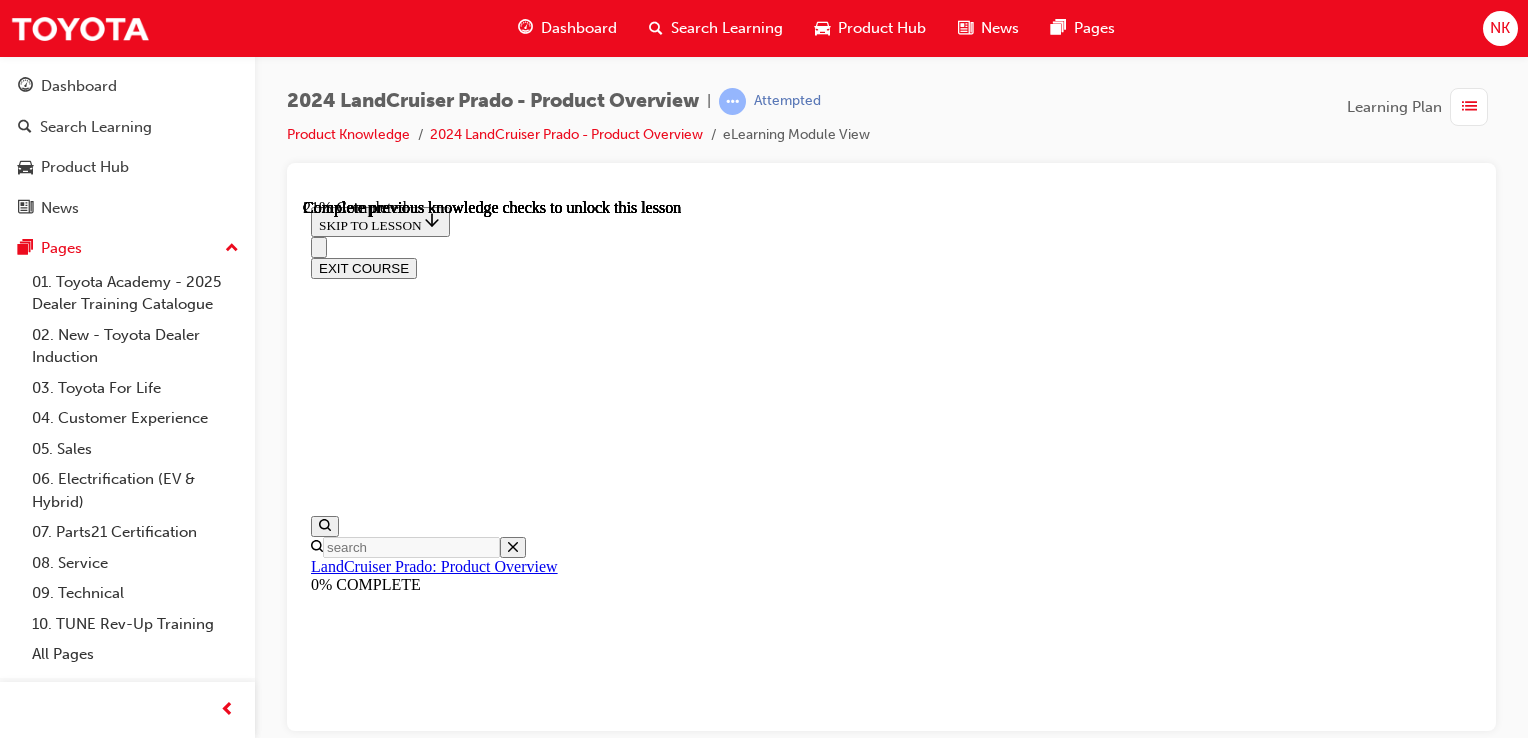 click on "CONTINUE" at bounding box center [353, 10846] 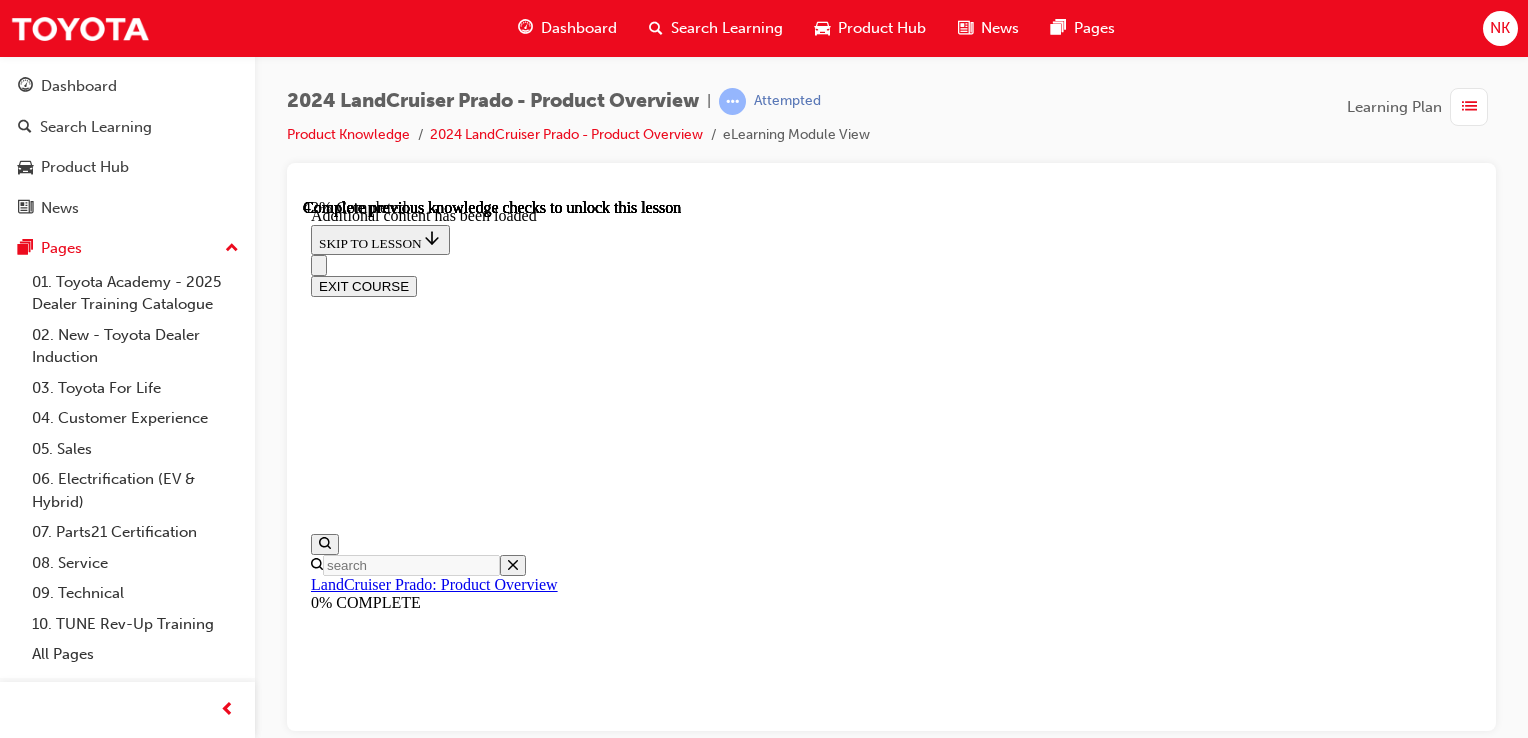 scroll, scrollTop: 2182, scrollLeft: 0, axis: vertical 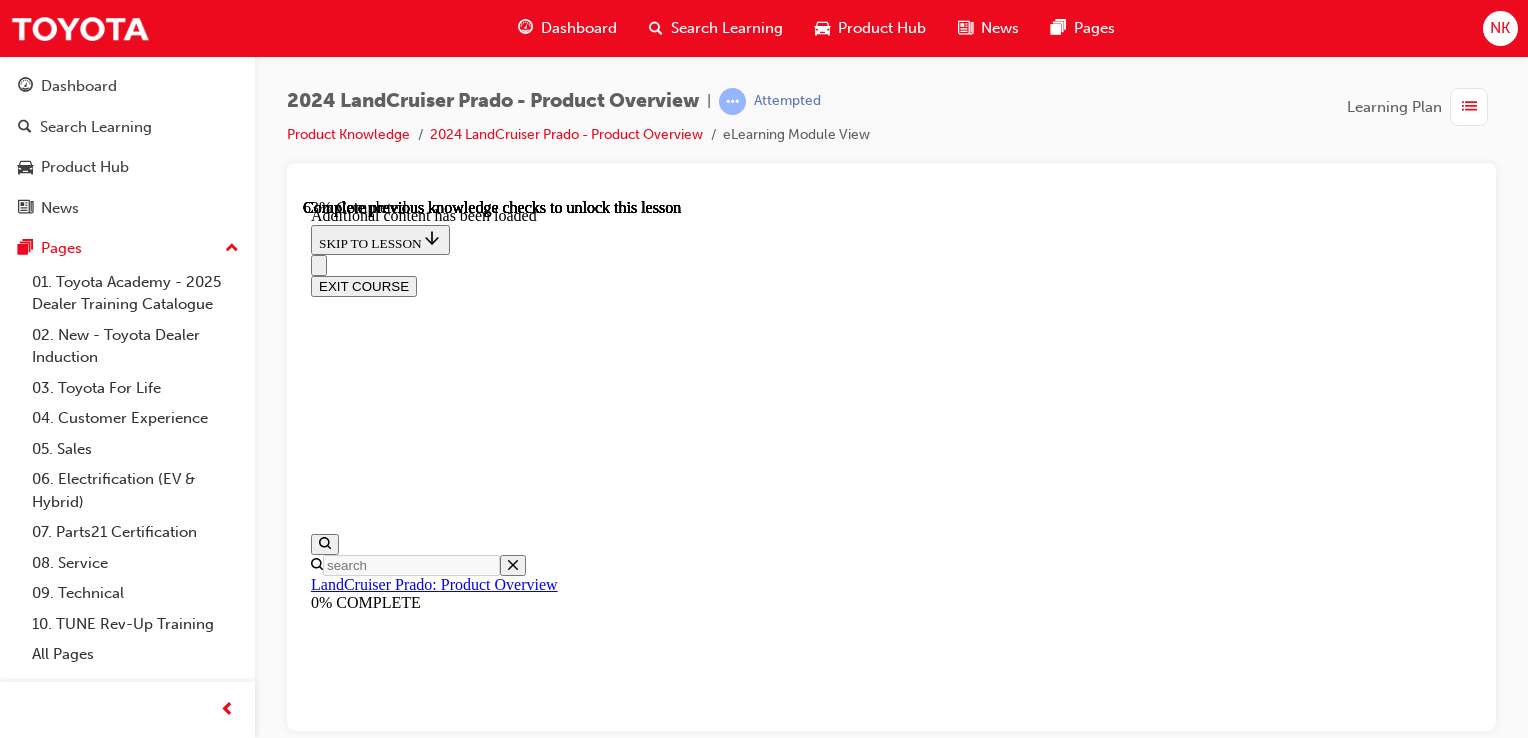 click on "Click to flip Click to flip RELIABILITY Click to flip Click to flip OFF-ROAD PERFORMANCE Click to flip Click to flip TOWING  Click to flip Click to flip Features  / Specs" at bounding box center (891, 12781) 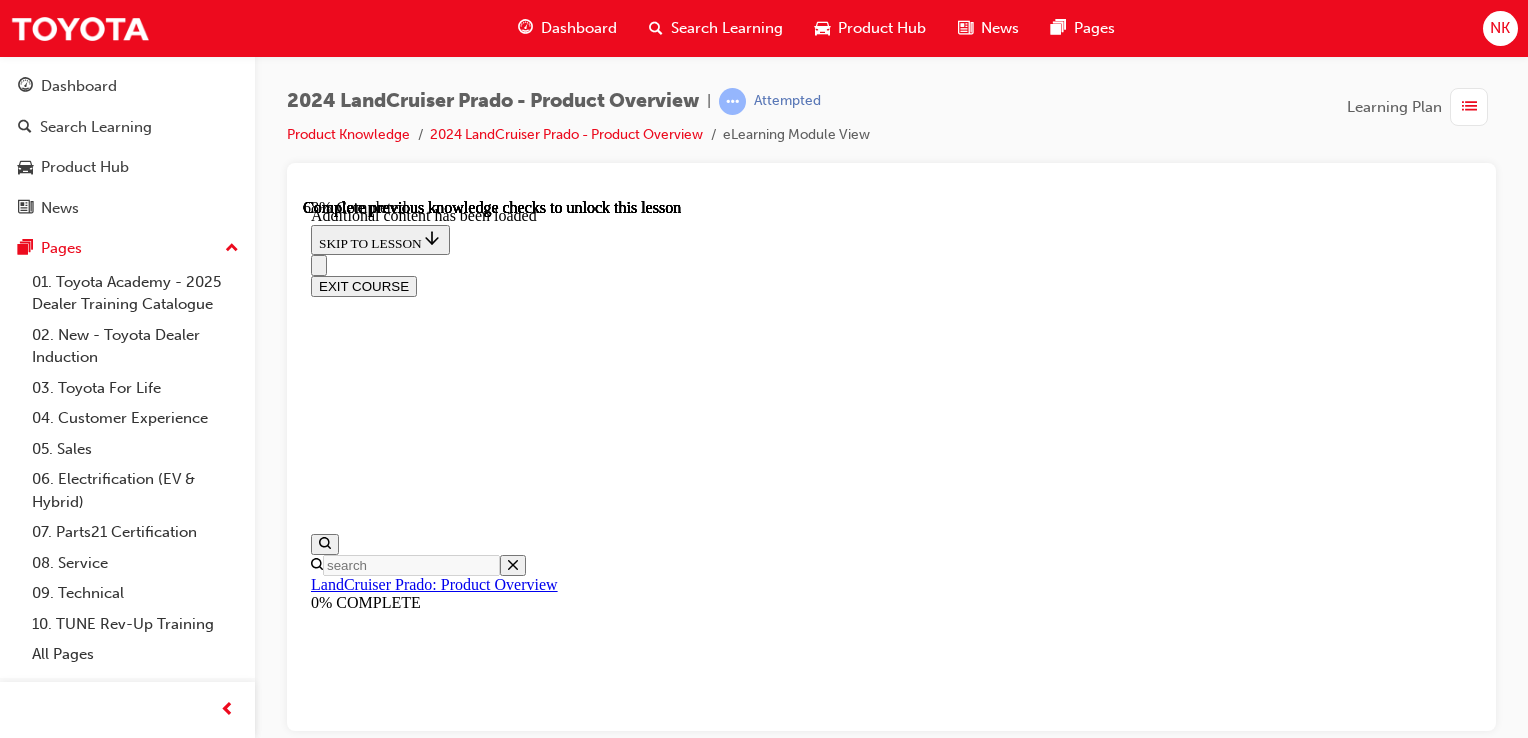 scroll, scrollTop: 3176, scrollLeft: 0, axis: vertical 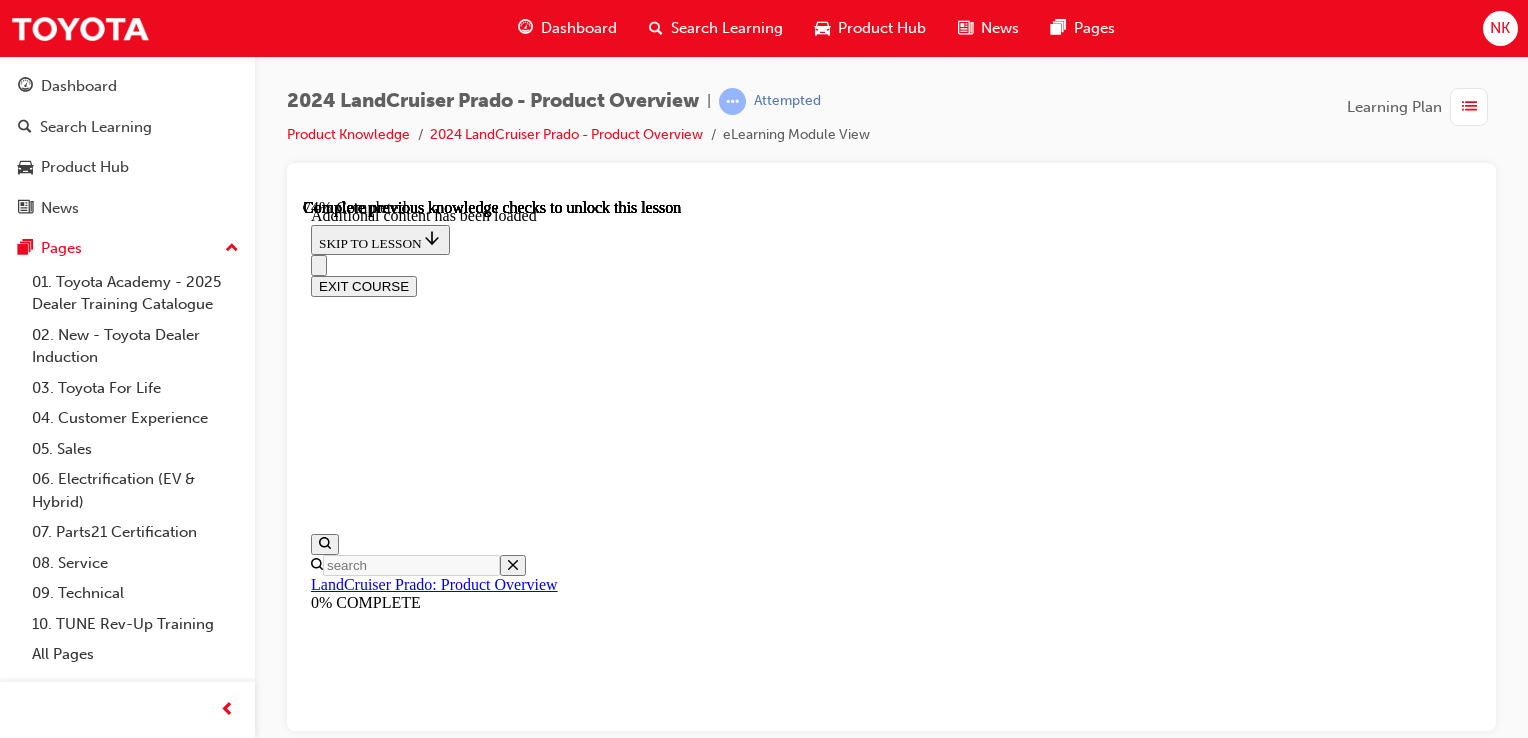 click on "KNOWLEDGE CHECK" at bounding box center [386, 13663] 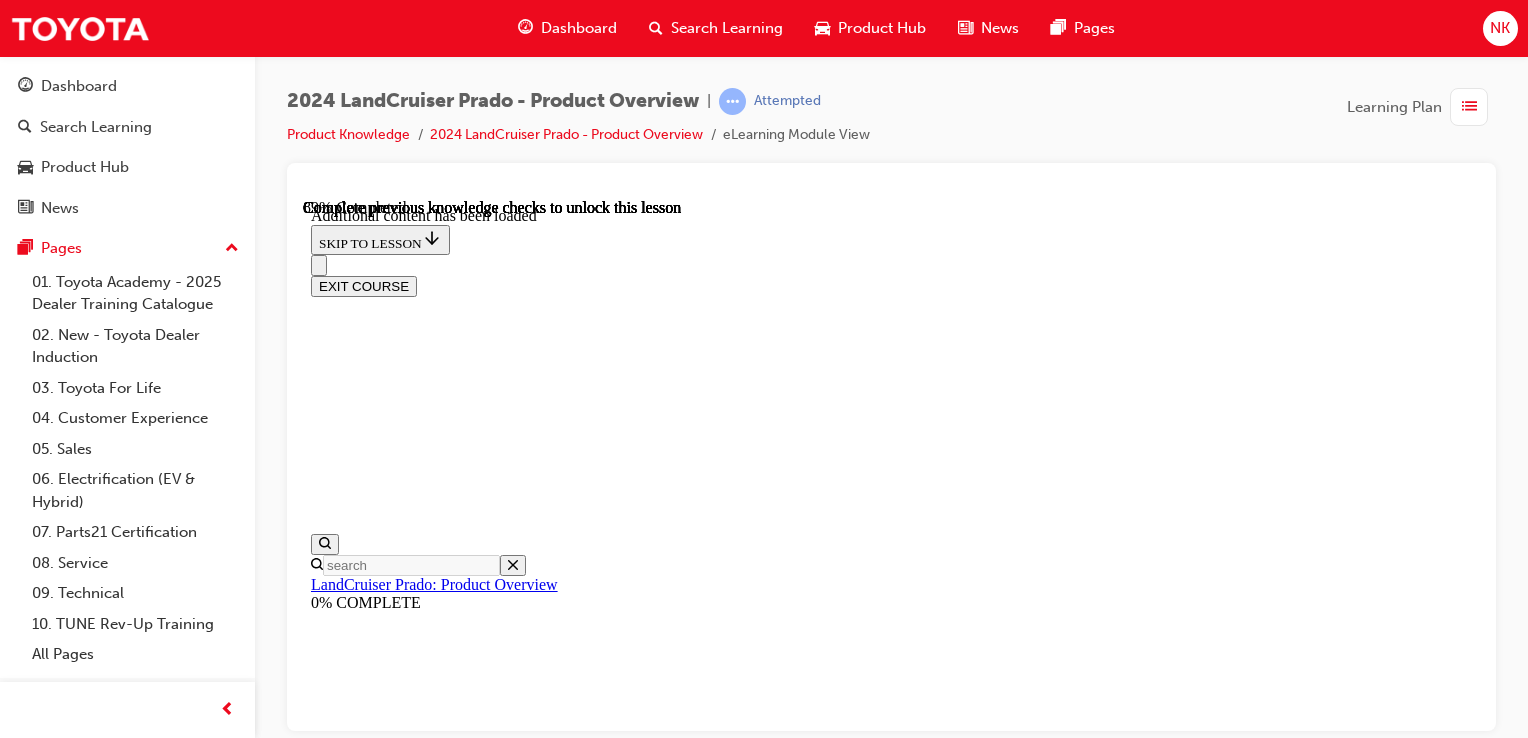 scroll, scrollTop: 3919, scrollLeft: 0, axis: vertical 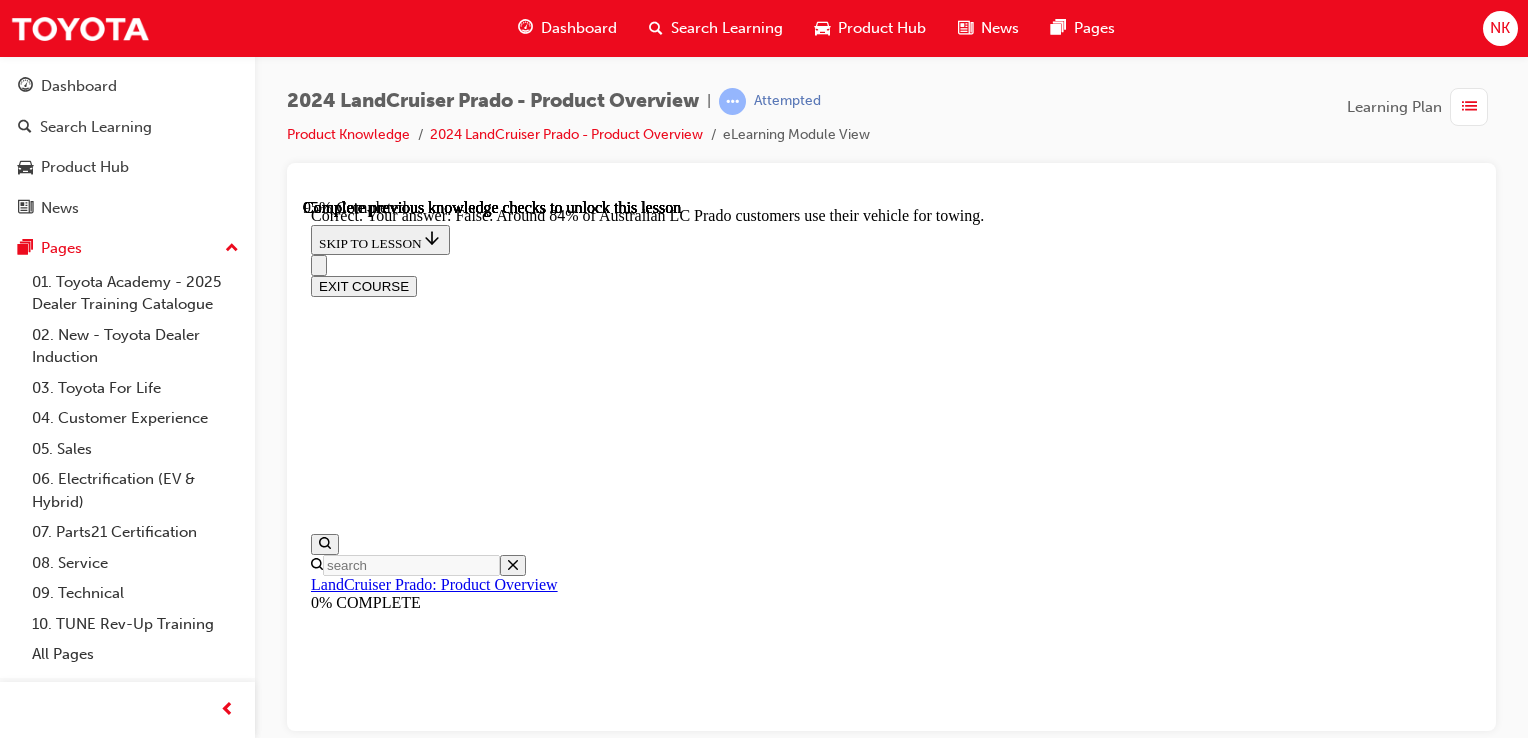 click on "NEXT LESSON" at bounding box center [363, 18408] 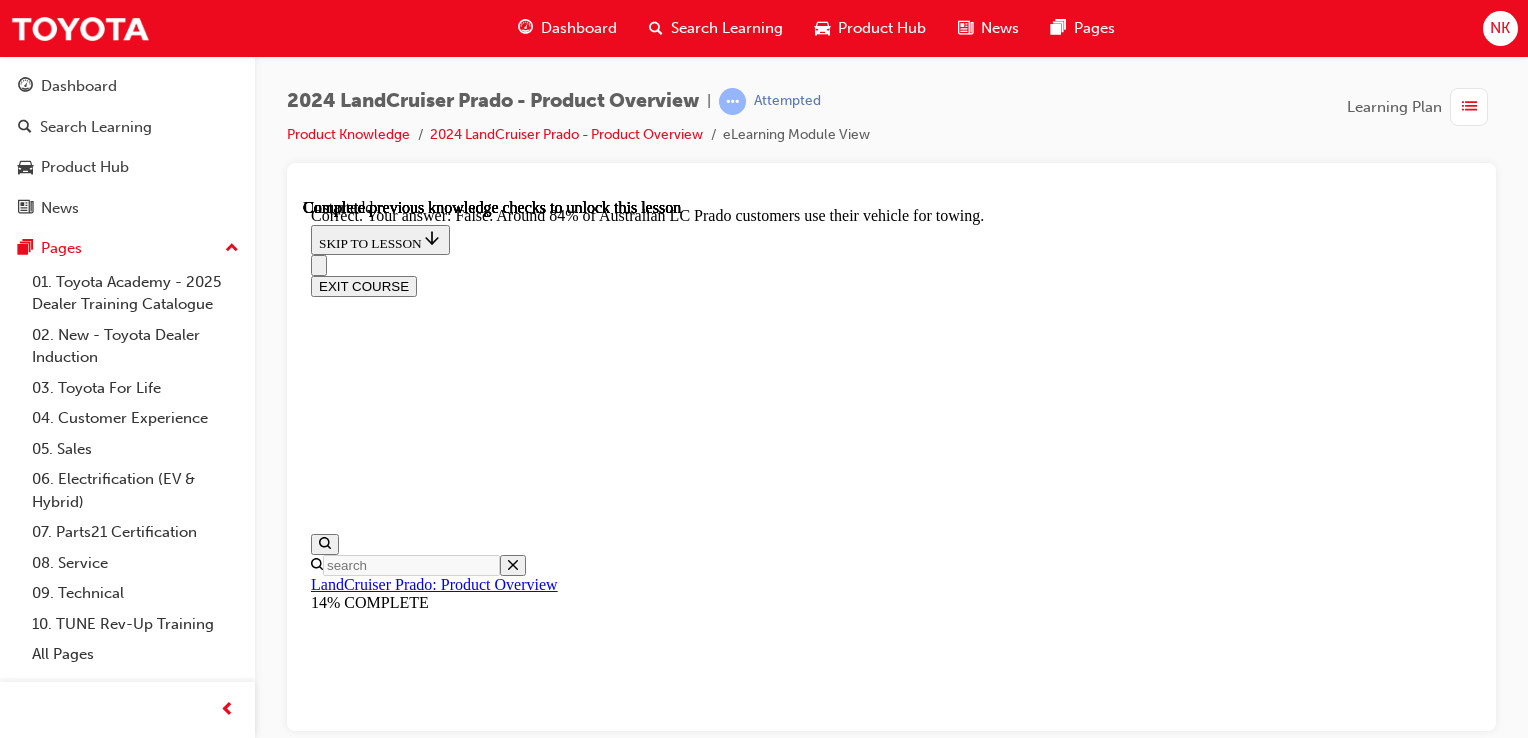 scroll, scrollTop: 0, scrollLeft: 0, axis: both 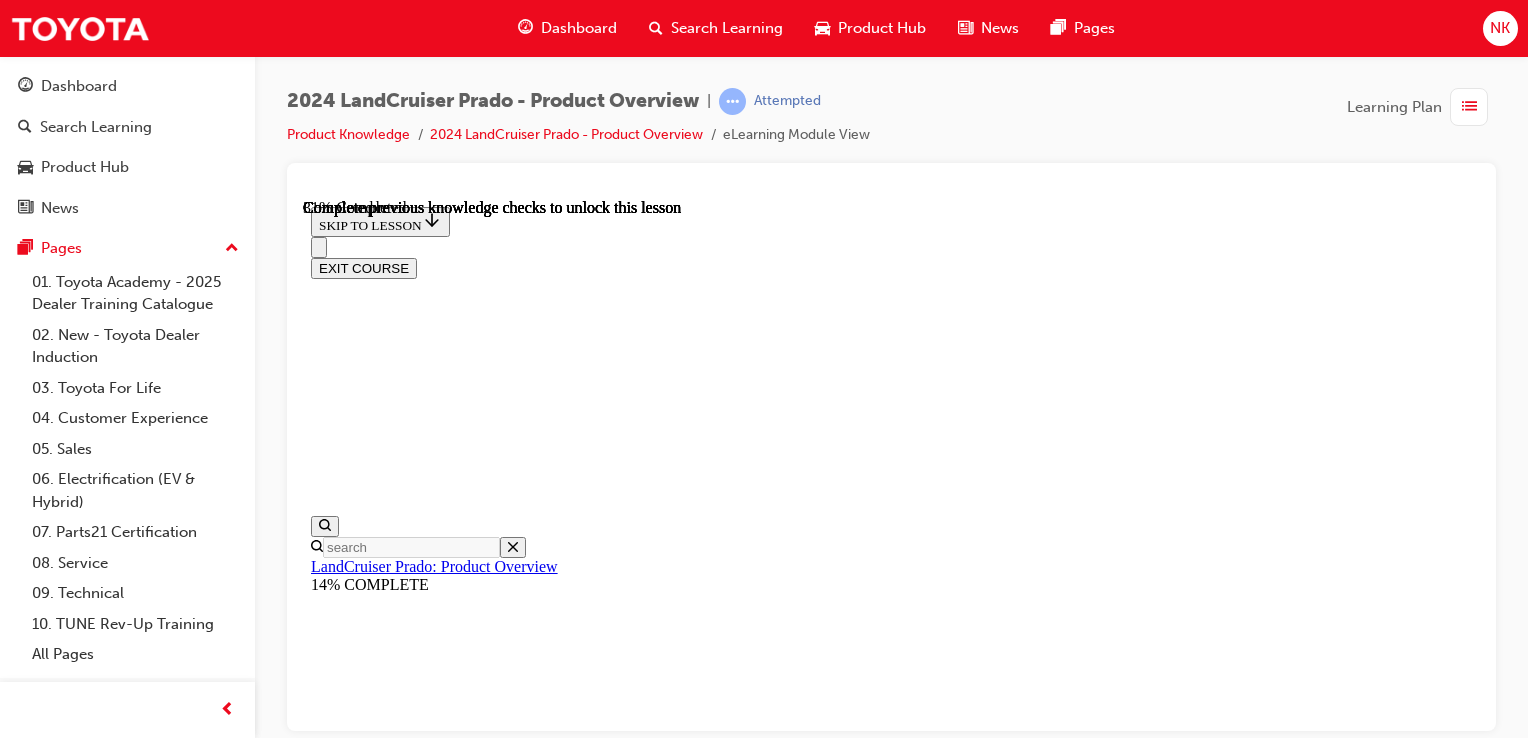 click at bounding box center (1187, 10848) 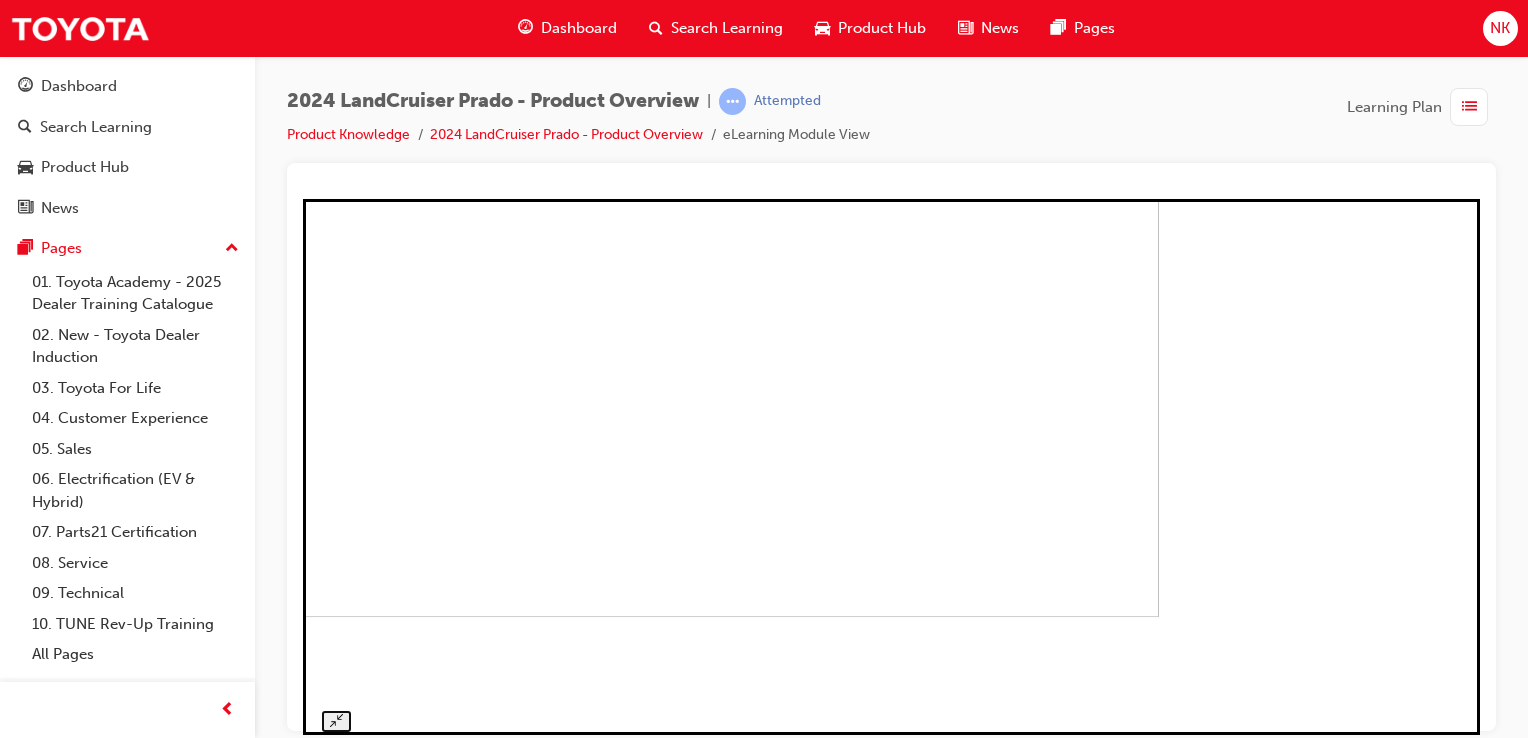 click at bounding box center (570, 369) 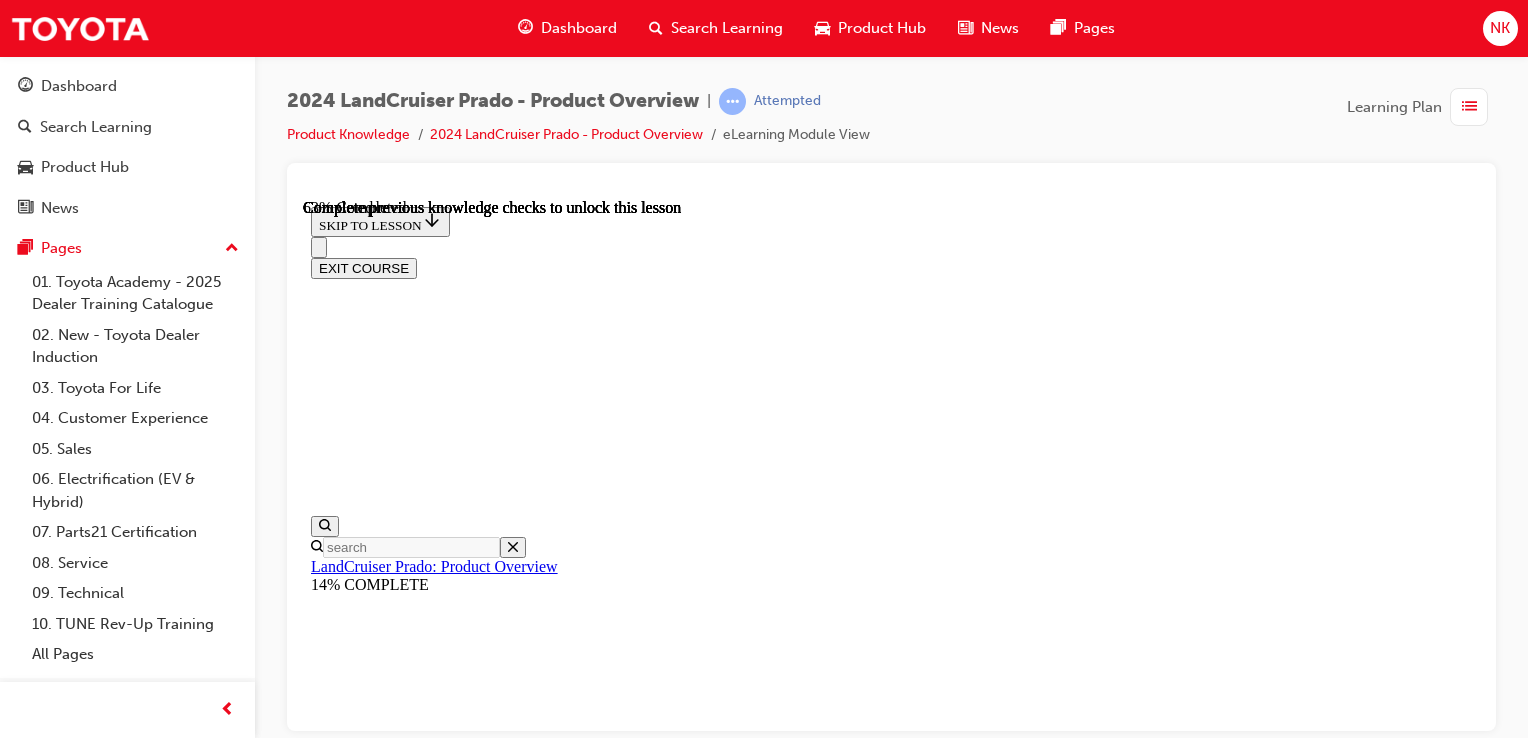 scroll, scrollTop: 3020, scrollLeft: 0, axis: vertical 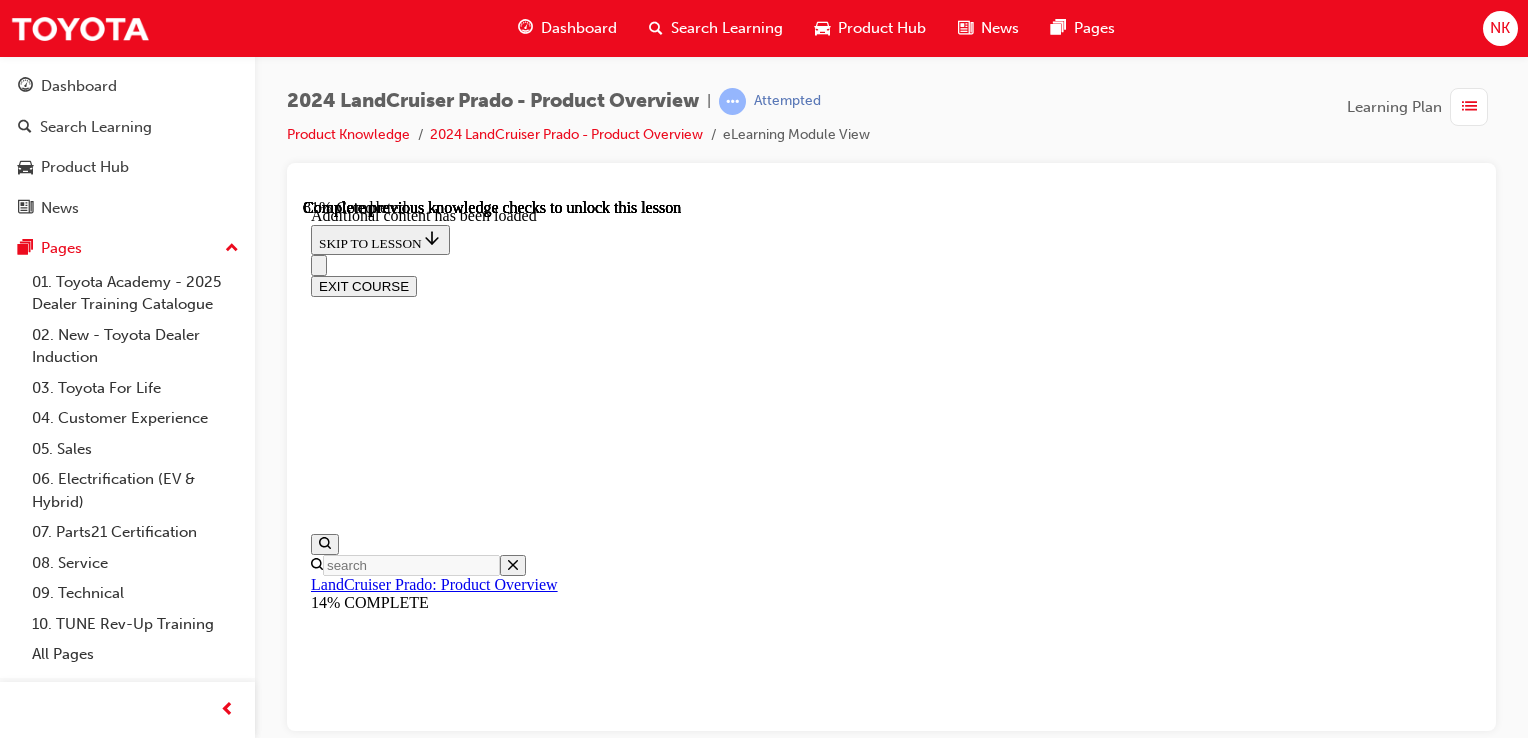 click on "Kakadu" at bounding box center (891, 22097) 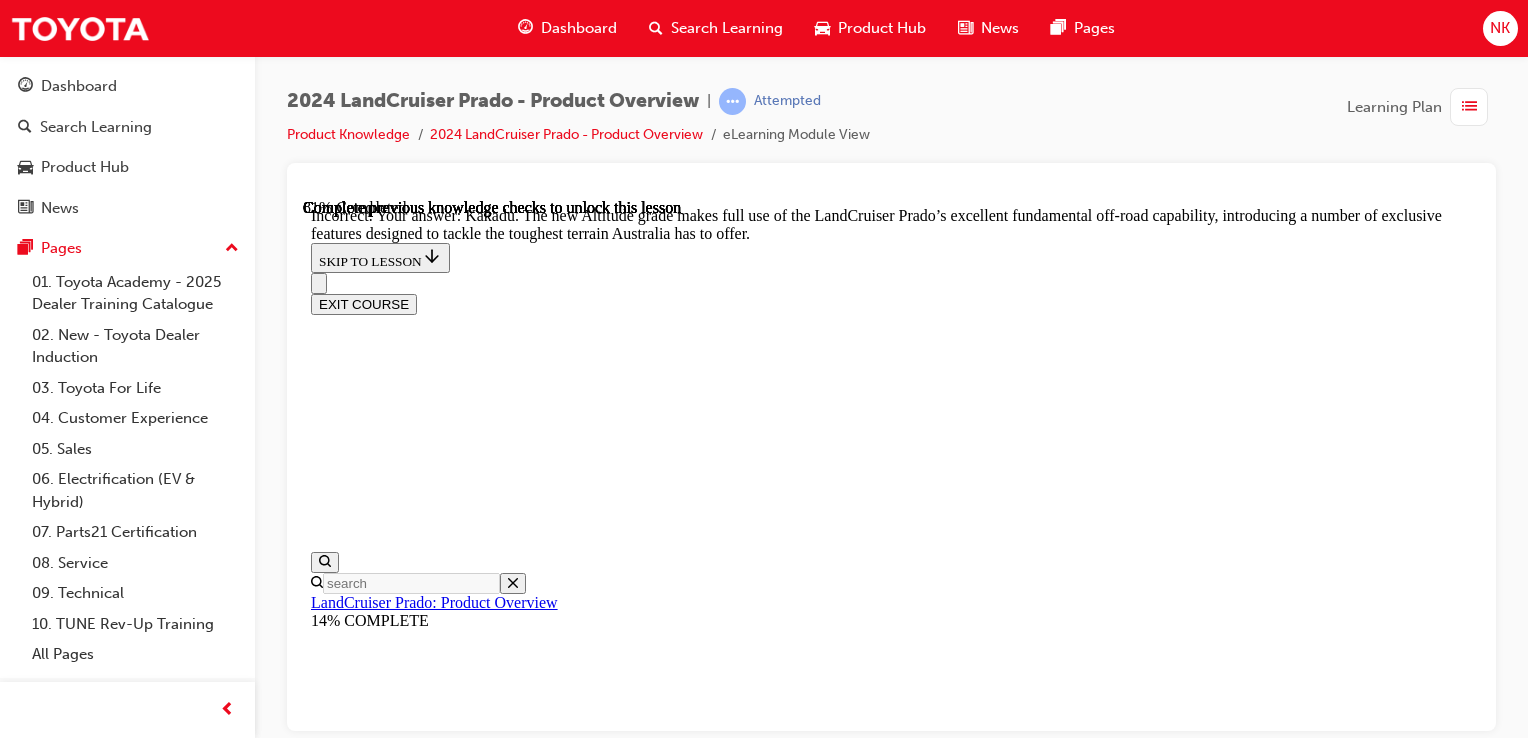 scroll, scrollTop: 3907, scrollLeft: 0, axis: vertical 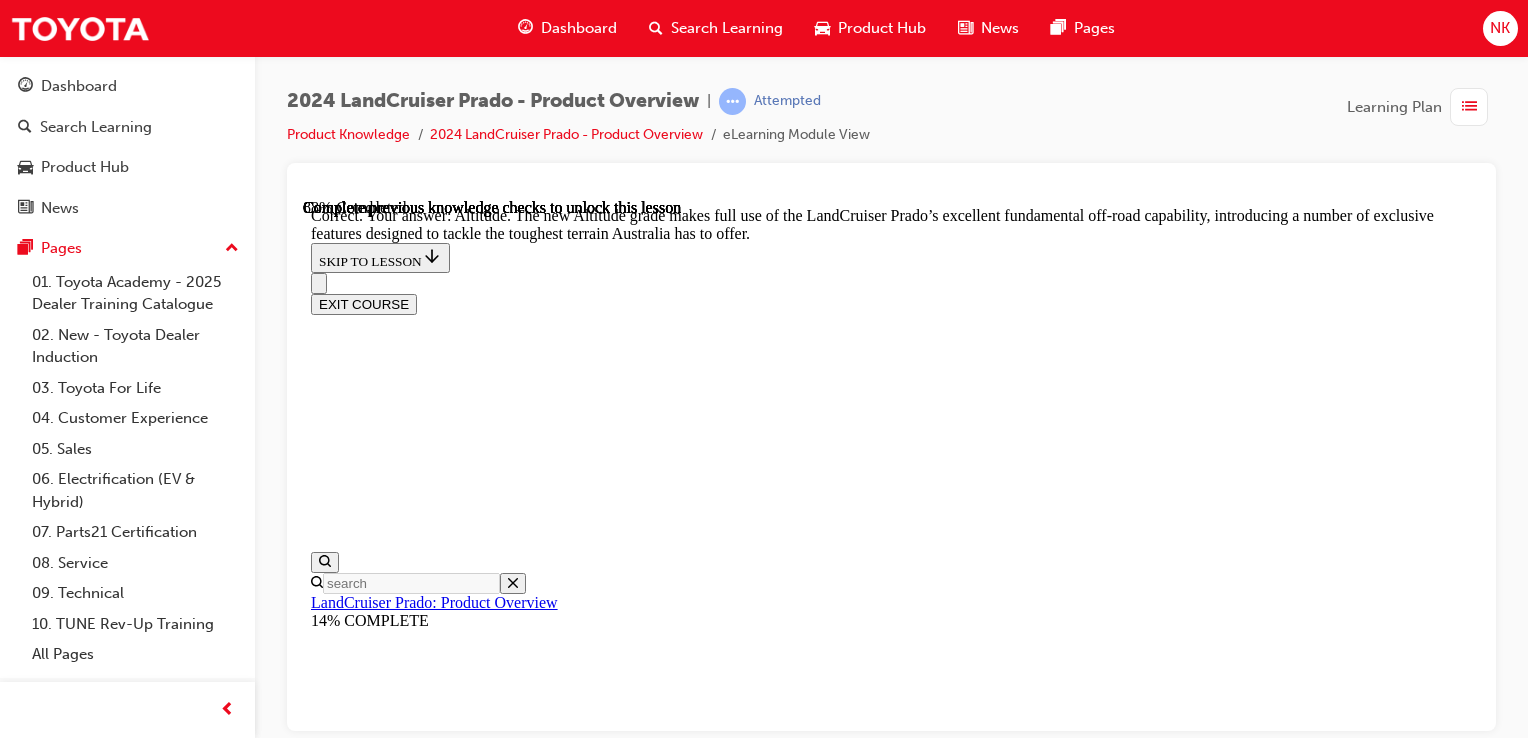 click on "GX" at bounding box center [911, 23998] 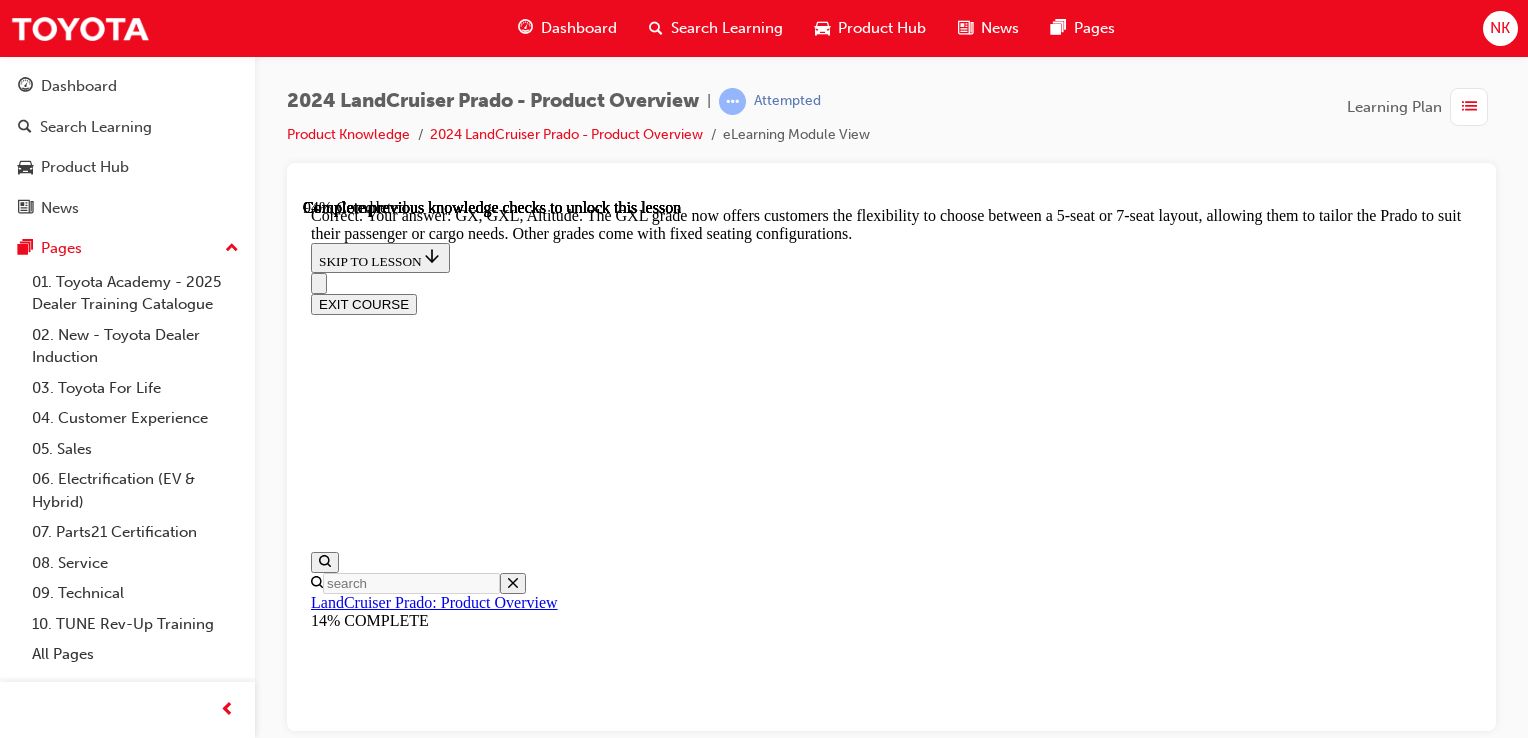 scroll, scrollTop: 4905, scrollLeft: 0, axis: vertical 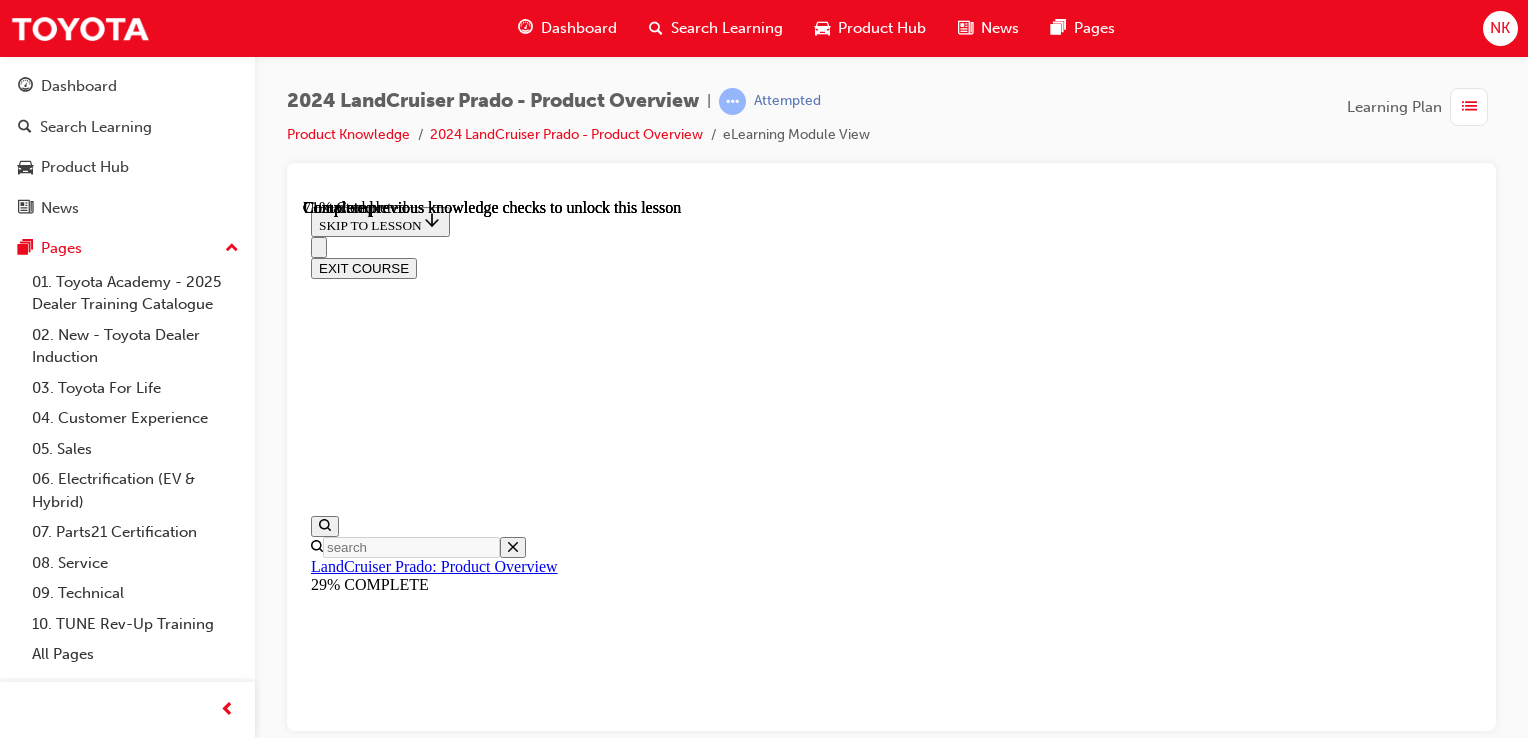 click on "KNOWLEDGE CHECK" at bounding box center (386, 17321) 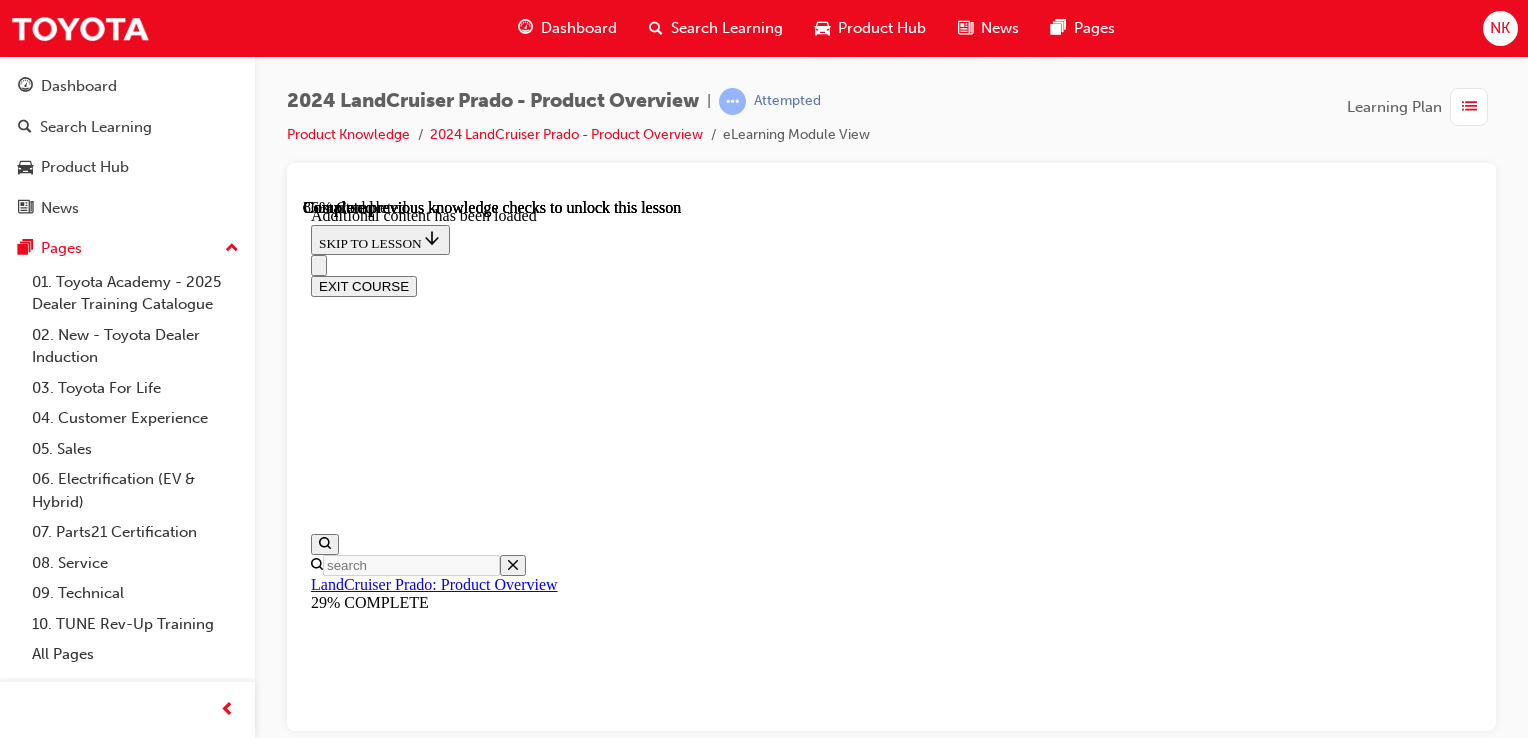 scroll, scrollTop: 4750, scrollLeft: 0, axis: vertical 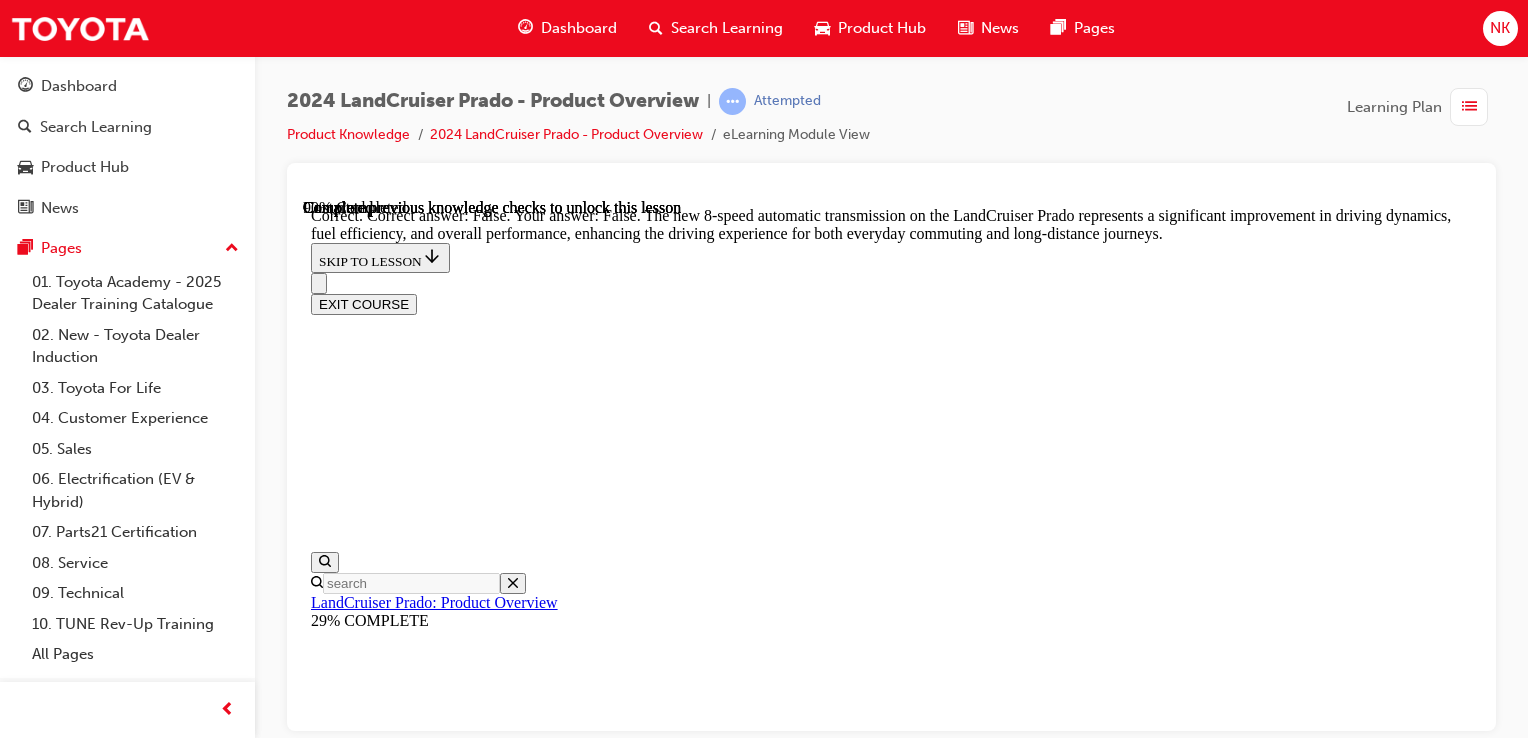 click on "False" at bounding box center [891, 26276] 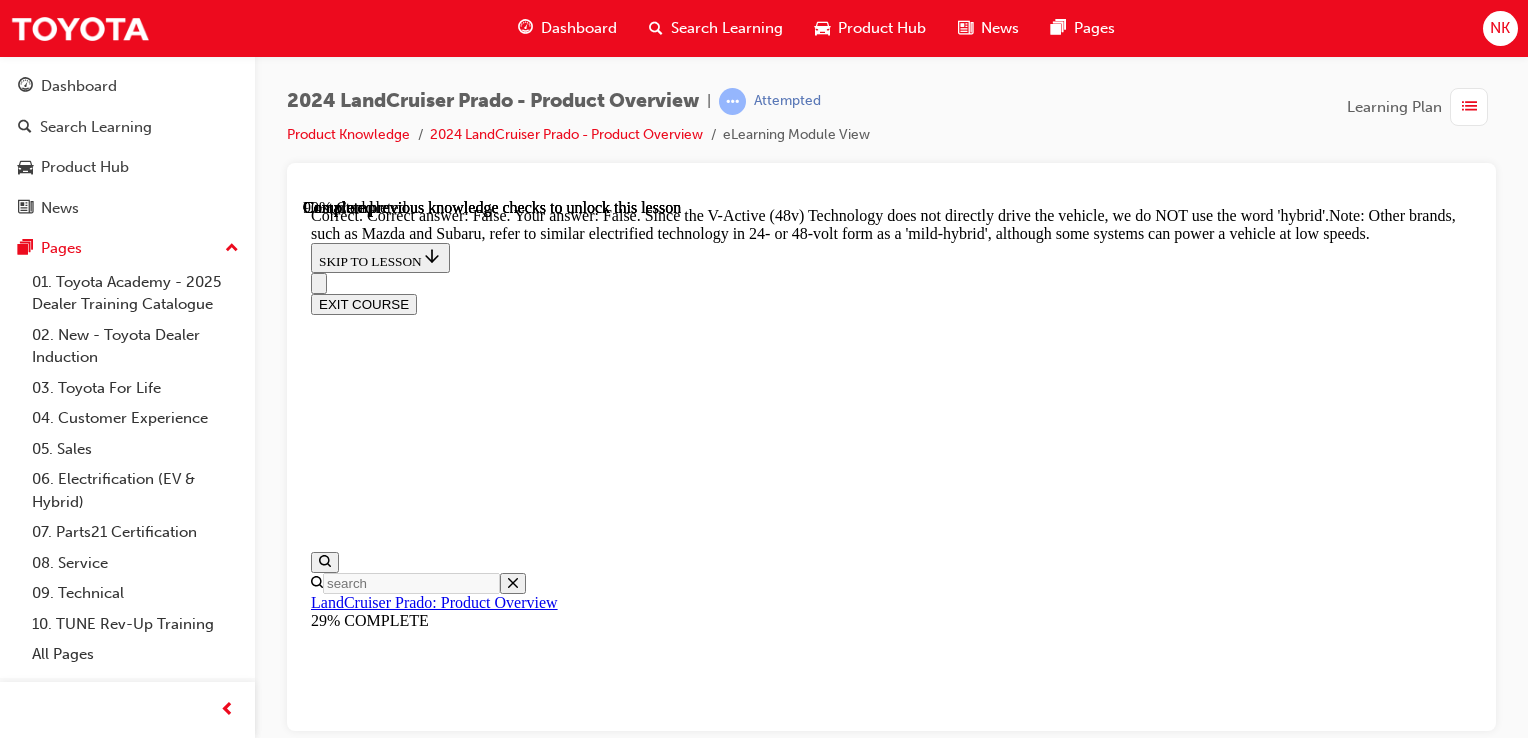 scroll, scrollTop: 6399, scrollLeft: 0, axis: vertical 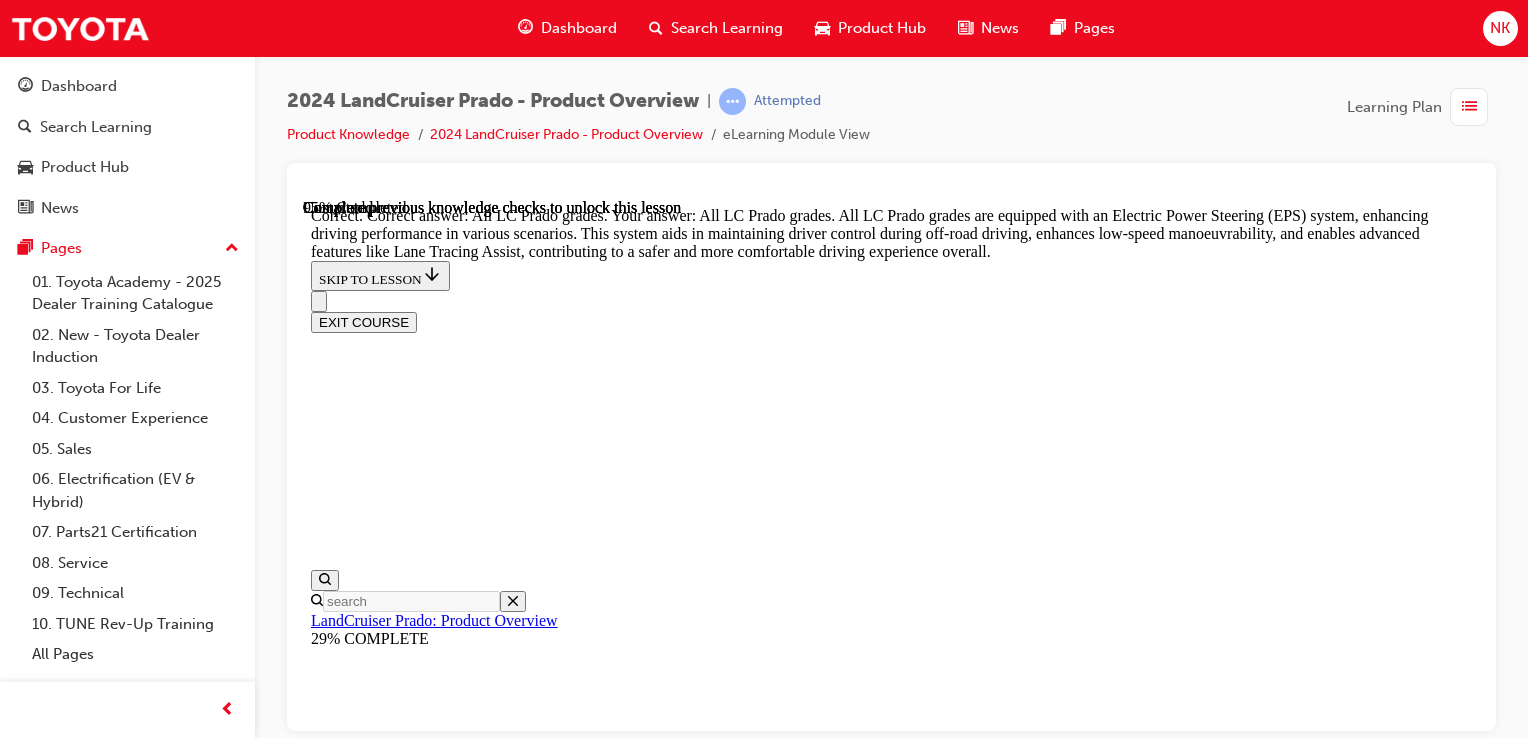 click on "NEXT LESSON" at bounding box center (363, 35541) 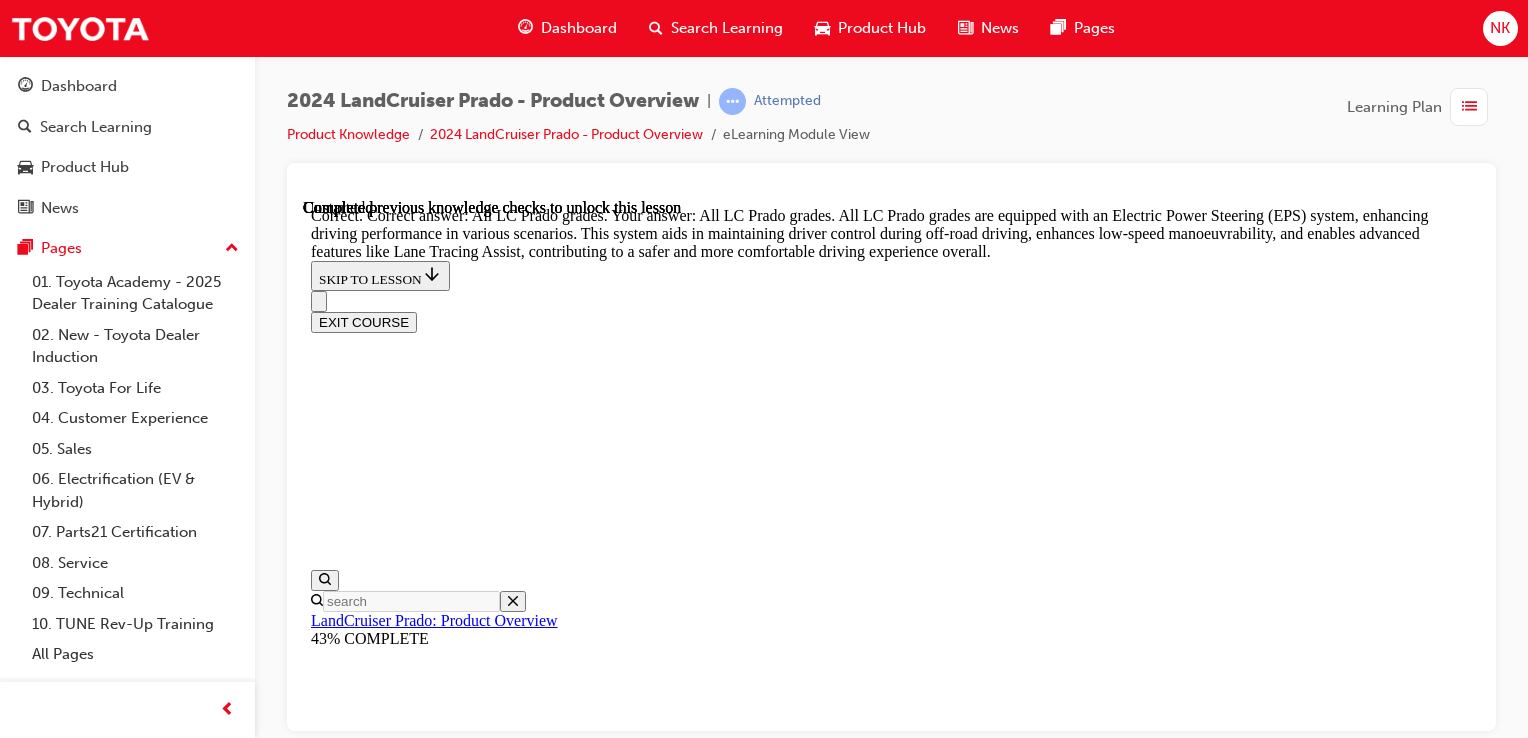 scroll, scrollTop: 0, scrollLeft: 0, axis: both 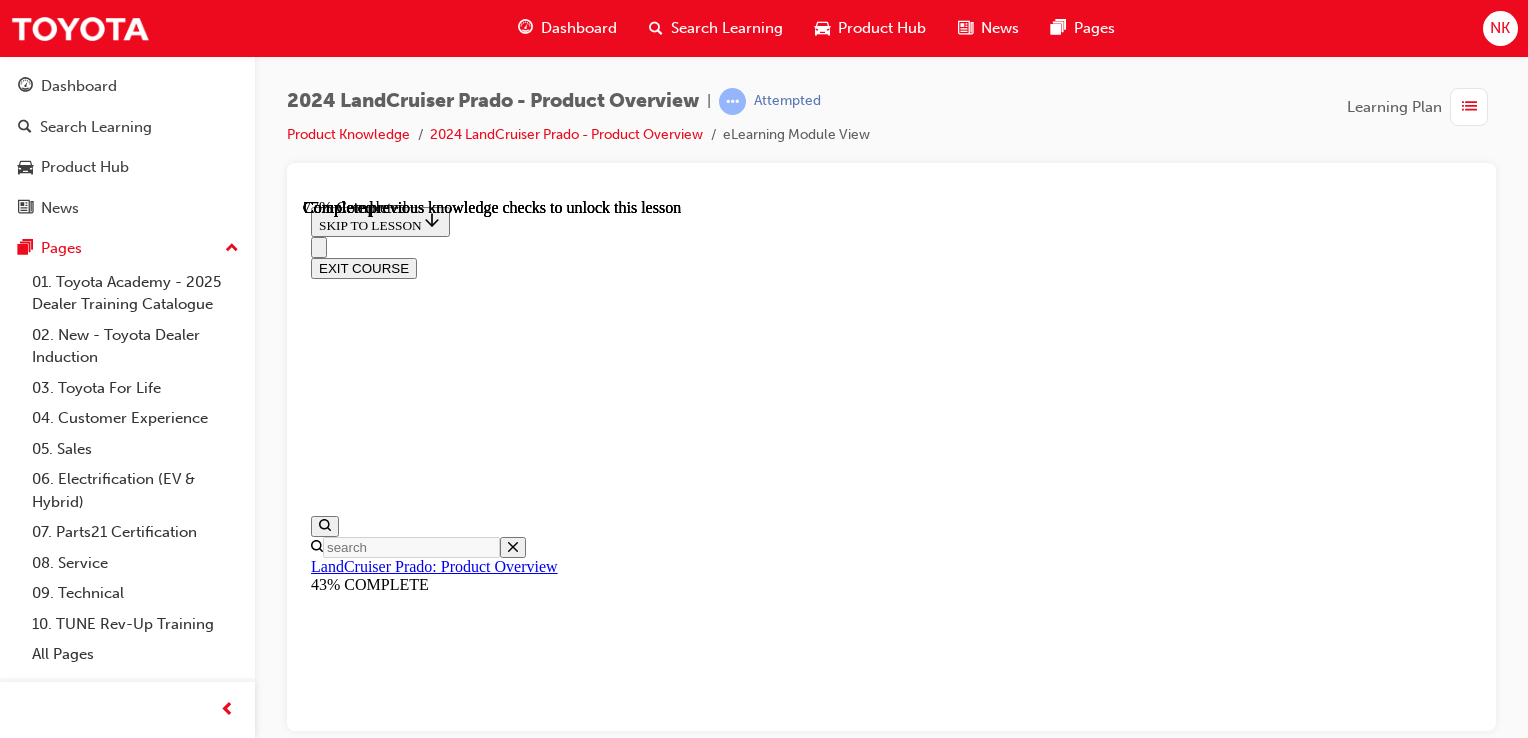 click on "KNOWLEDGE CHECK" at bounding box center (386, 20919) 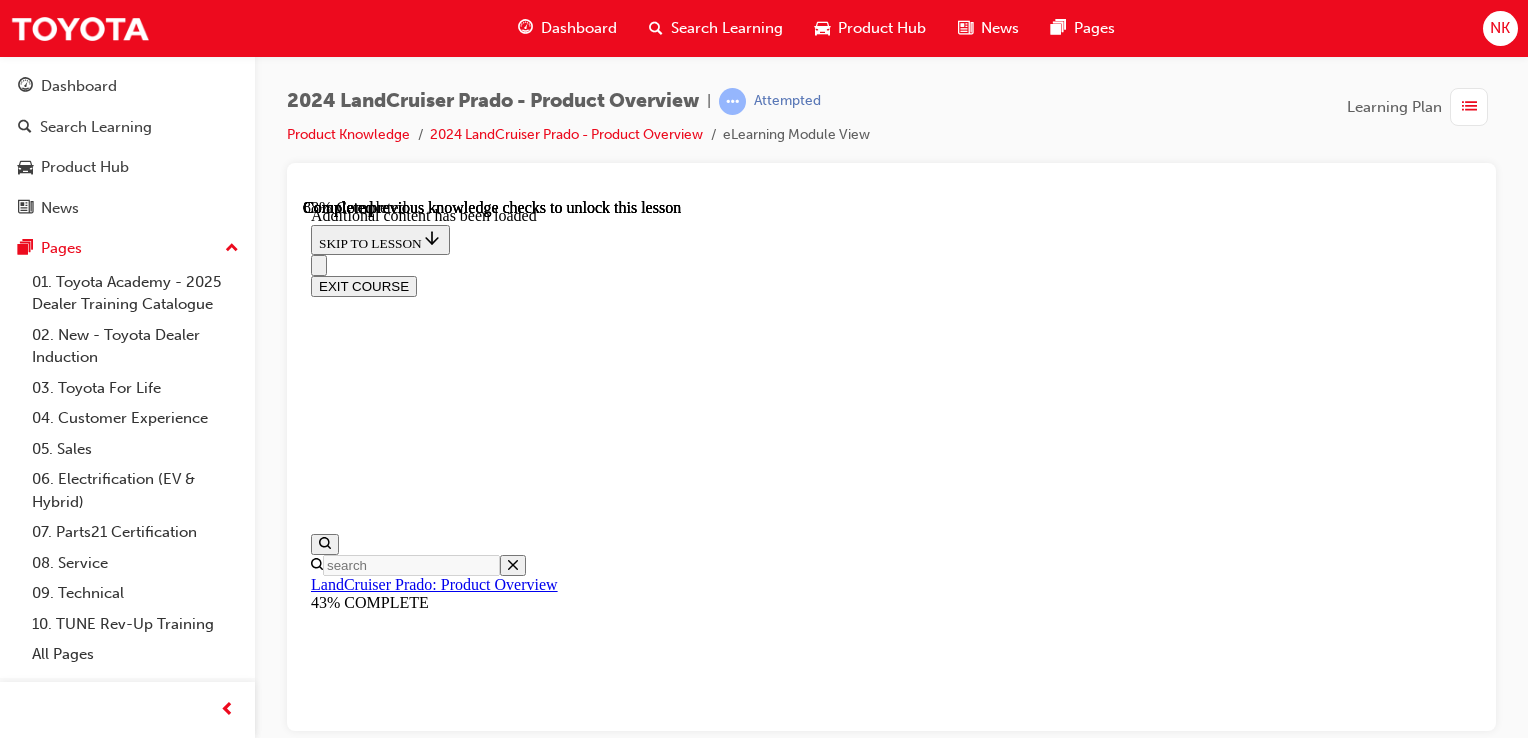 scroll, scrollTop: 6896, scrollLeft: 0, axis: vertical 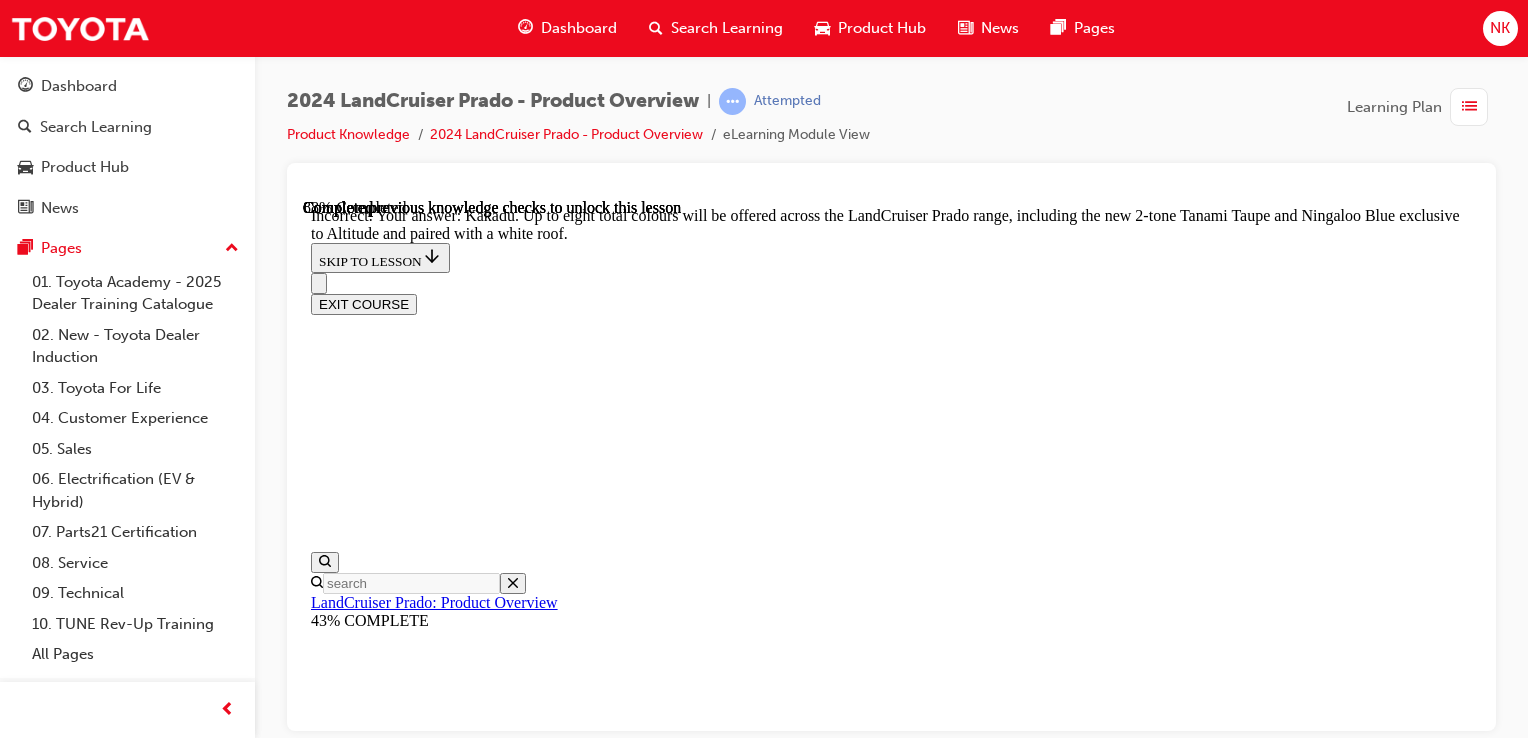 click on "TAKE AGAIN" at bounding box center (376, 25036) 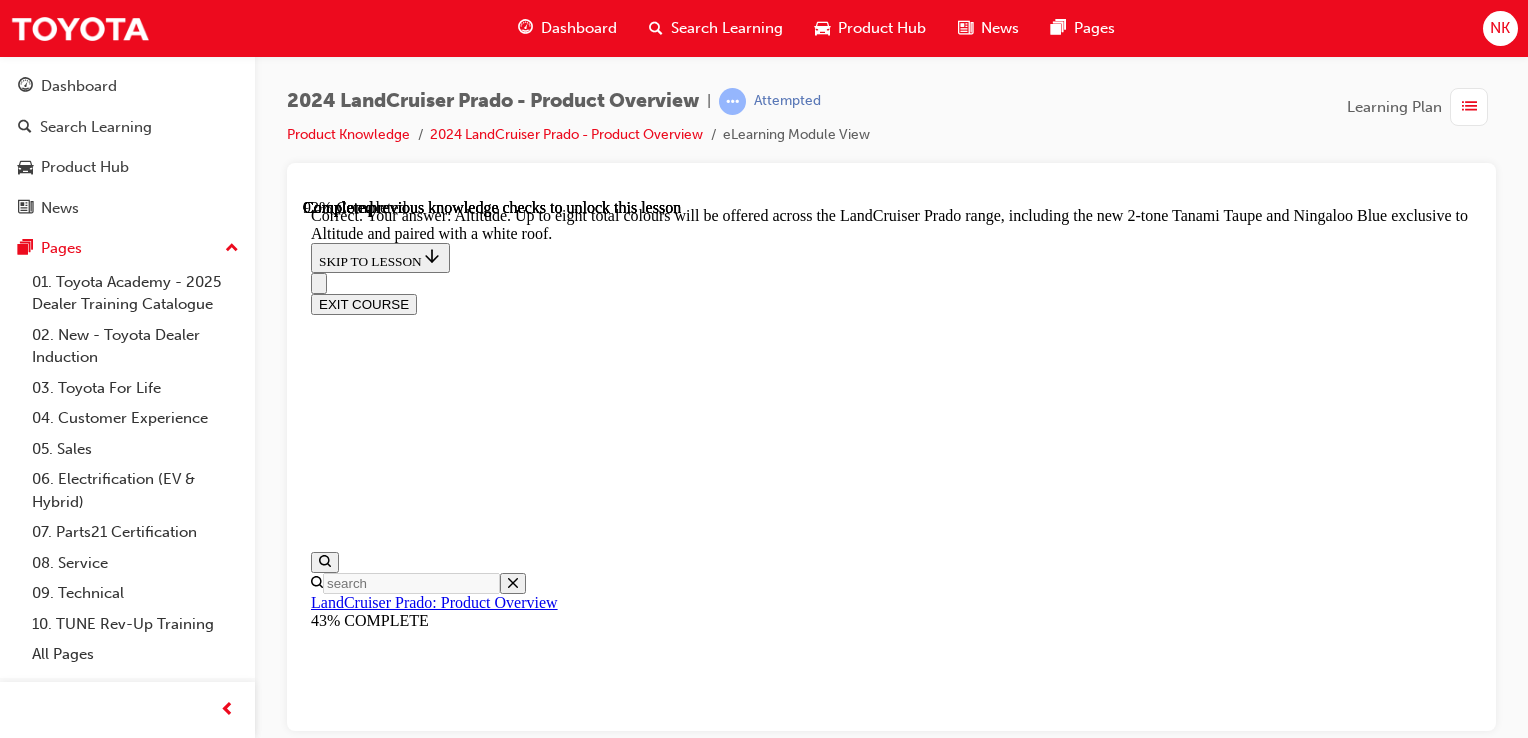 scroll, scrollTop: 7844, scrollLeft: 0, axis: vertical 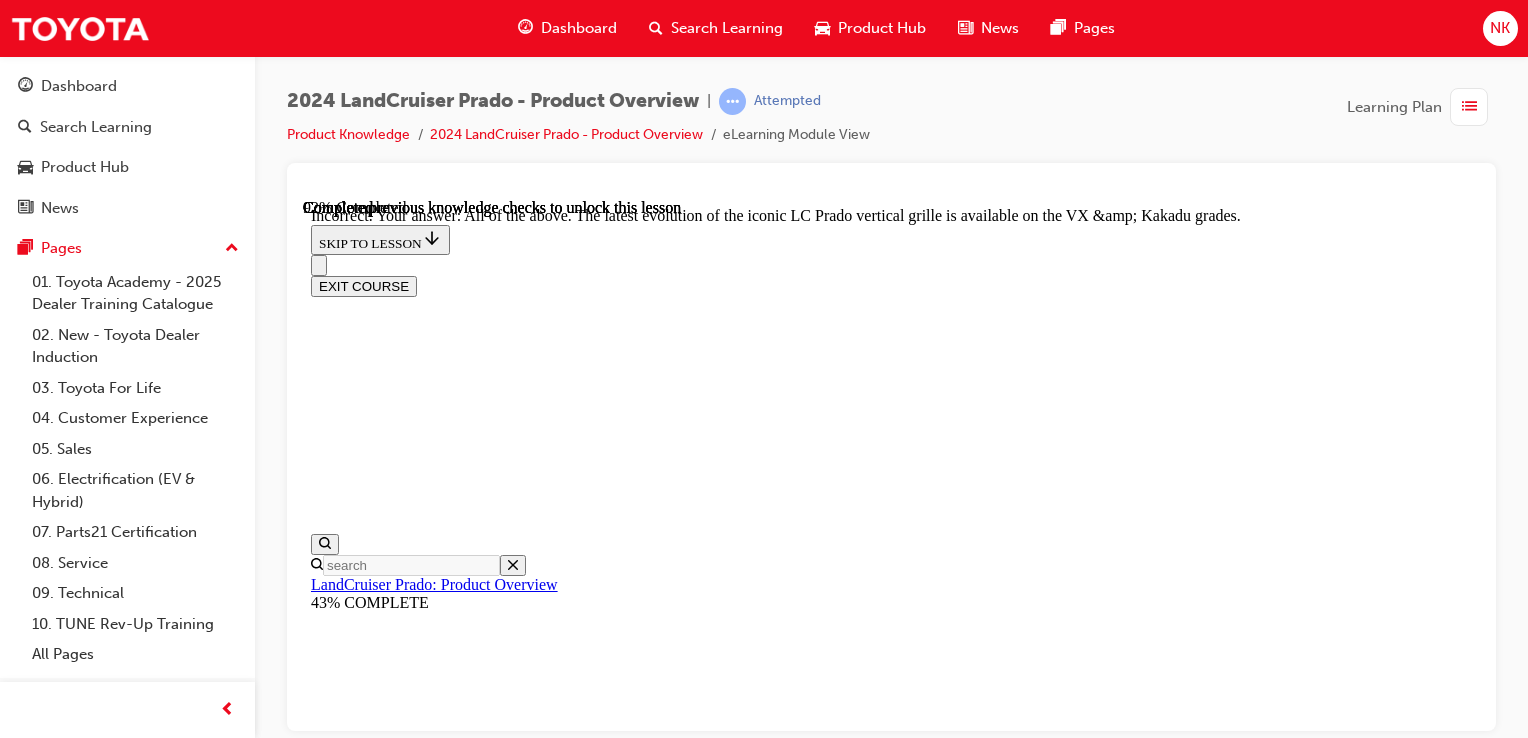click on "TAKE AGAIN" at bounding box center (376, 30784) 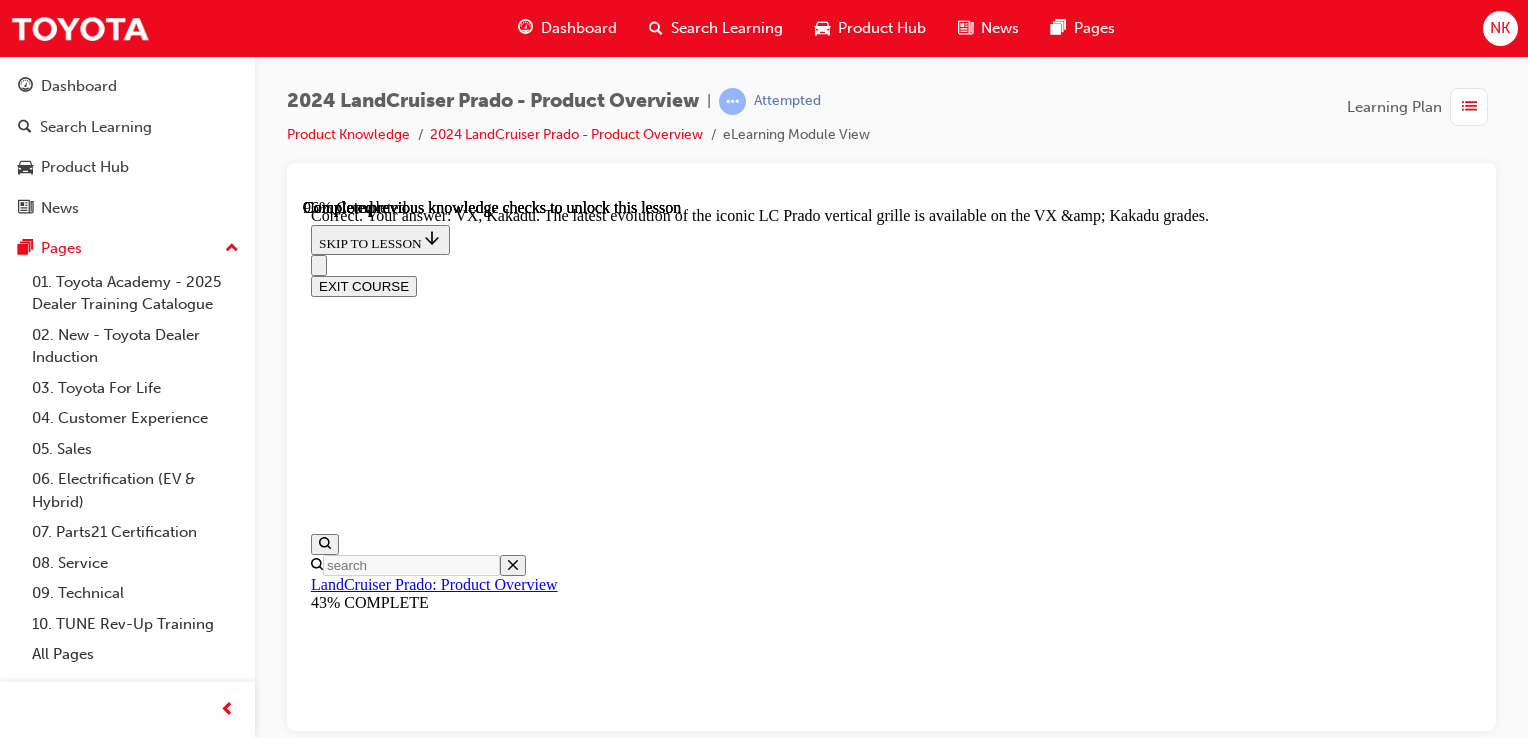 scroll, scrollTop: 8496, scrollLeft: 0, axis: vertical 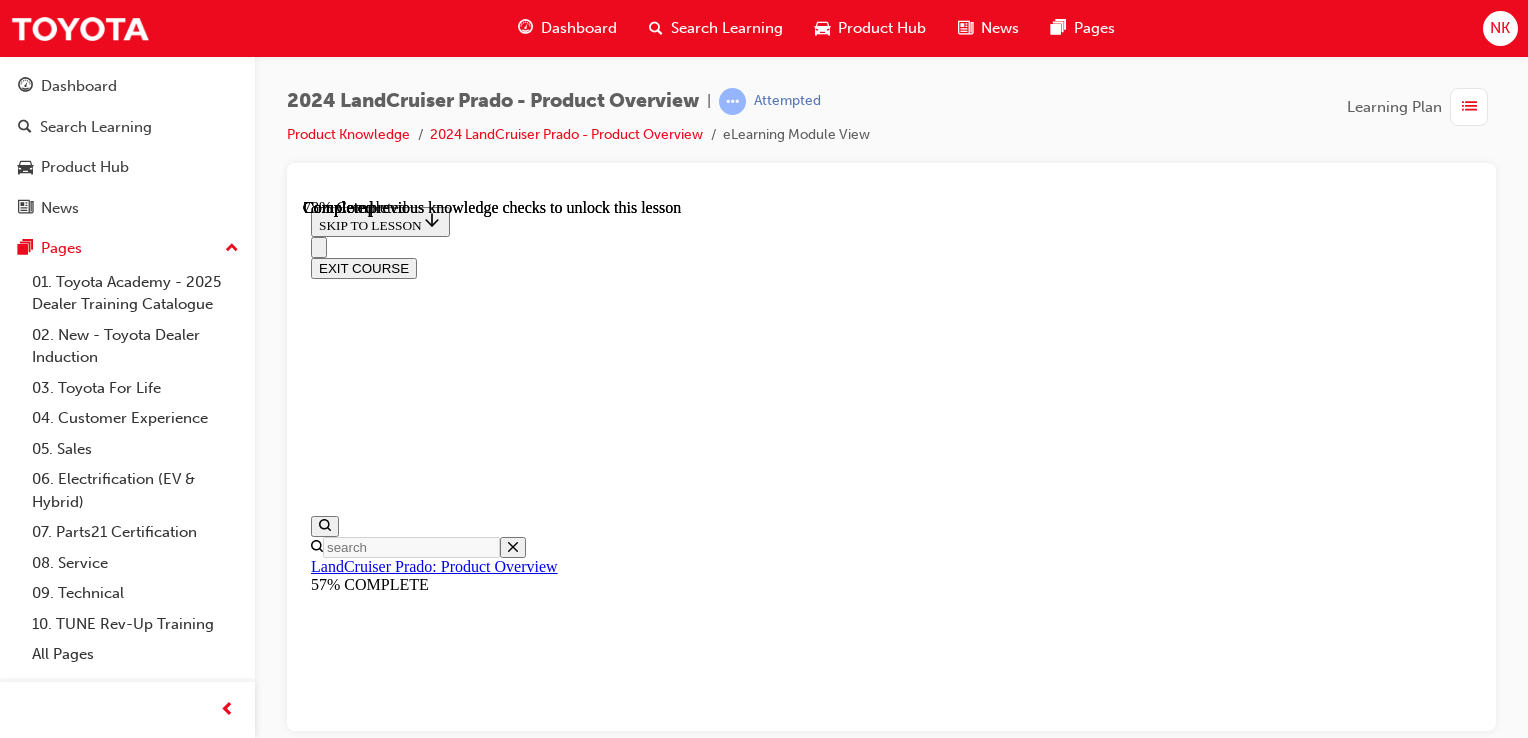 click on "KNOWLEDGE CHECK" at bounding box center [386, 16536] 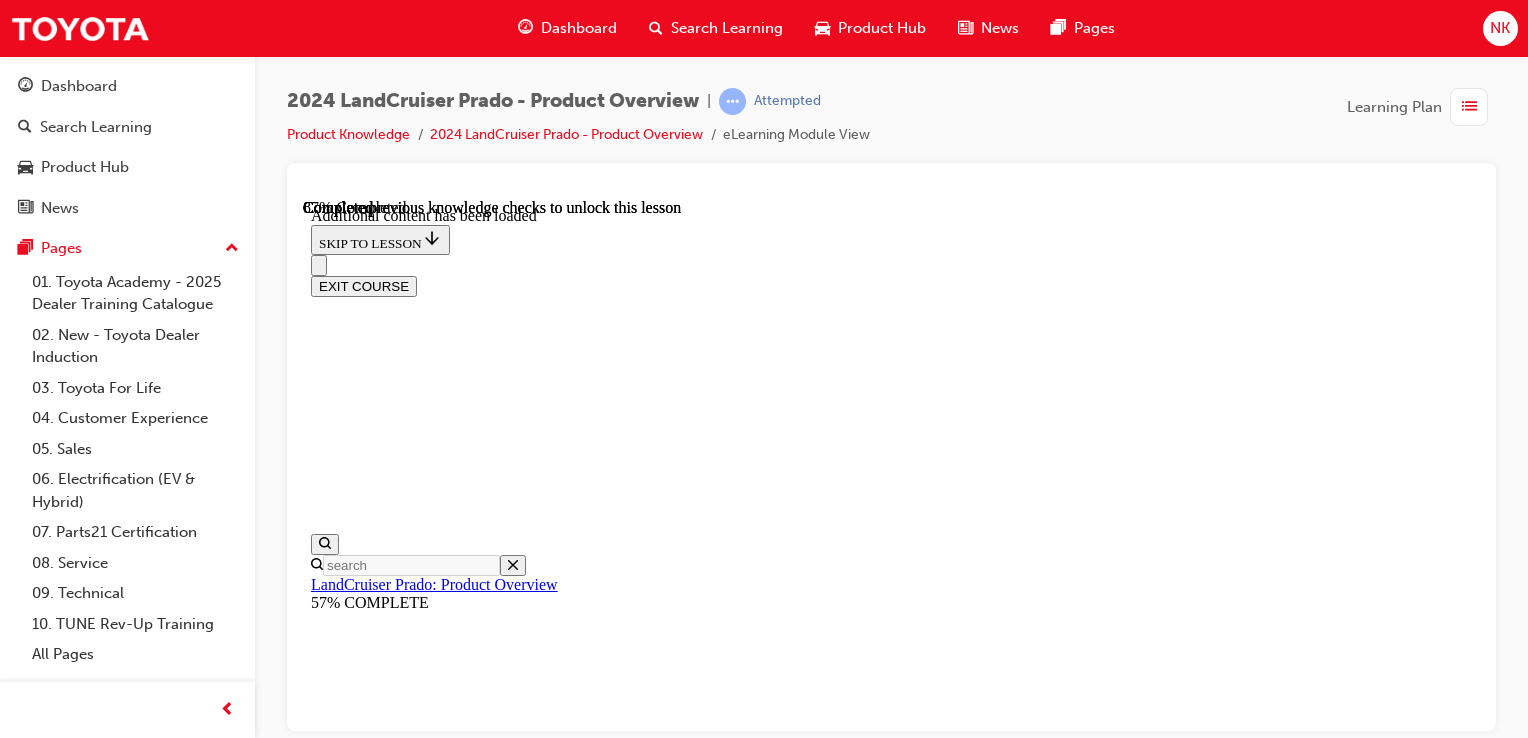 click on "The development team set out to return the LandCruiser Prado, which shifted toward high-end and luxury over time, to the light-duty model that customers have come to expect.  Using the key phrase "back to the basics" they defined the development concept as:  "The LandCruiser: a vehicle that supports customers' daily lives and one they can trust." (opens in a new tab) • Underpinned by the same strong and lightweight TNGA-F chassis as the LandCruiser 300 Series, the LandCruiser Prado offers a nearly 50 per cent improvement in steering rigidity along with enhanced ride comfort and noise, vibration and harshness performance.  • Every LandCruiser Prado features a significant improvement in connectivity with a 12.3-inch multimedia display and cloud-based navigation, wireless Apple CarPlay® and wireless Android Auto™, a panoramic view monitor, and compatibility with Toyota Connected Services through the myToyota Connect smartphone app. • Towing             The LandCruiser Prado's  increased by 17 %" at bounding box center (891, 18497) 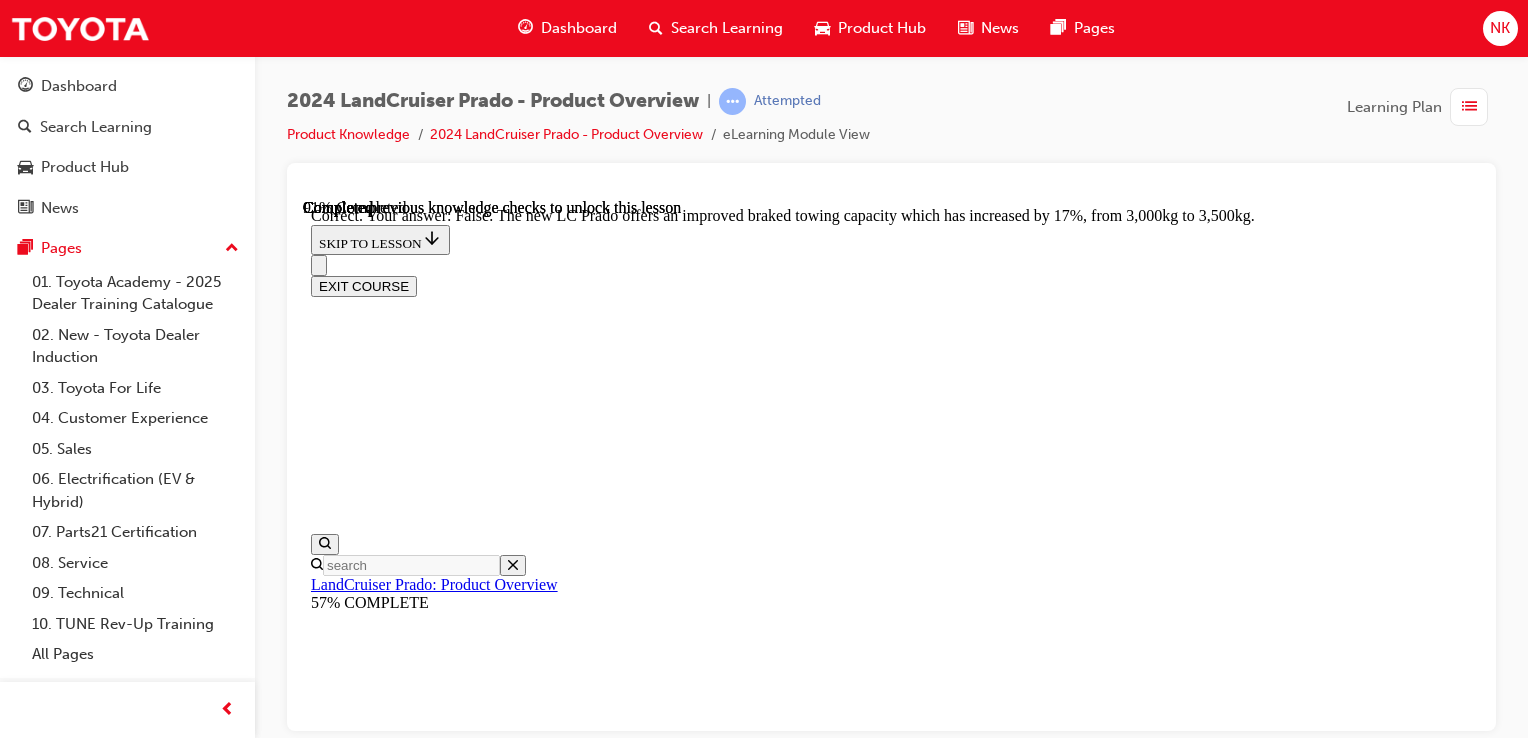 scroll, scrollTop: 5976, scrollLeft: 0, axis: vertical 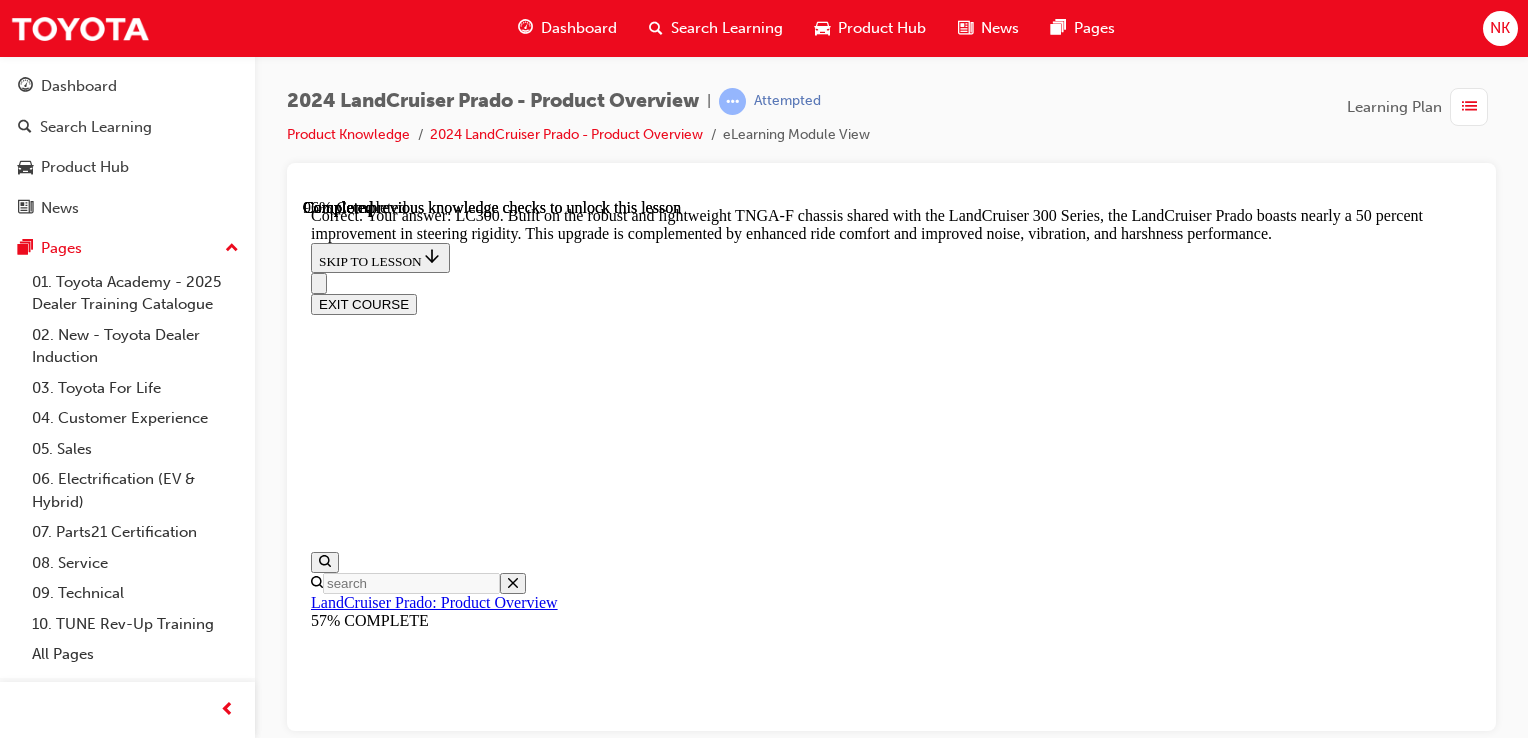 drag, startPoint x: 1044, startPoint y: 566, endPoint x: 980, endPoint y: 587, distance: 67.357254 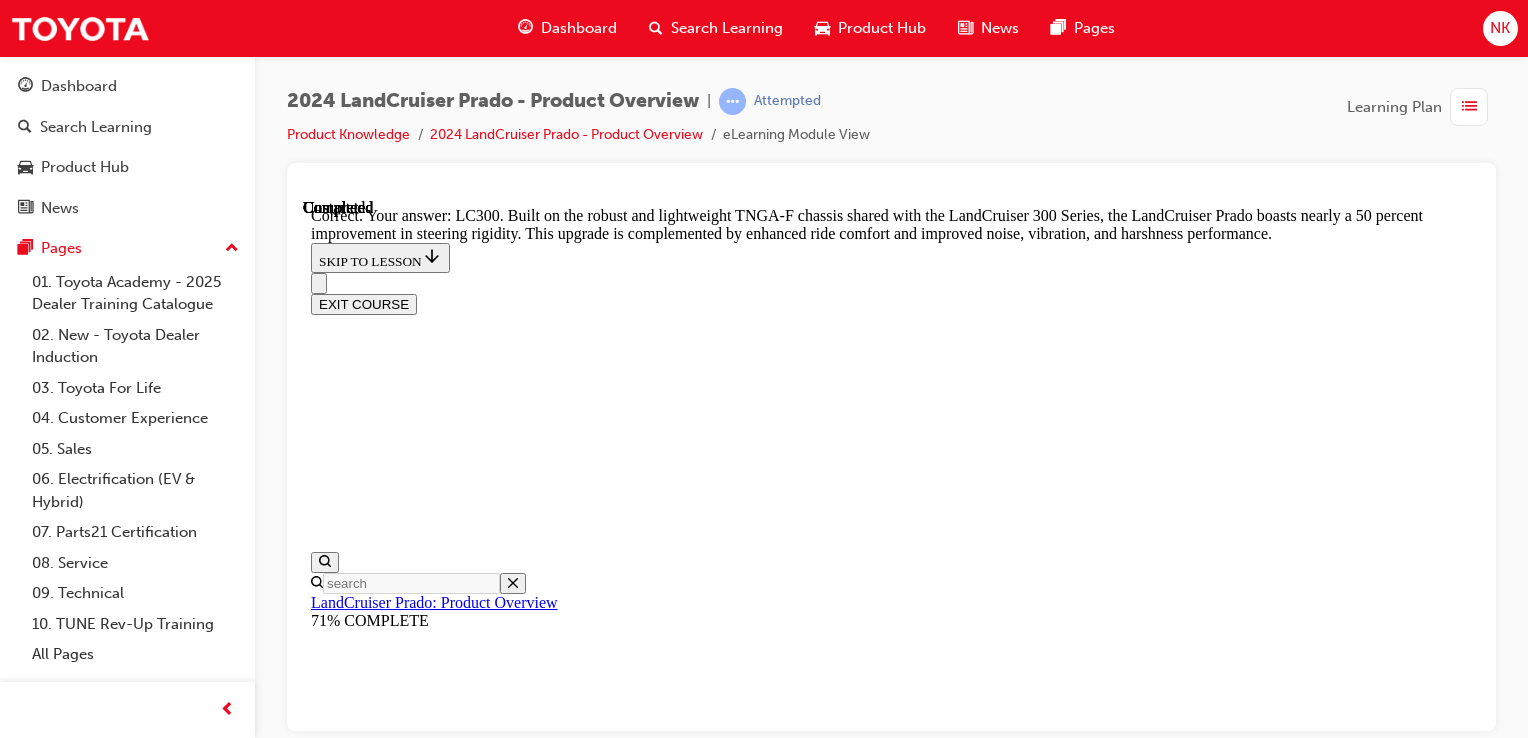 scroll, scrollTop: 0, scrollLeft: 0, axis: both 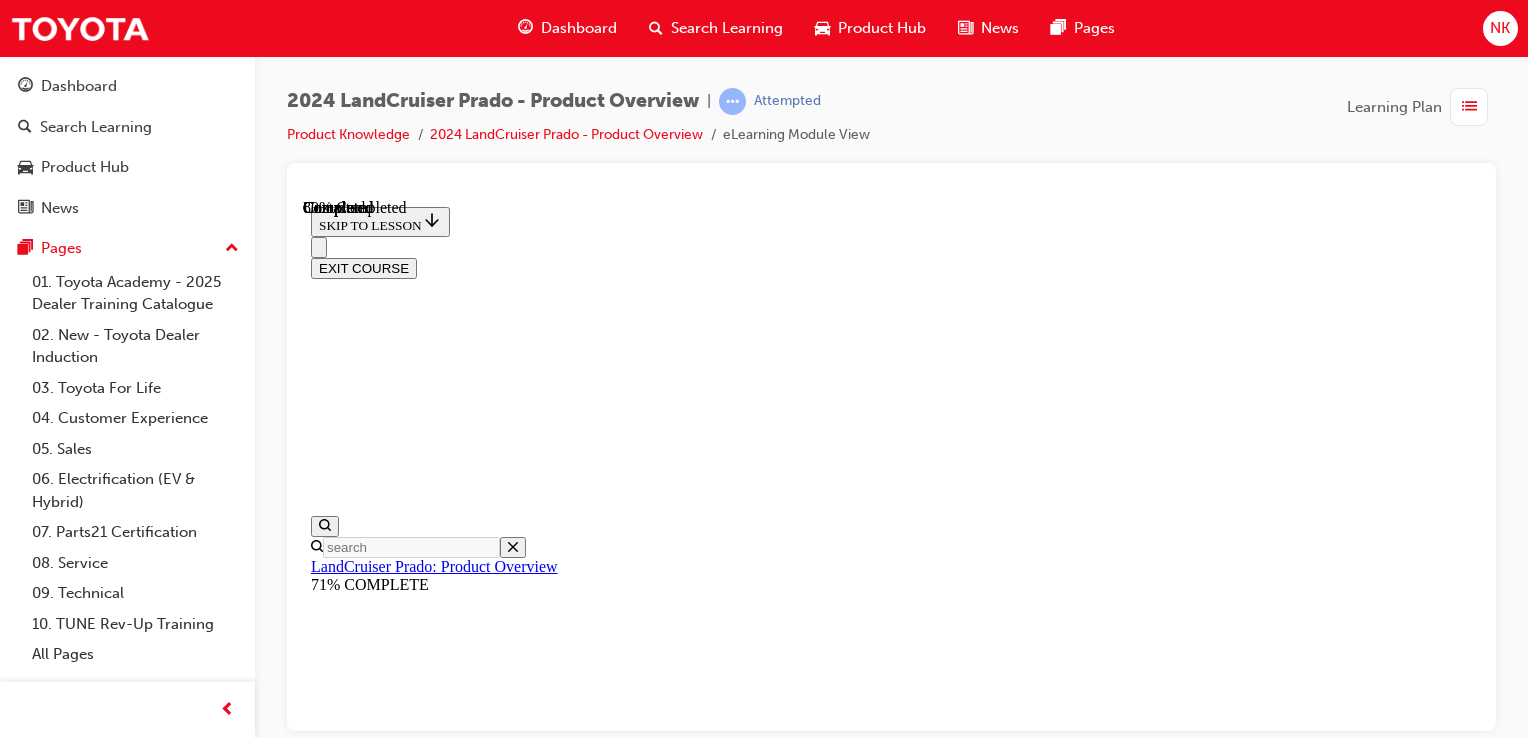click on "CONTINUE" at bounding box center (353, 11360) 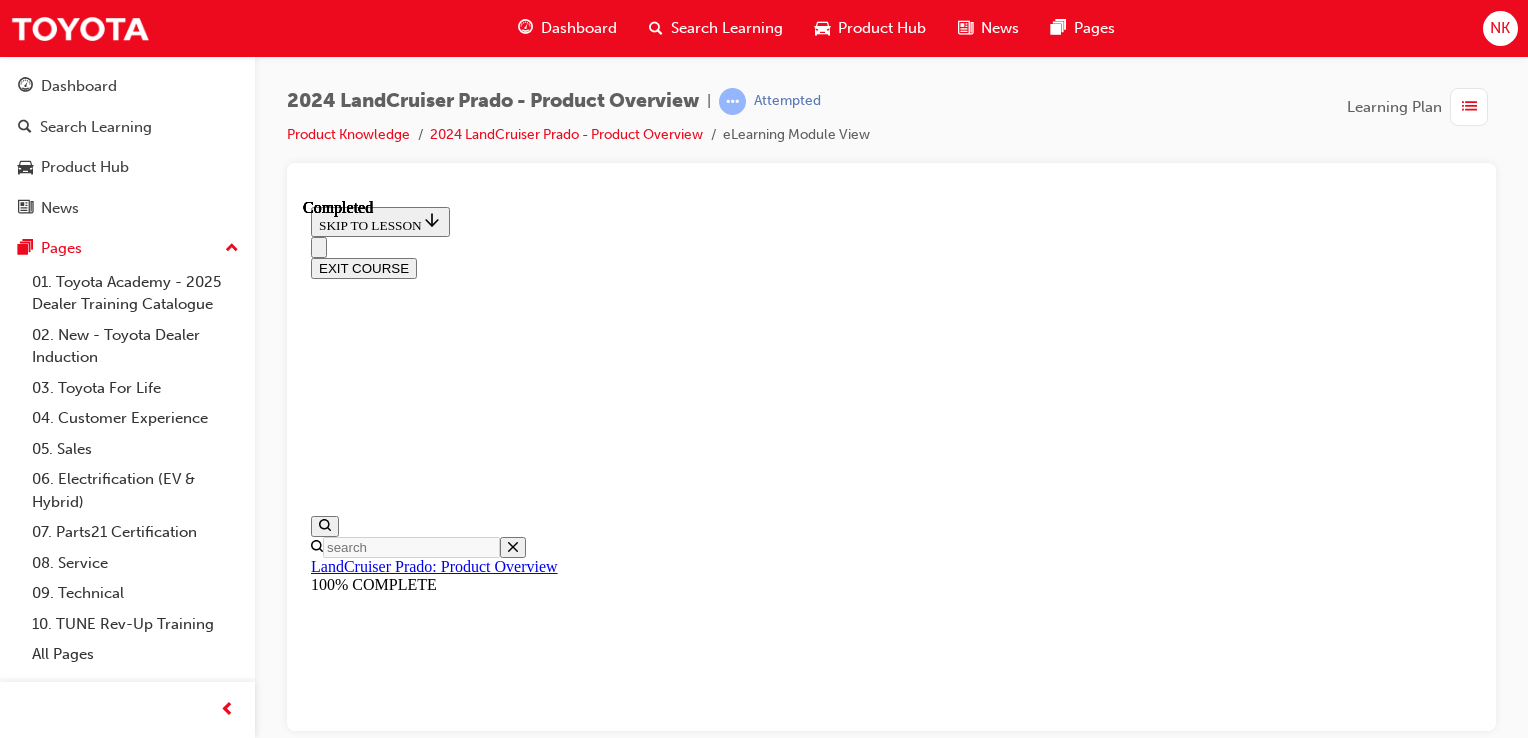 scroll, scrollTop: 875, scrollLeft: 0, axis: vertical 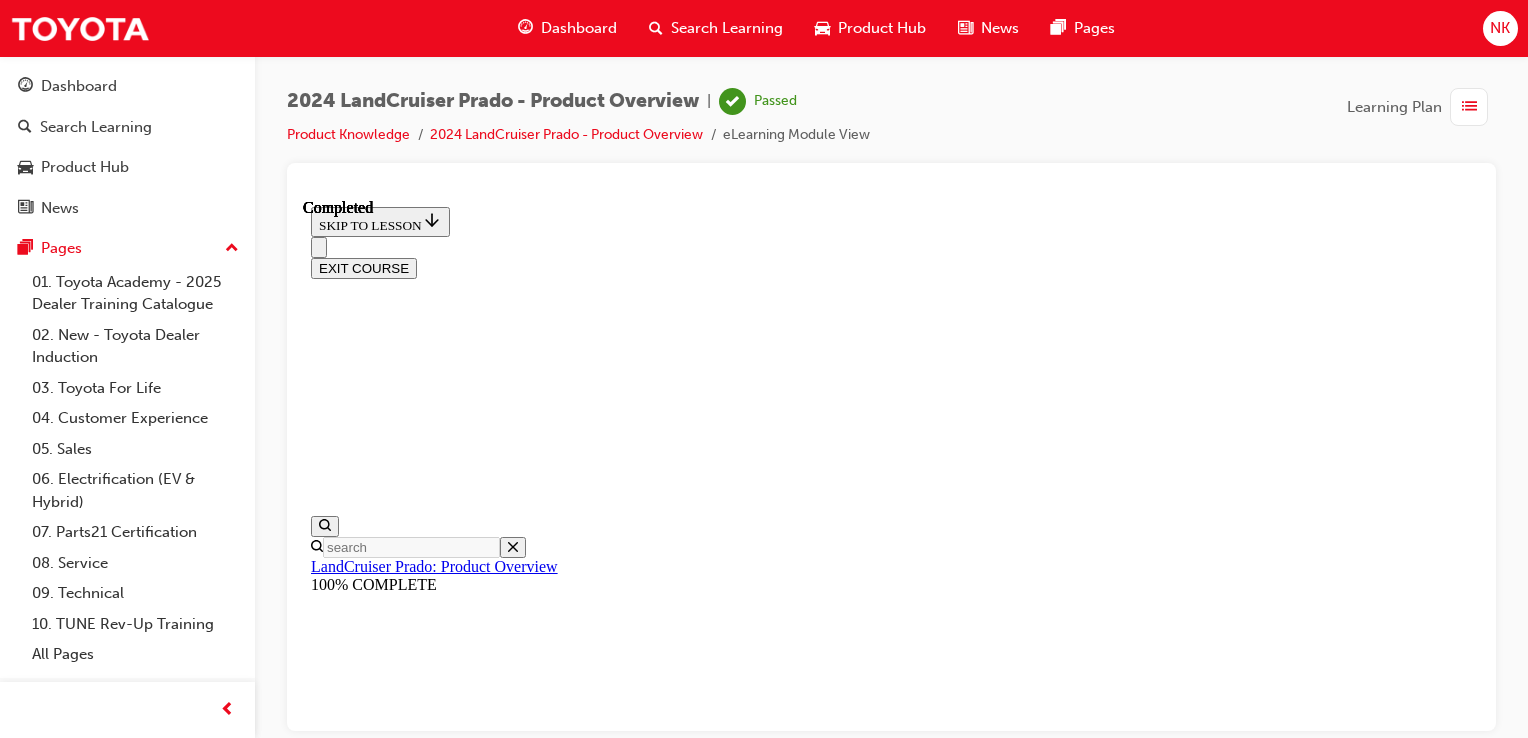click on "EXIT COURSE" at bounding box center [364, 267] 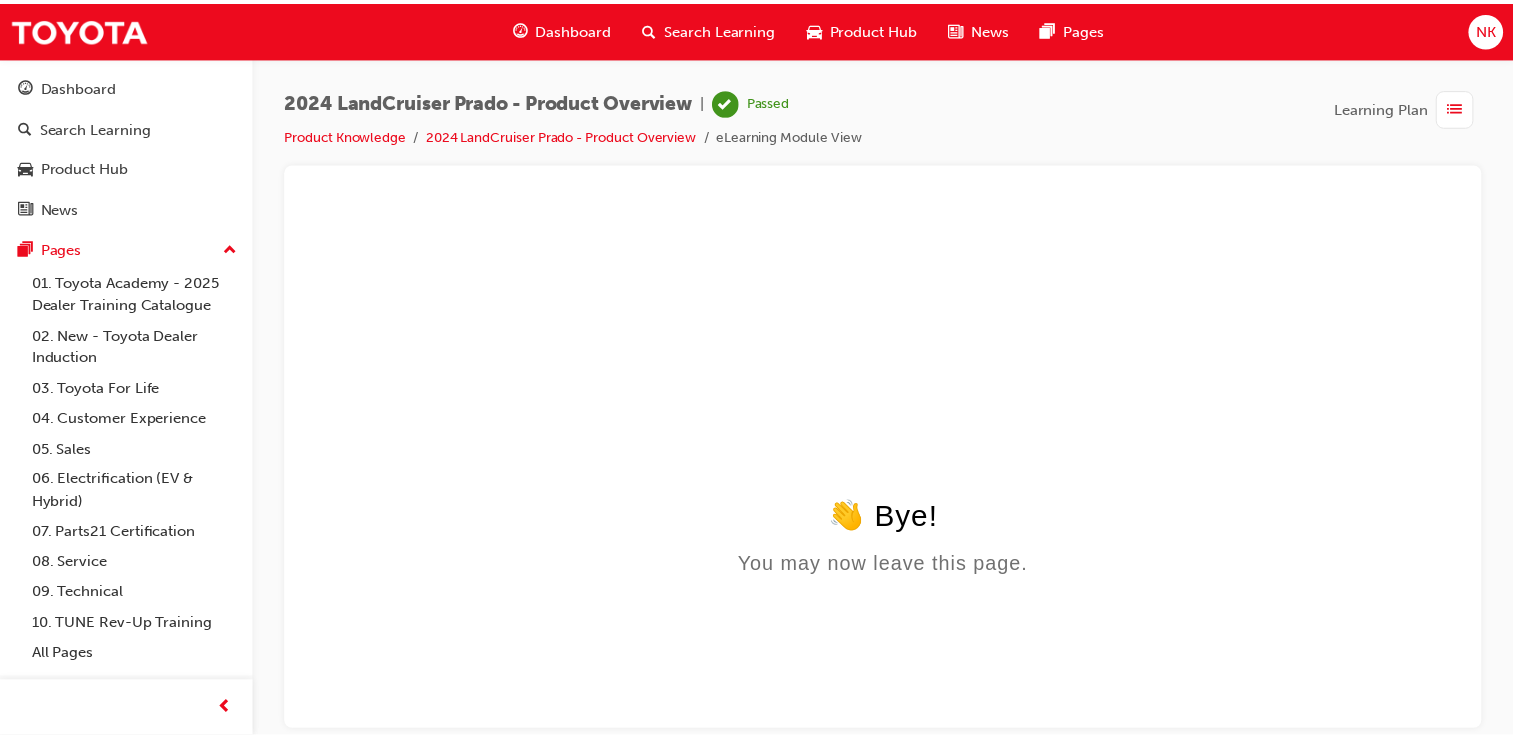scroll, scrollTop: 0, scrollLeft: 0, axis: both 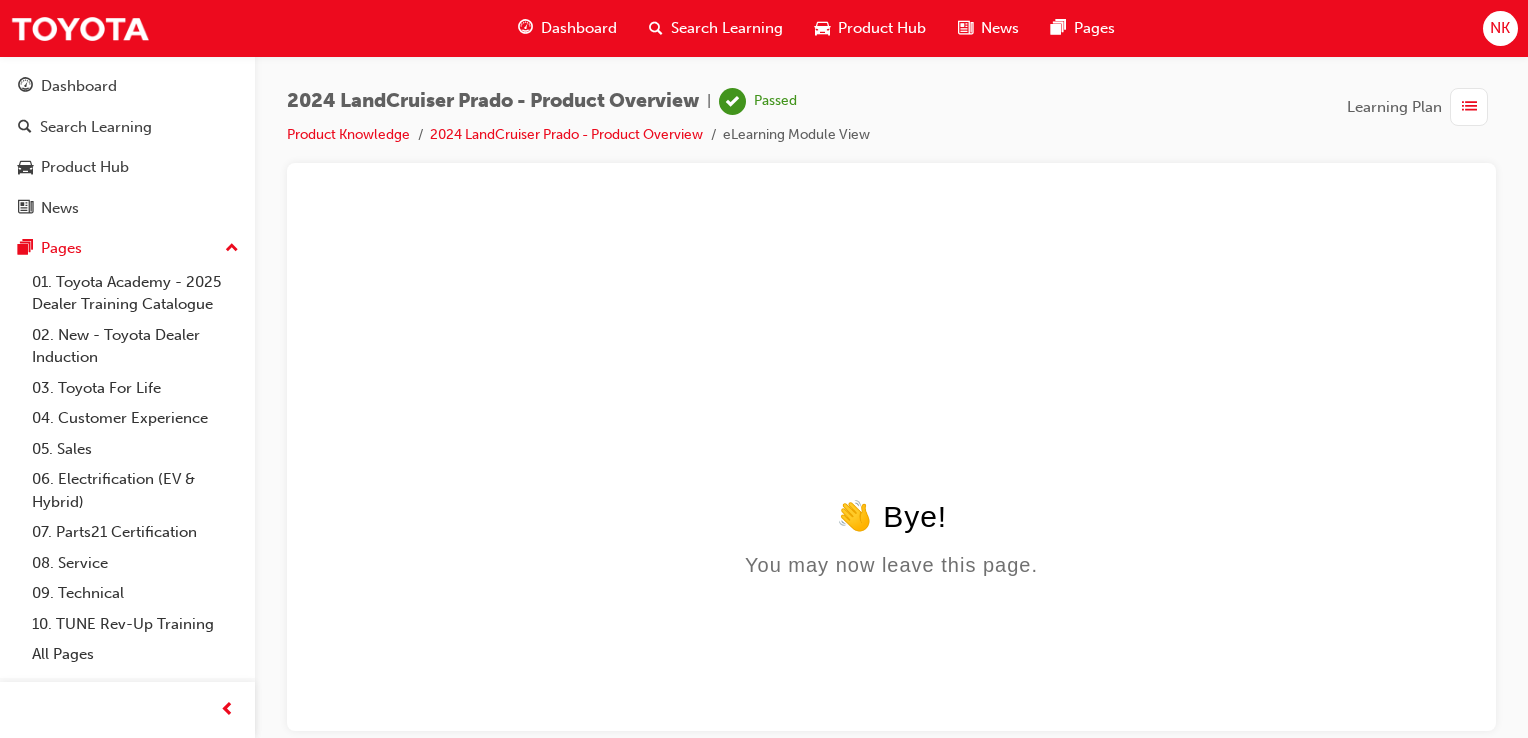 click on "👋 Bye!" at bounding box center [891, 515] 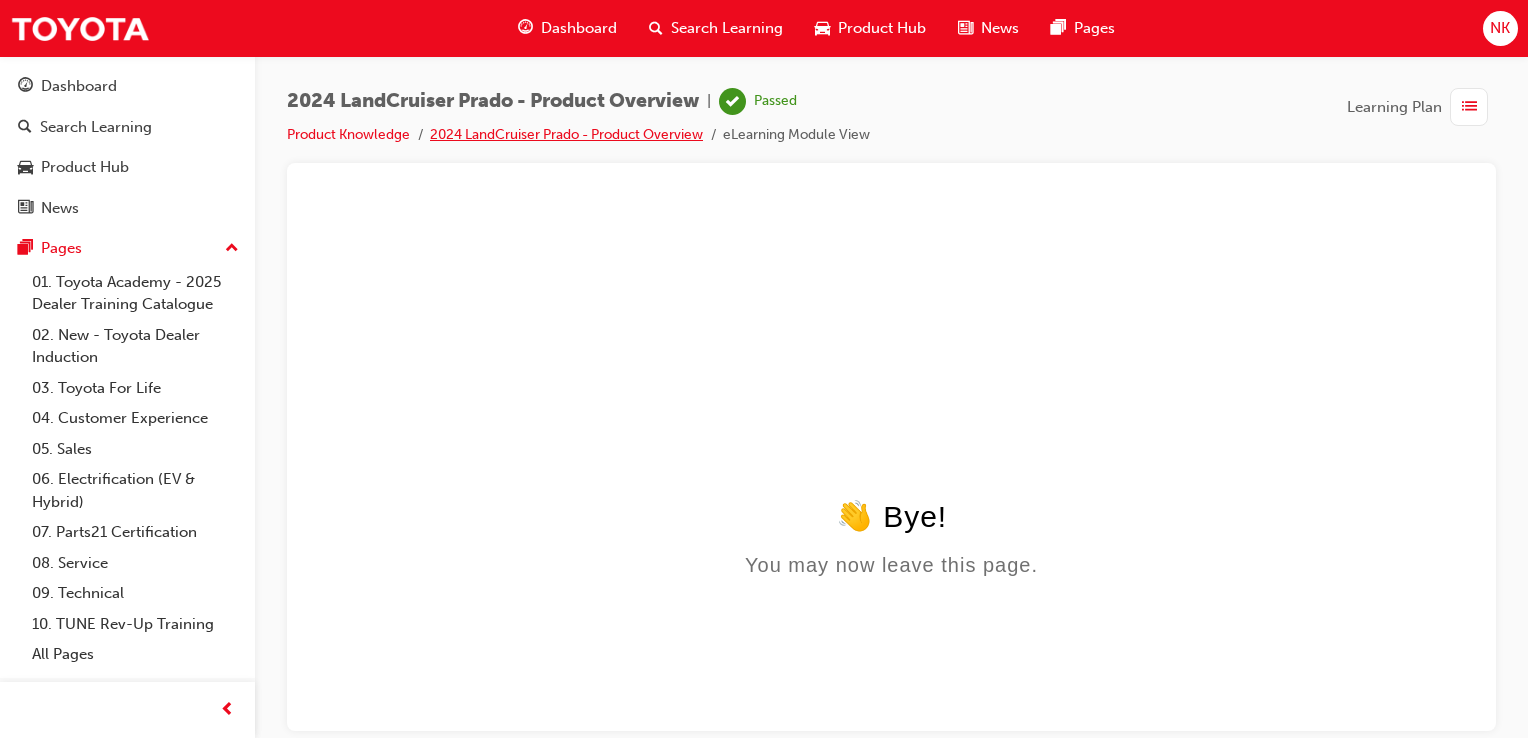 click on "2024 LandCruiser Prado - Product Overview" at bounding box center (566, 134) 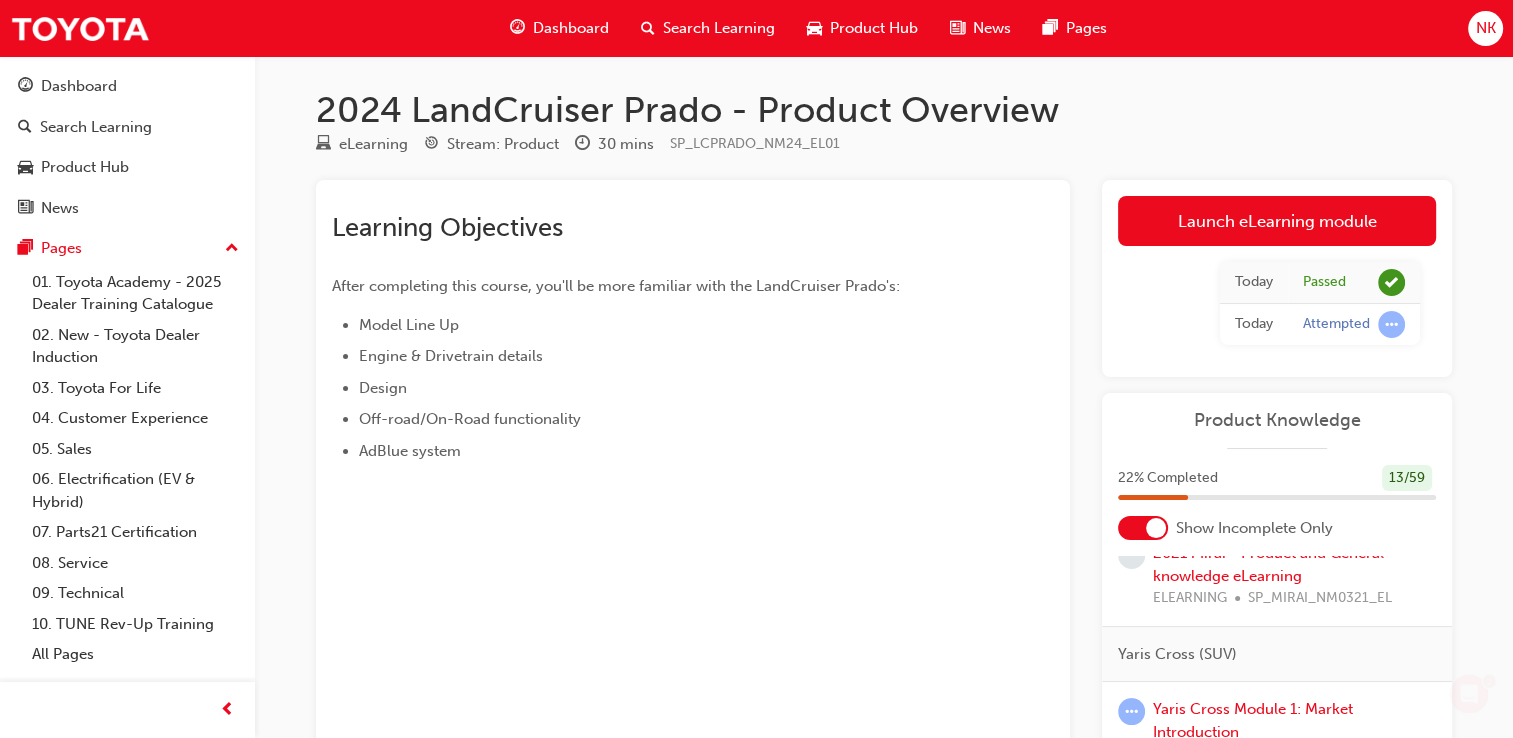 scroll, scrollTop: 423, scrollLeft: 0, axis: vertical 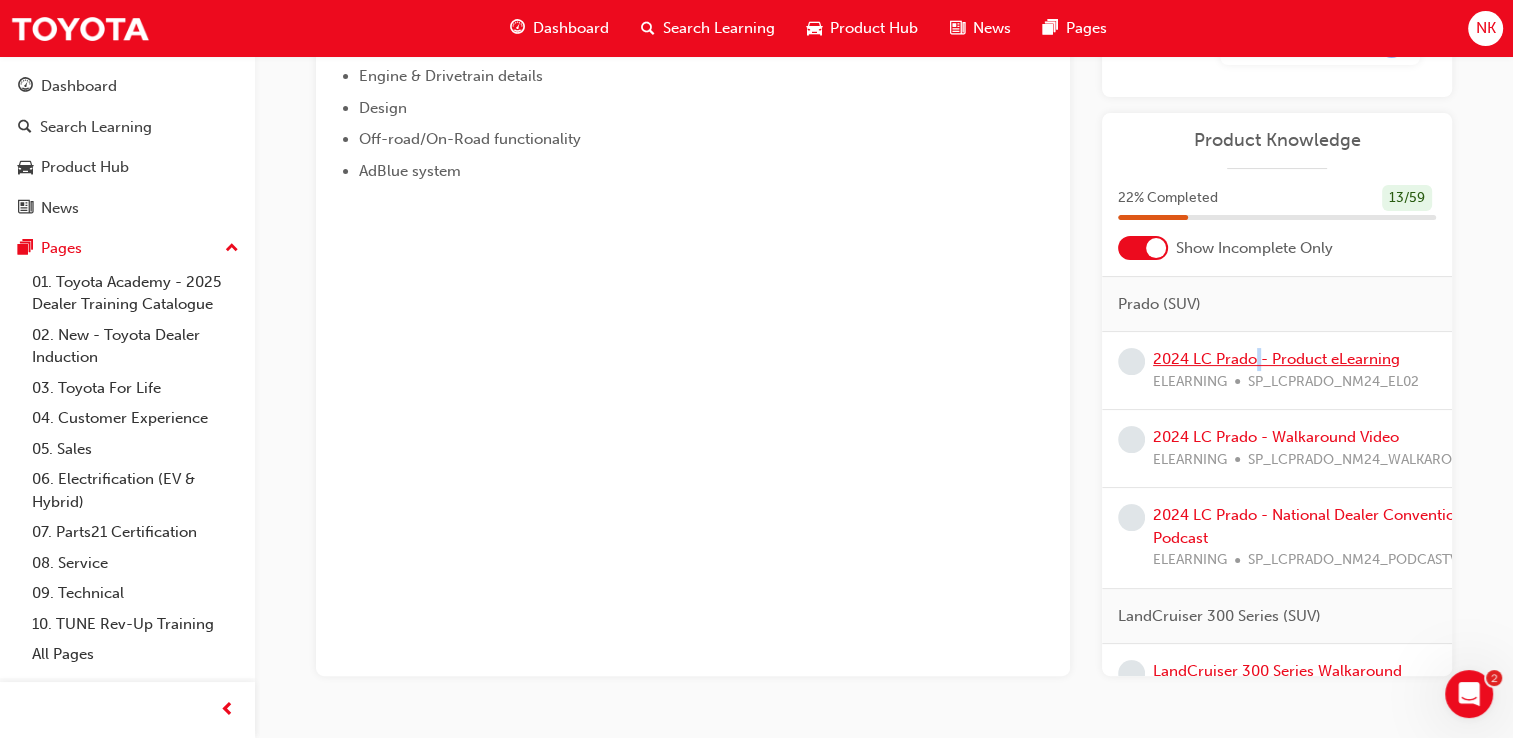 drag, startPoint x: 1260, startPoint y: 362, endPoint x: 1252, endPoint y: 376, distance: 16.124516 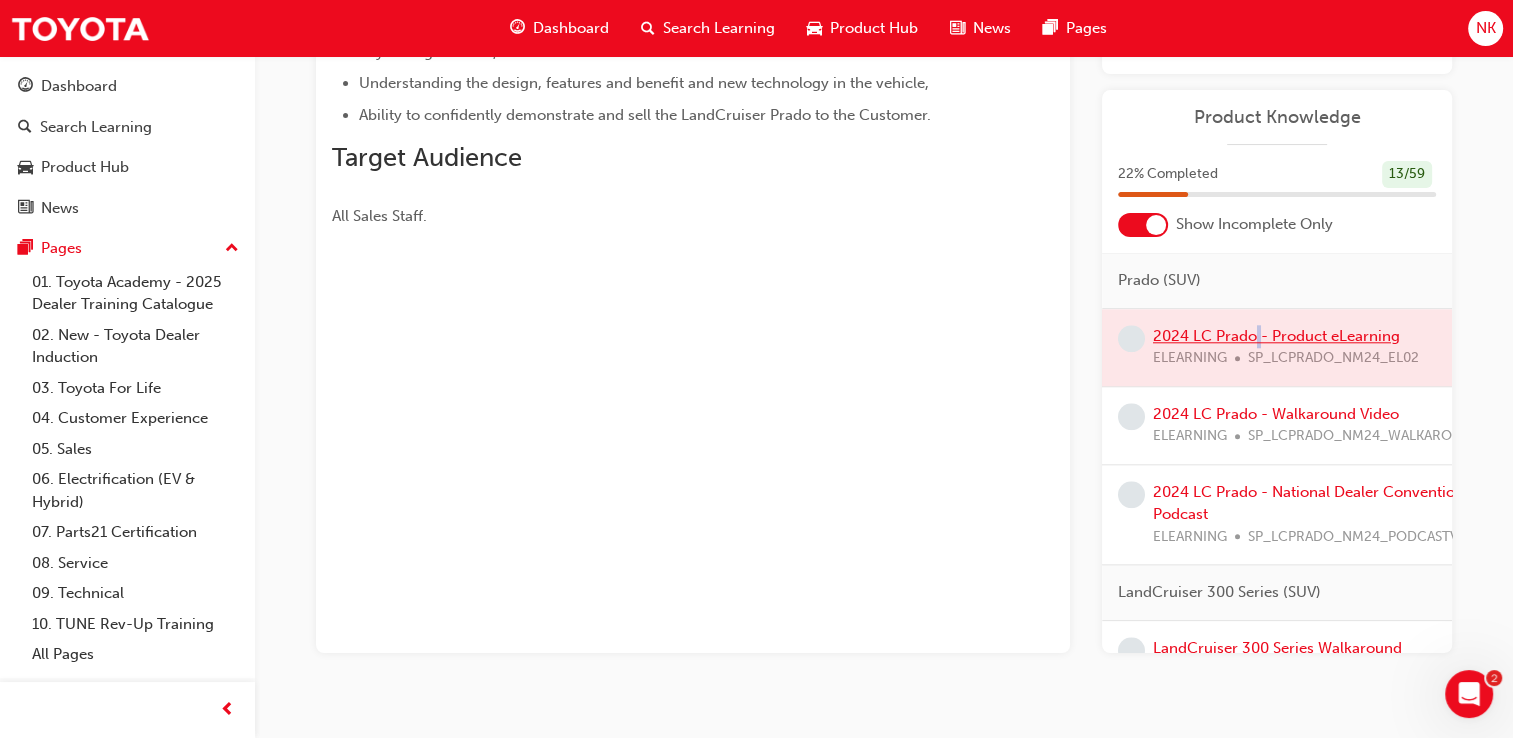scroll, scrollTop: 280, scrollLeft: 0, axis: vertical 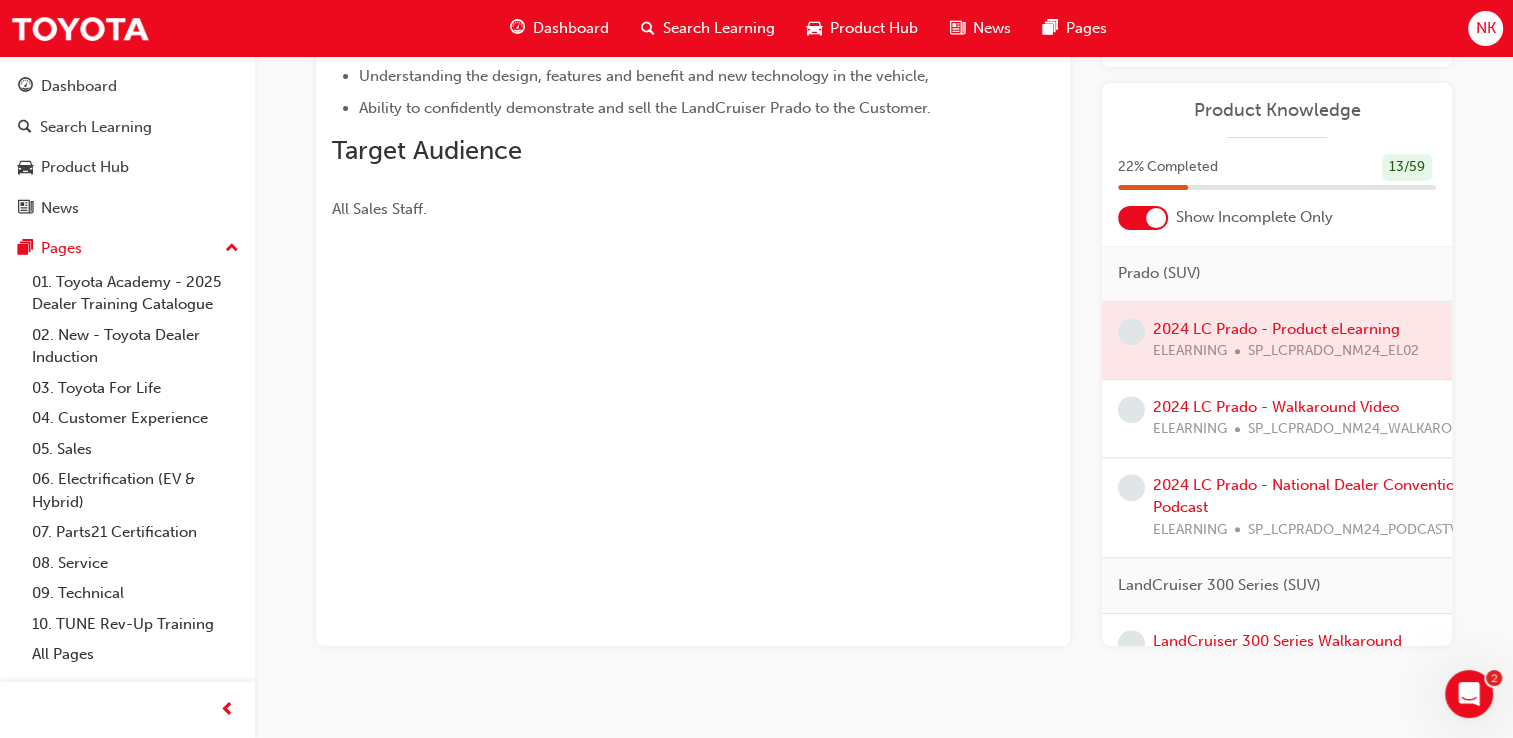 click at bounding box center (1277, 340) 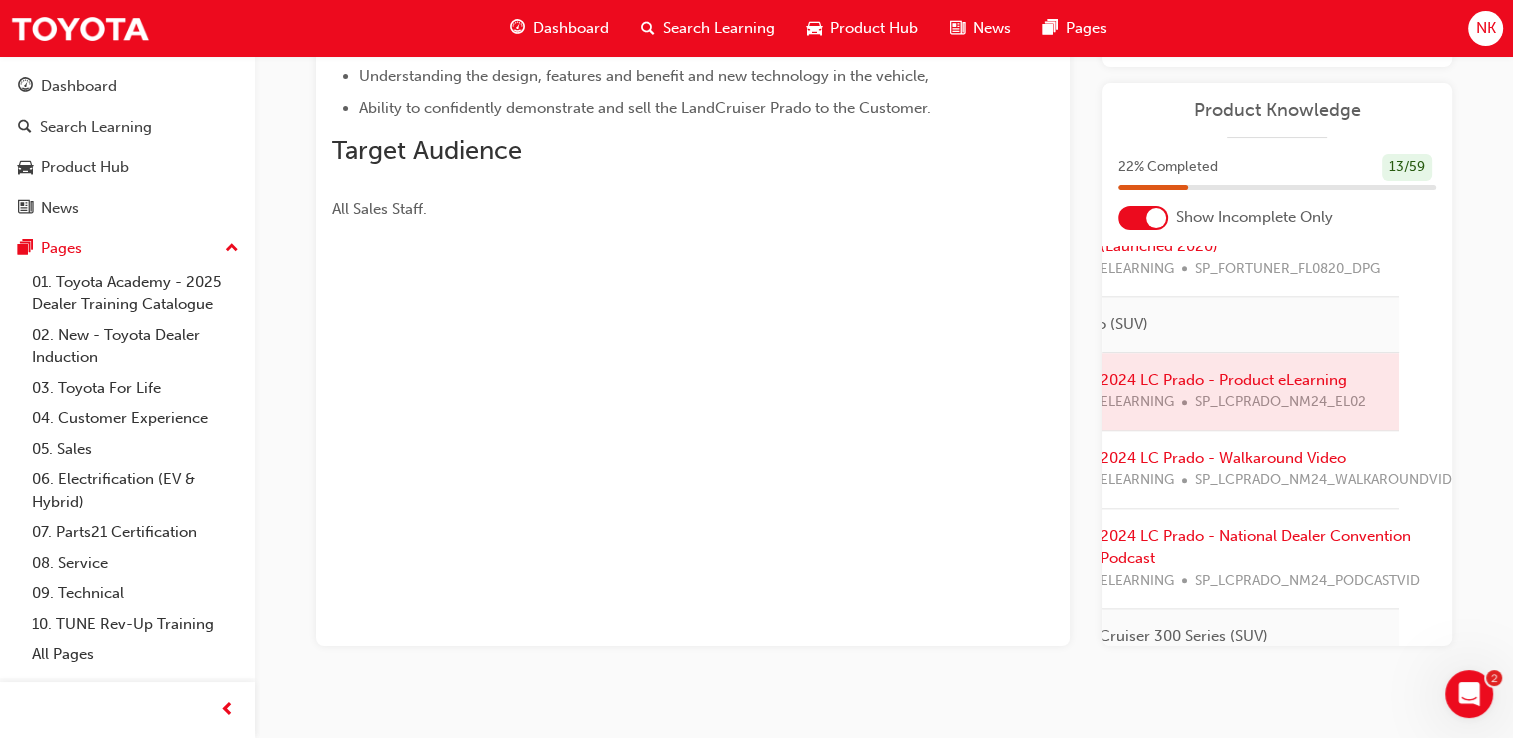 scroll, scrollTop: 2158, scrollLeft: 68, axis: both 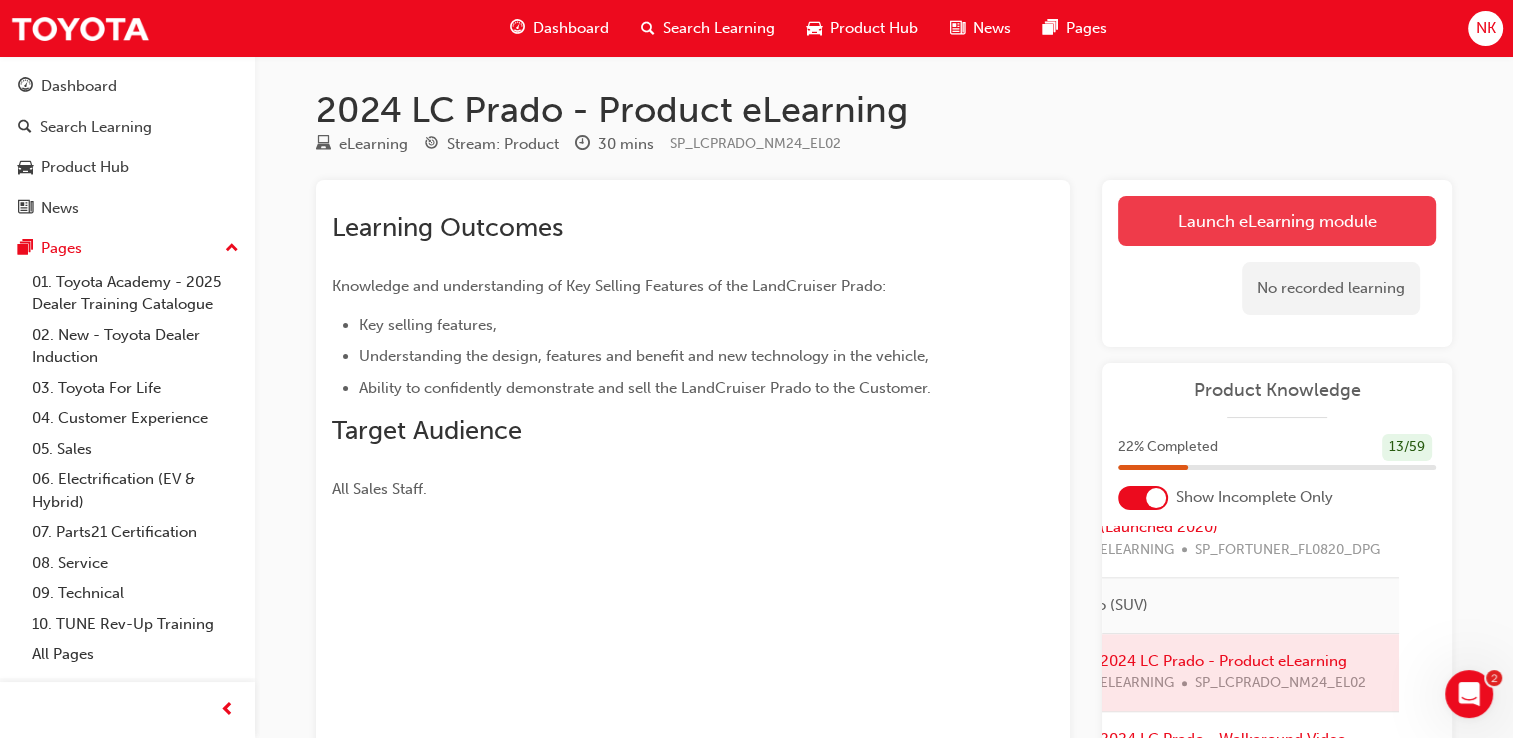 click on "Launch eLearning module" at bounding box center [1277, 221] 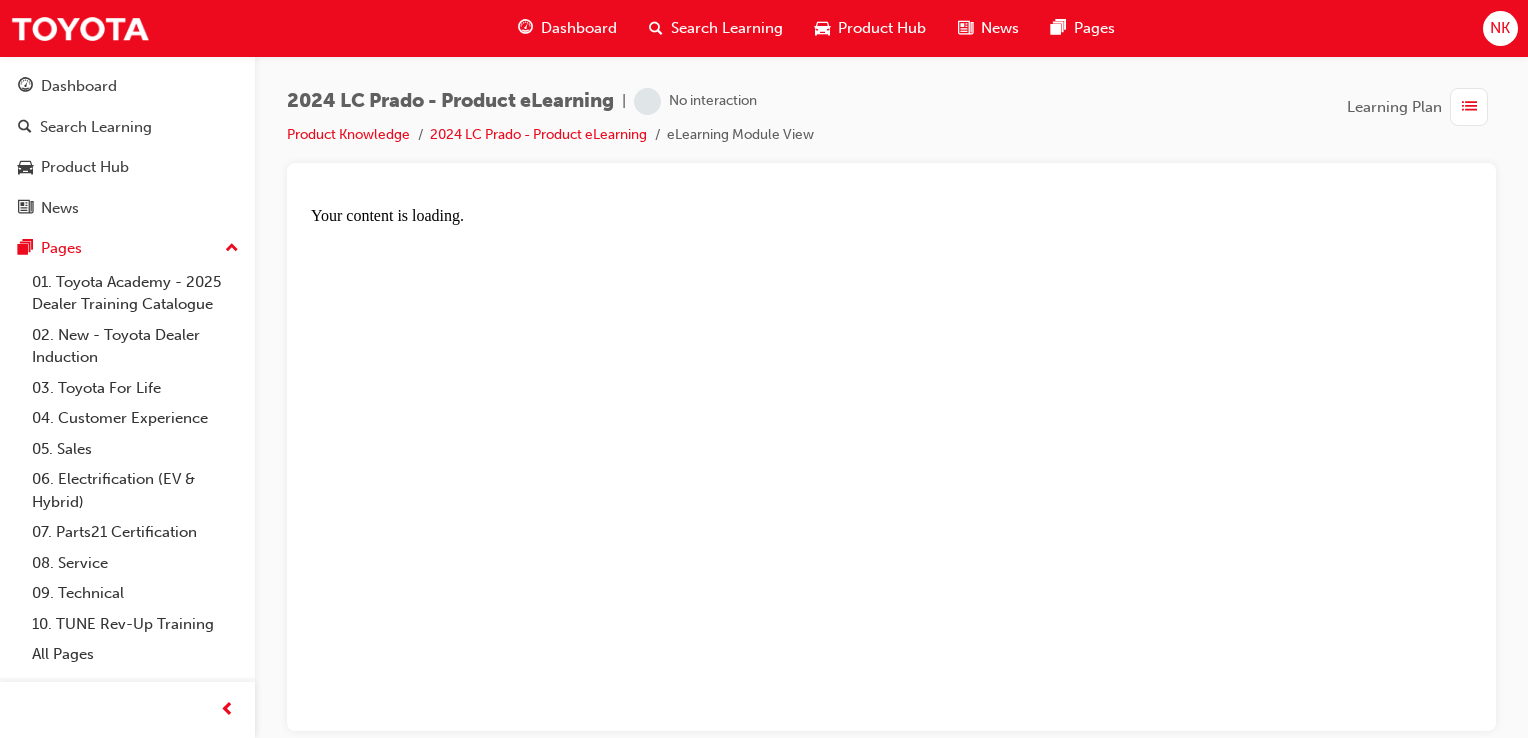scroll, scrollTop: 0, scrollLeft: 0, axis: both 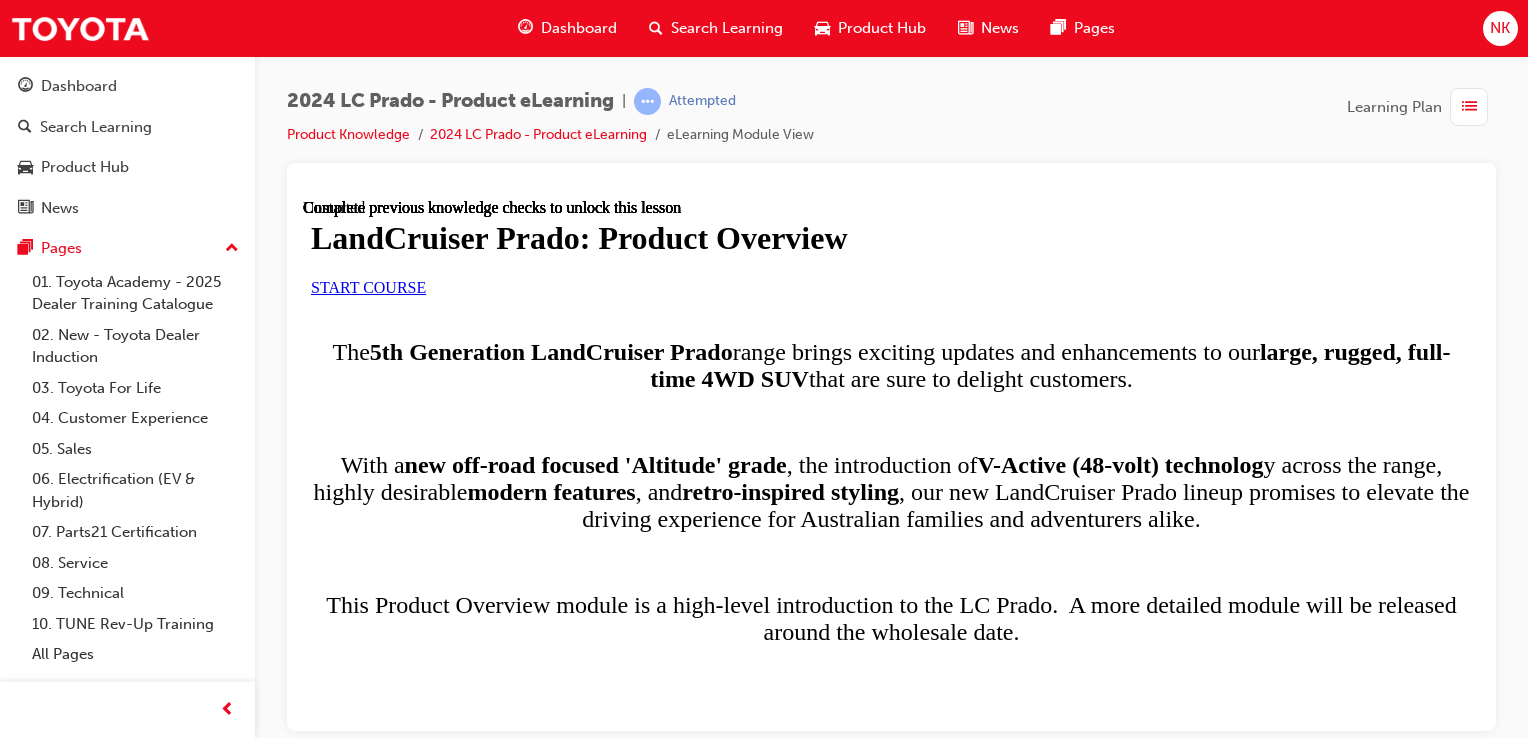 click on "LandCruiser Prado: Product Overview START COURSE The  5th Generation LandCruiser Prado  range brings exciting updates and enhancements to our  large, rugged, full-time 4WD SUV  that are sure to delight customers.  With a  new off-road focused 'Altitude' grade , the introduction of  V-Active (48-volt) technolog y across the range, highly desirable  modern features , and  retro-inspired styling , our new LandCruiser Prado lineup promises to elevate the driving experience for Australian families and adventurers alike. This Product Overview module is a high-level introduction to the LC Prado.  A more detailed module will be released around the wholesale date.  ***Note: Overseas & Pre-Production images are used throughout this module for illustrative purposes only.*** Introducing the LandCruiser Prado Model Lineup This lesson is currently unavailable Complete previous knowledge checks to unlock this lesson Engine | Drivetrain This lesson is currently unavailable Design This lesson is currently unavailable" at bounding box center (891, 7560) 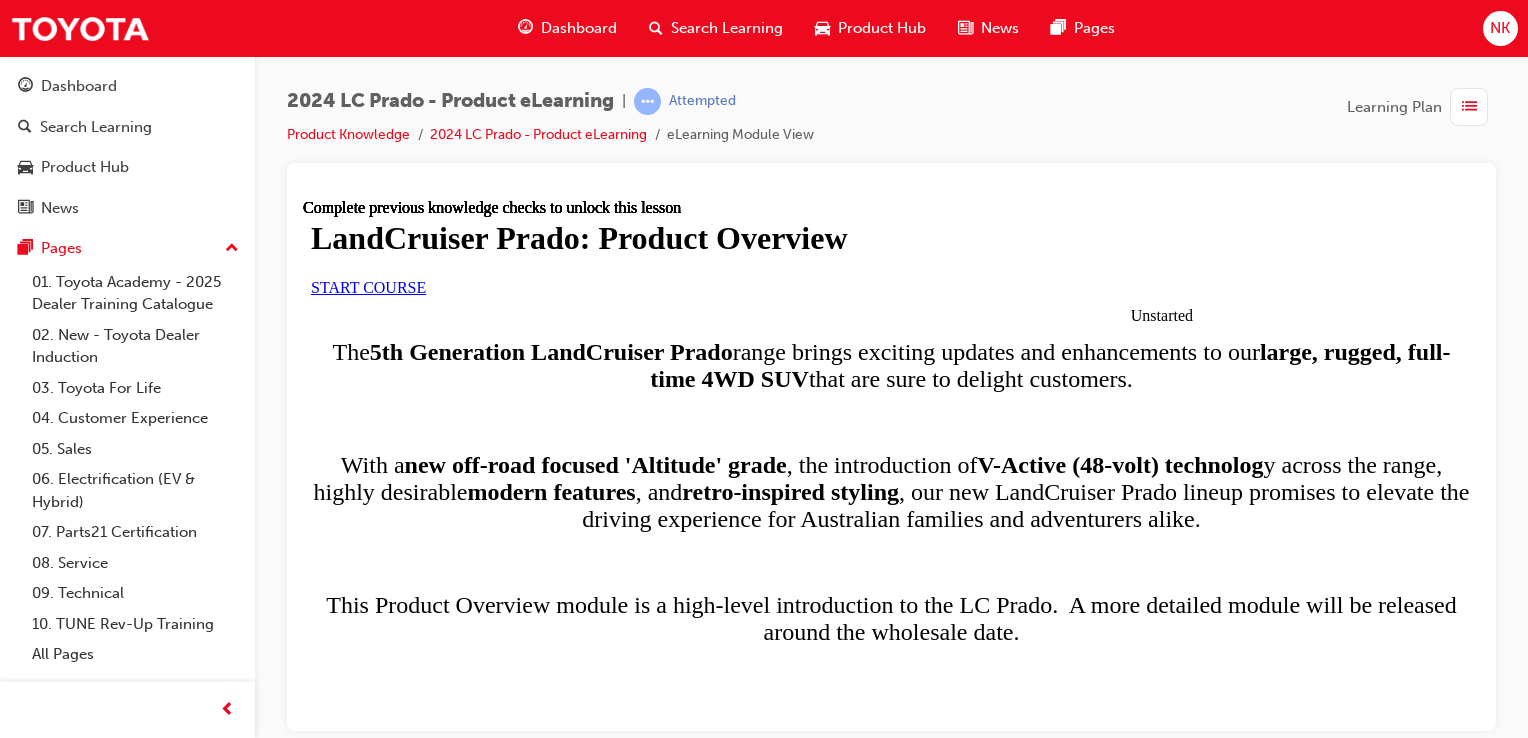 click 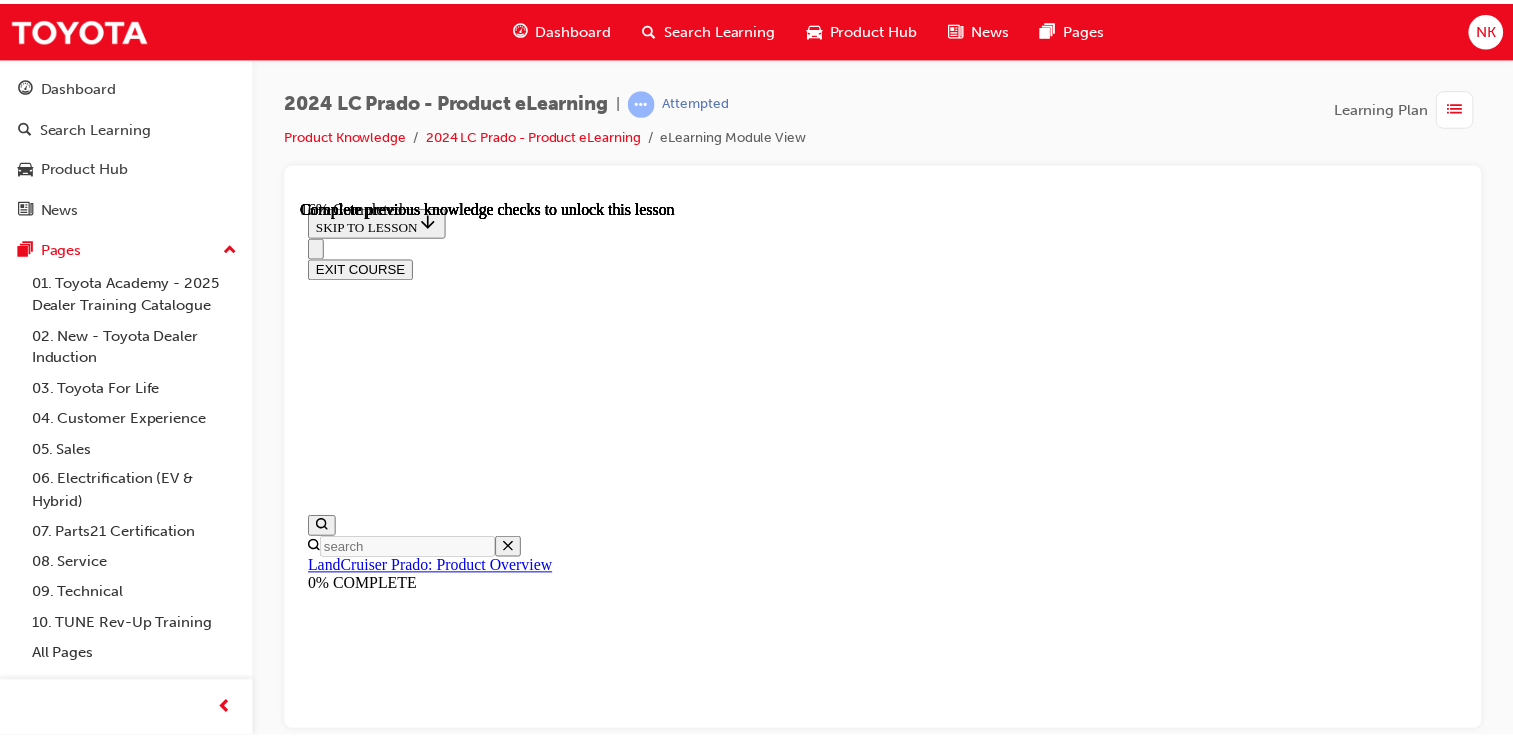 scroll, scrollTop: 1575, scrollLeft: 0, axis: vertical 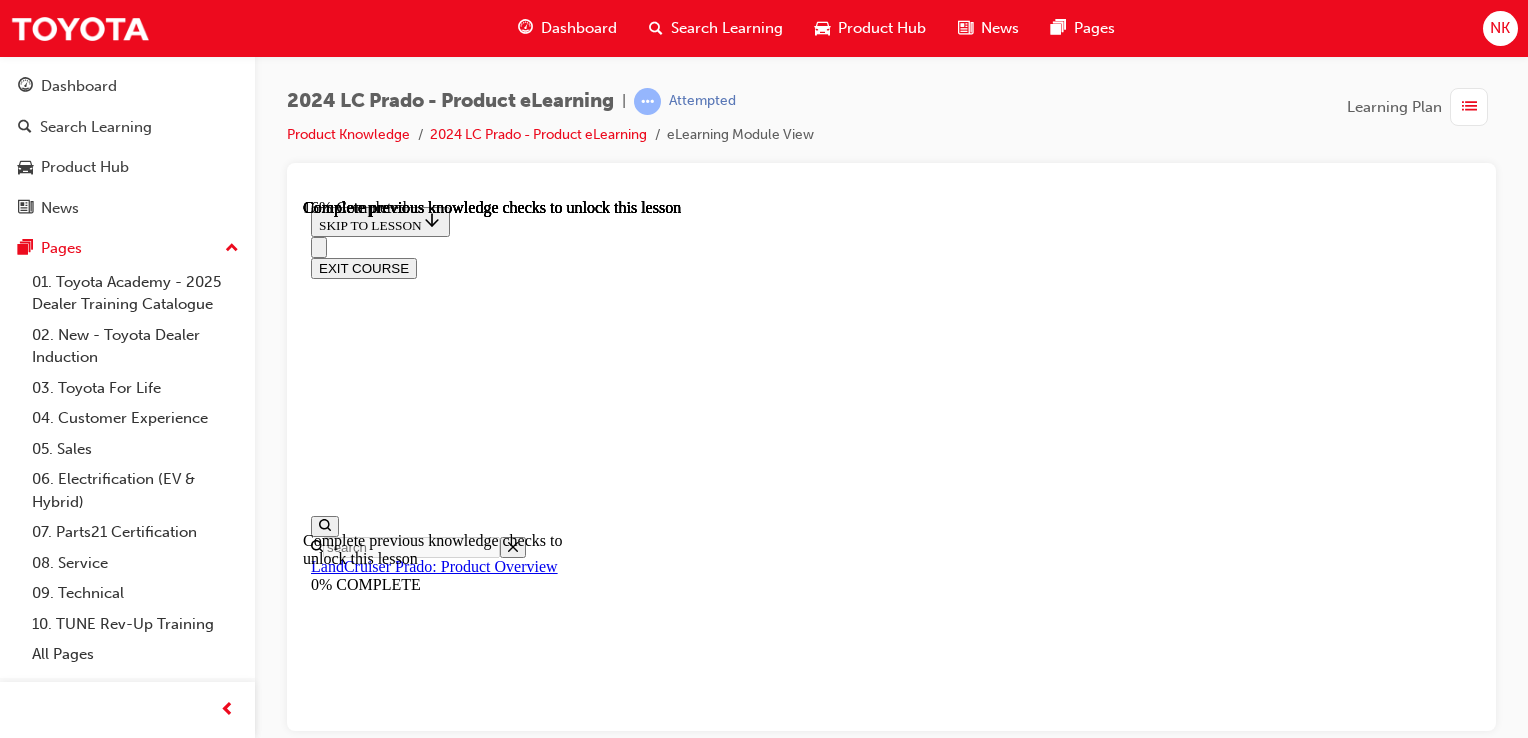 click on "Model Lineup This lesson is currently unavailable Complete previous knowledge checks to unlock this lesson" at bounding box center [911, 2500] 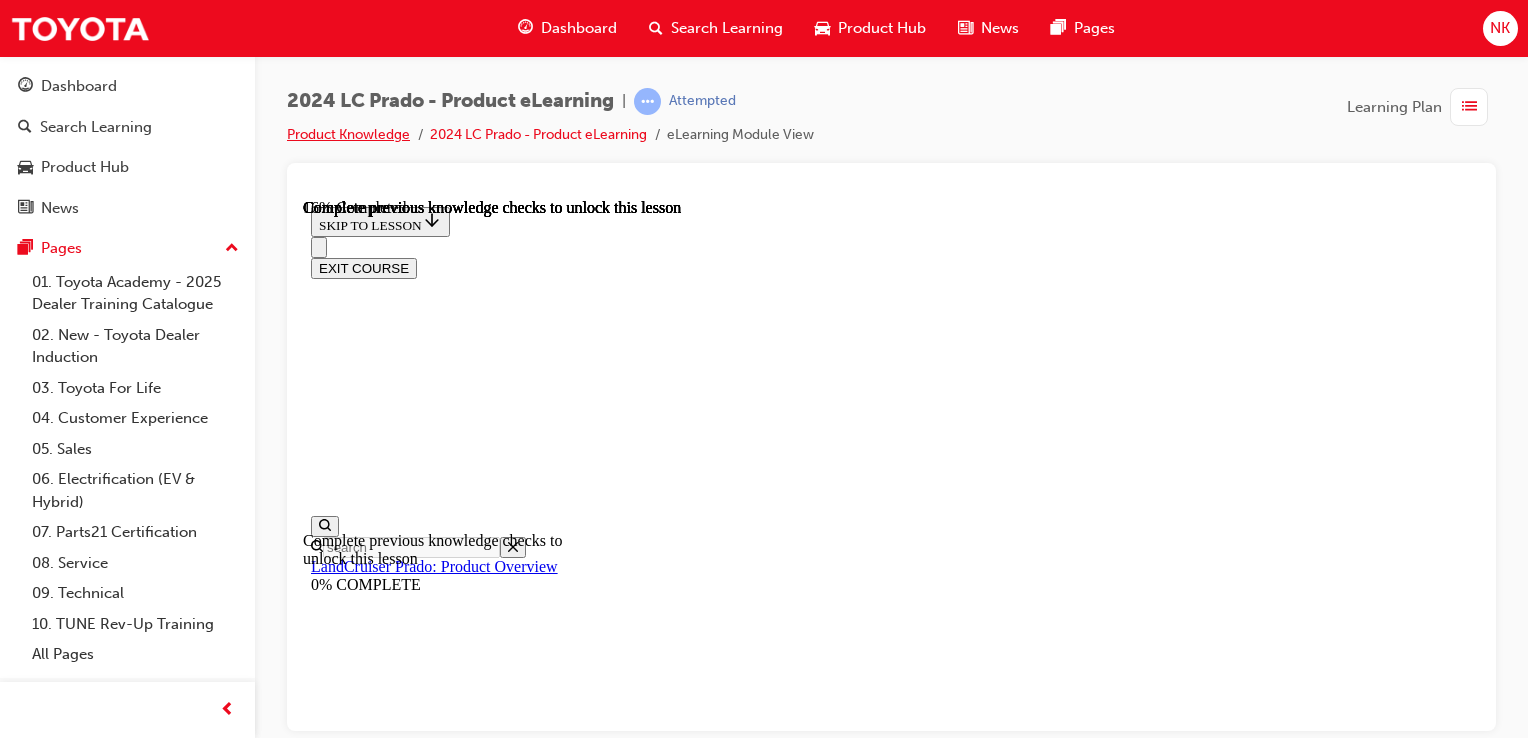 click on "Product Knowledge" at bounding box center (348, 134) 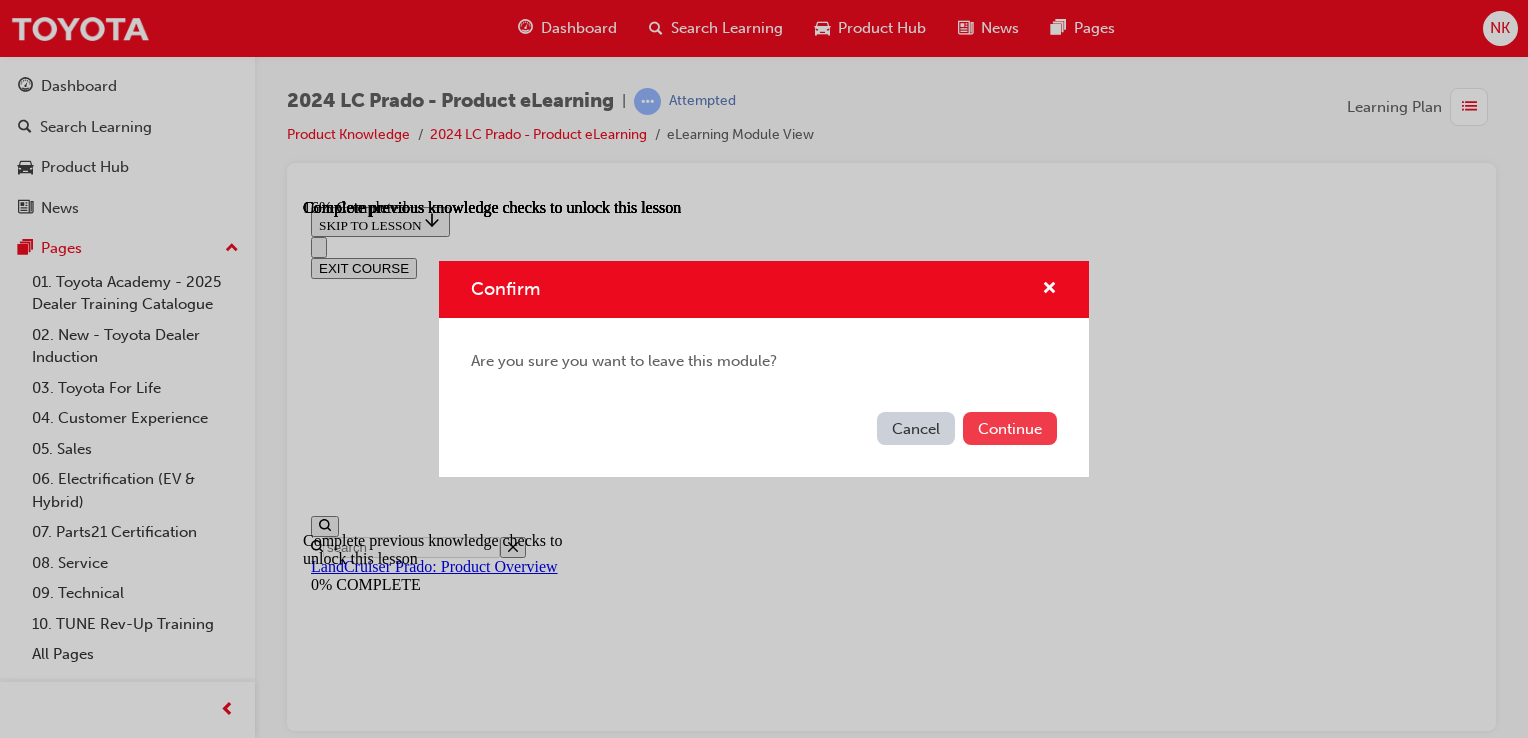 click on "Continue" at bounding box center (1010, 428) 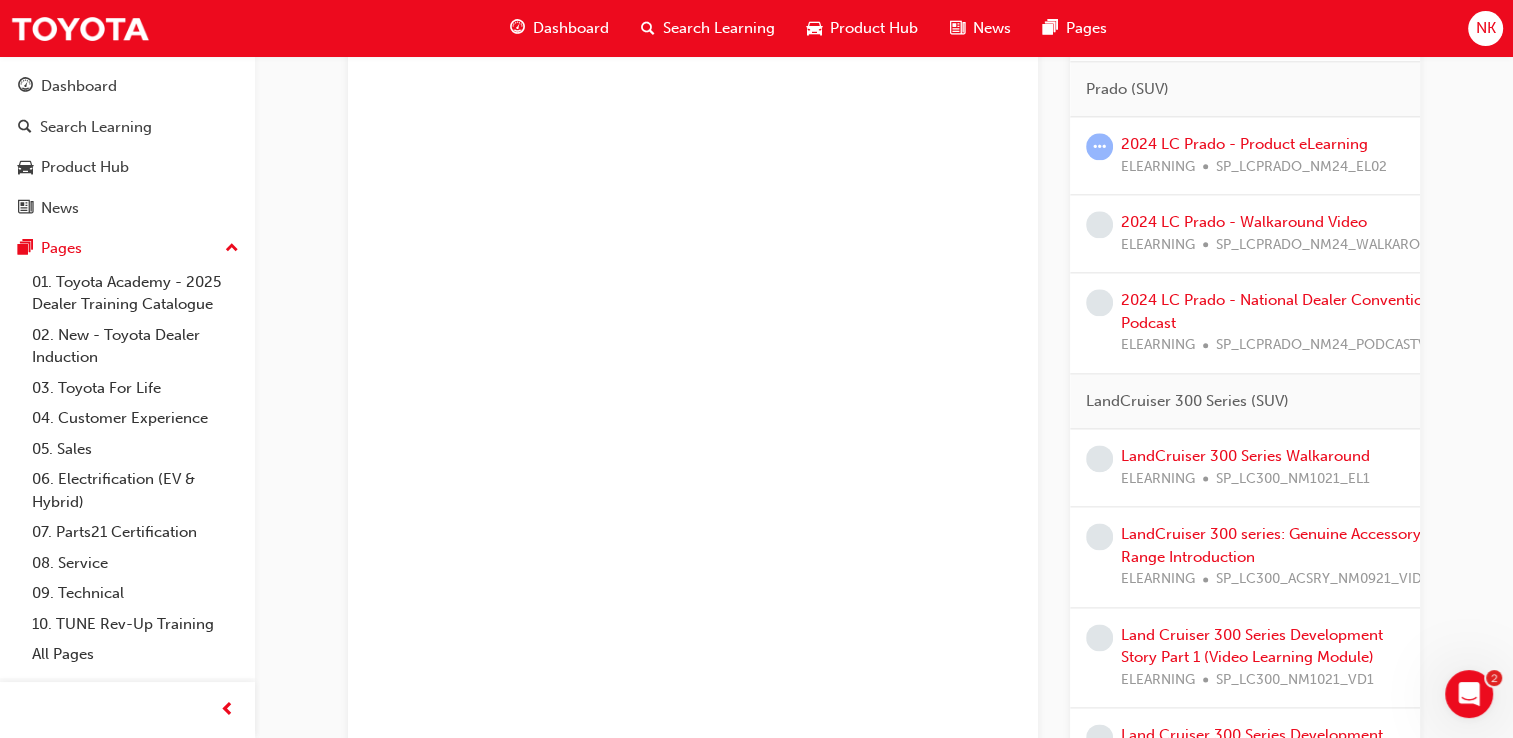 scroll, scrollTop: 2418, scrollLeft: 0, axis: vertical 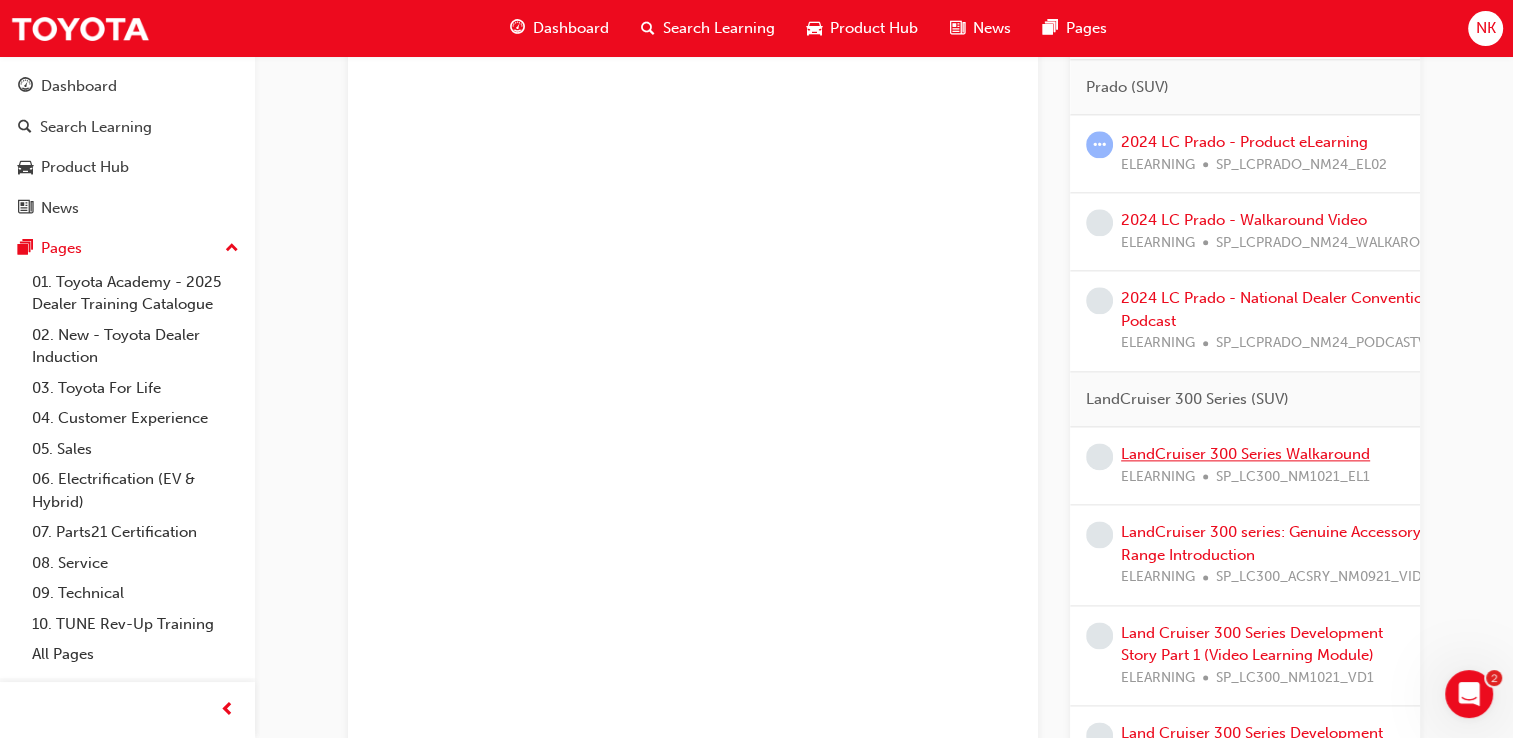 click on "LandCruiser 300 Series Walkaround" at bounding box center [1245, 454] 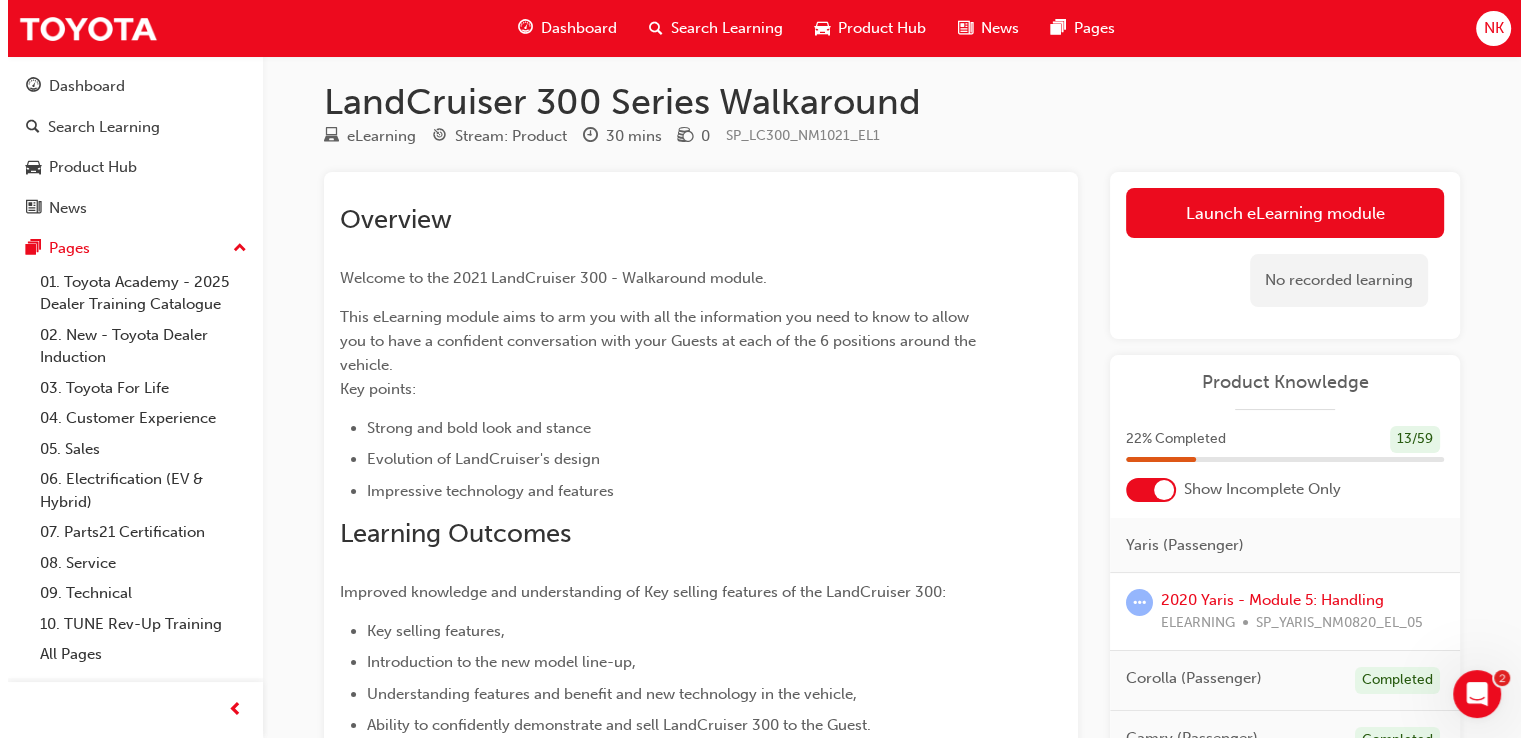 scroll, scrollTop: 0, scrollLeft: 0, axis: both 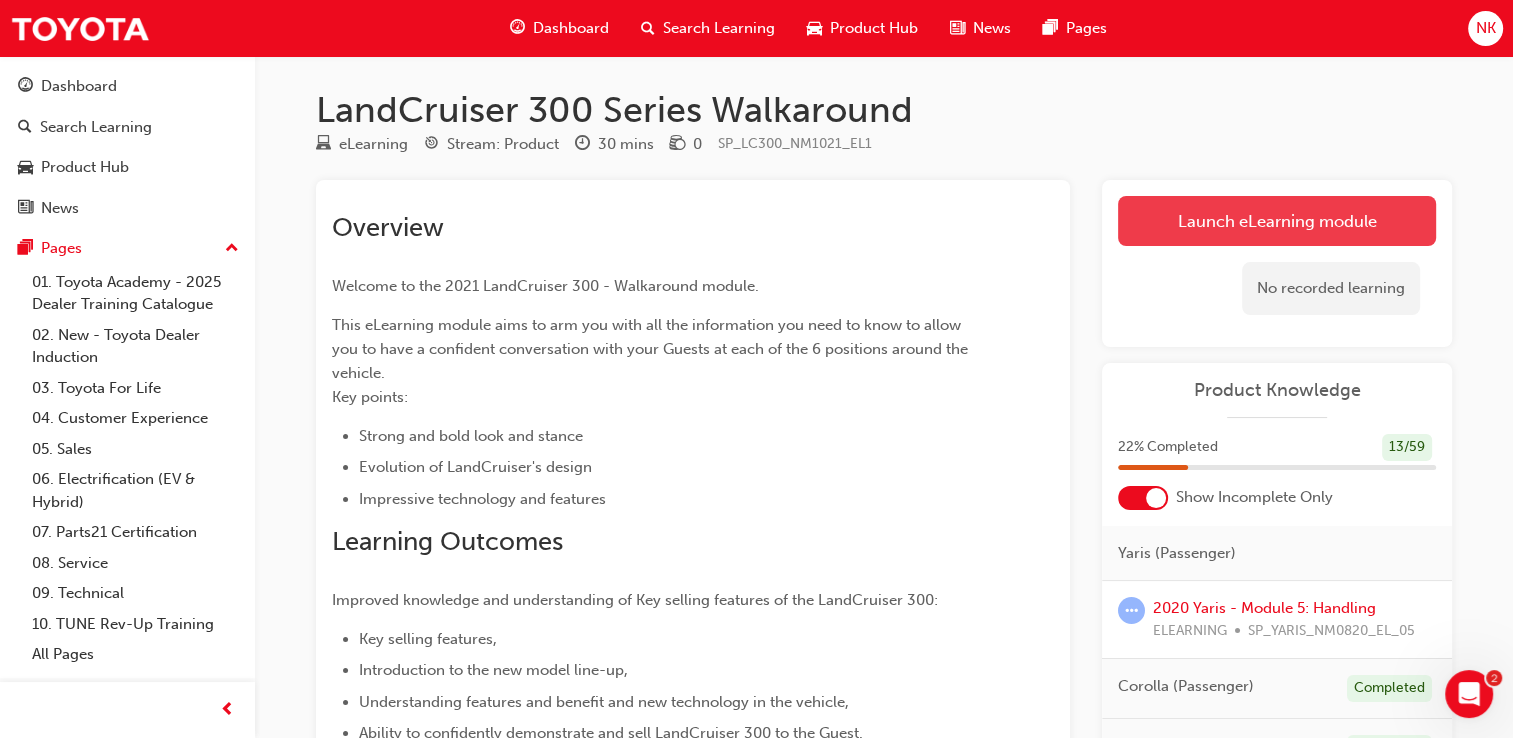 click on "Launch eLearning module" at bounding box center (1277, 221) 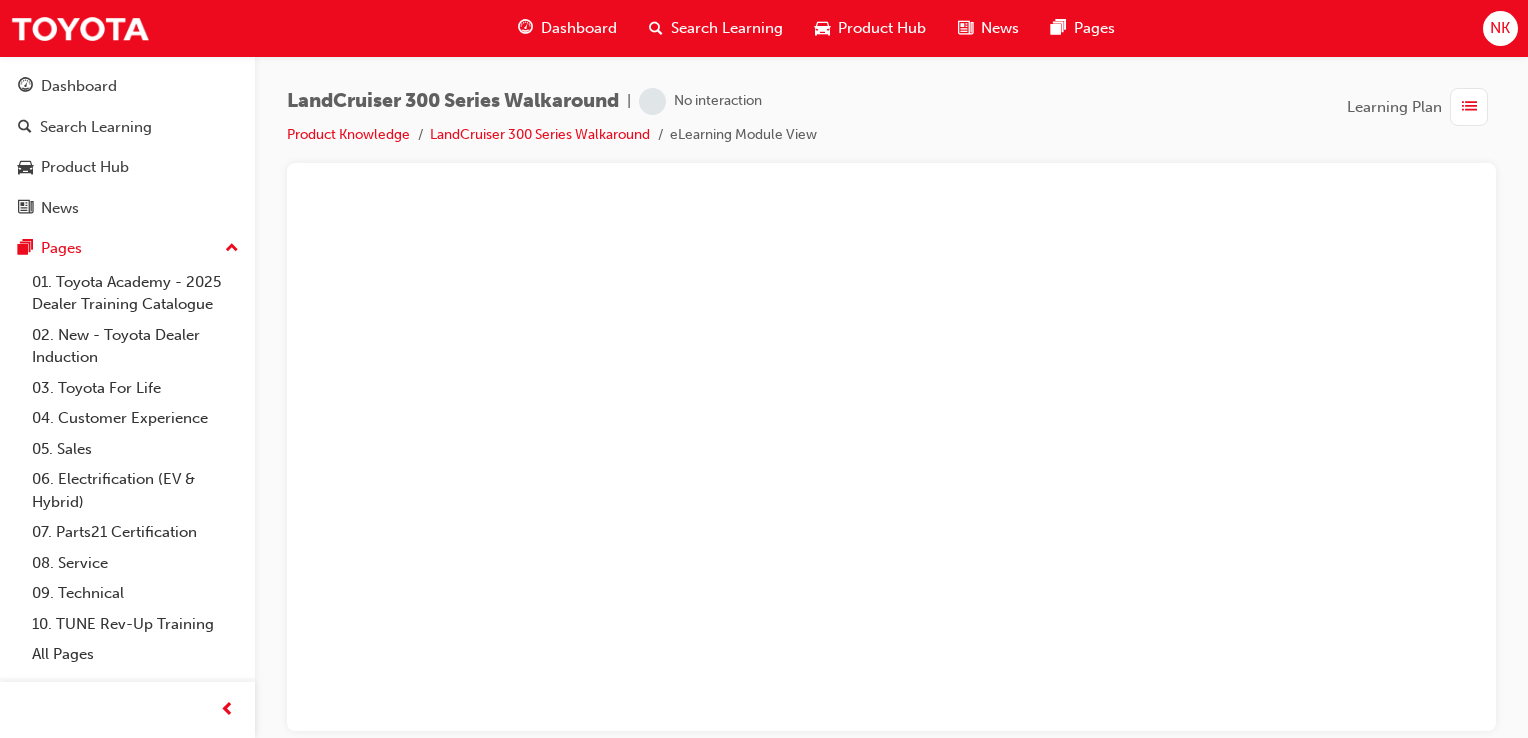 scroll, scrollTop: 0, scrollLeft: 0, axis: both 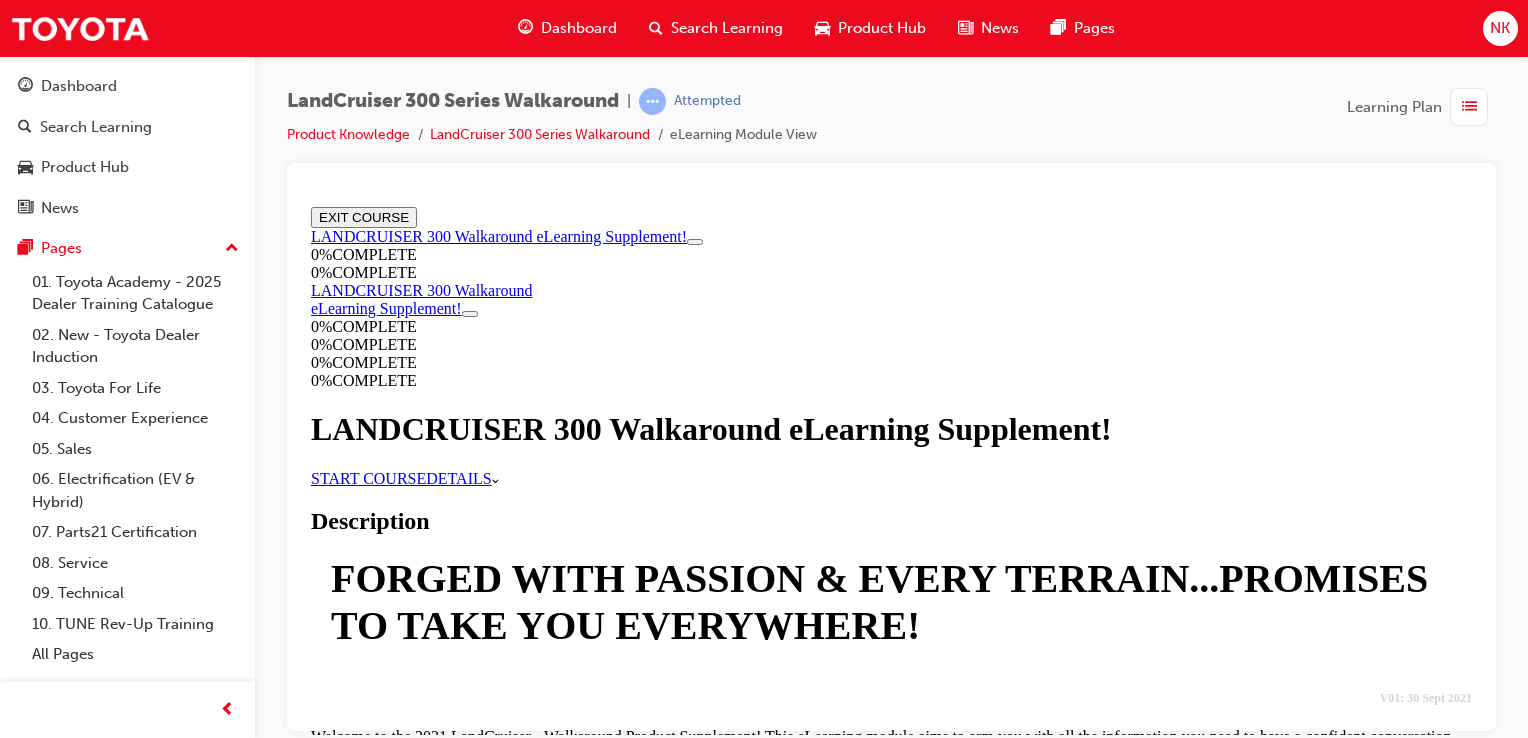 click on "START COURSE" at bounding box center (368, 477) 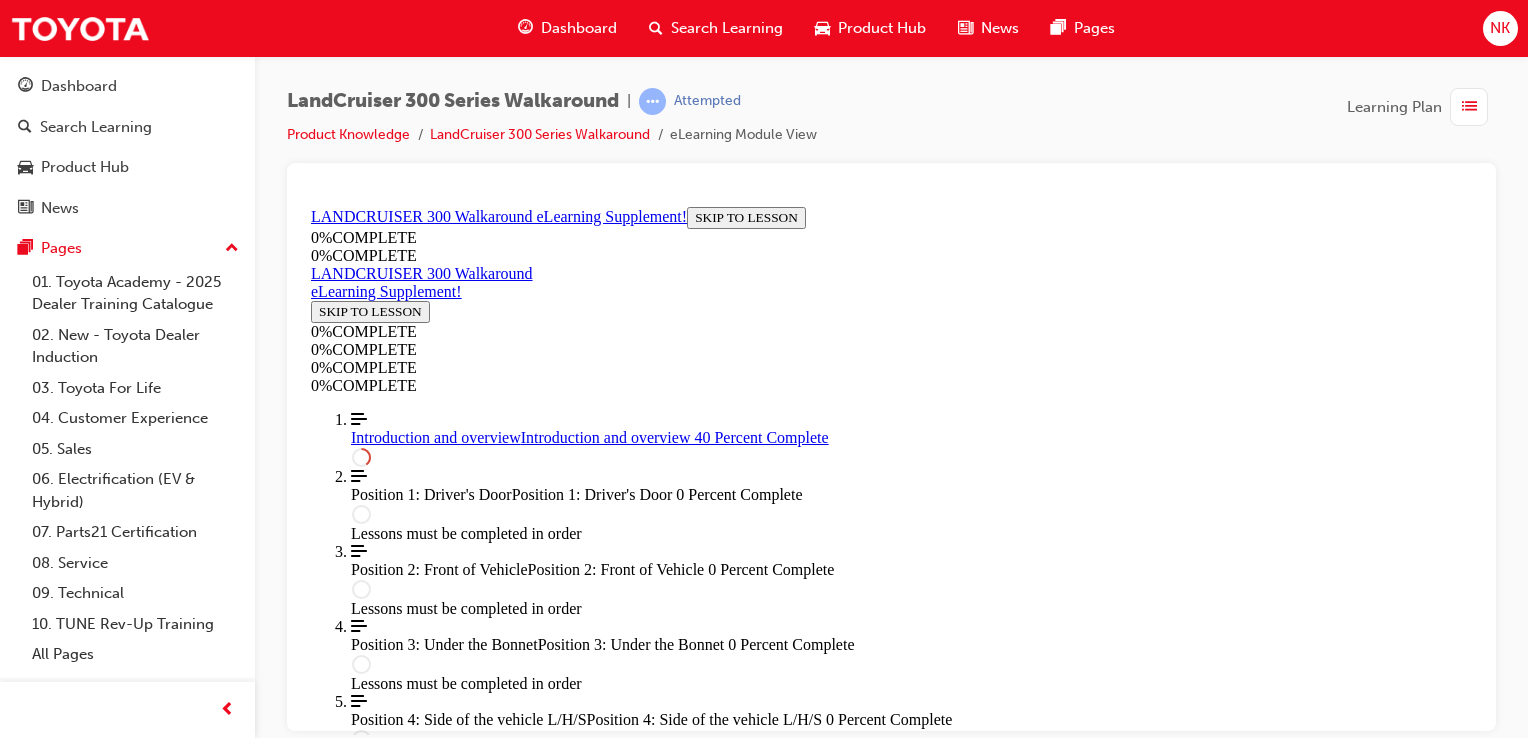 scroll, scrollTop: 1200, scrollLeft: 0, axis: vertical 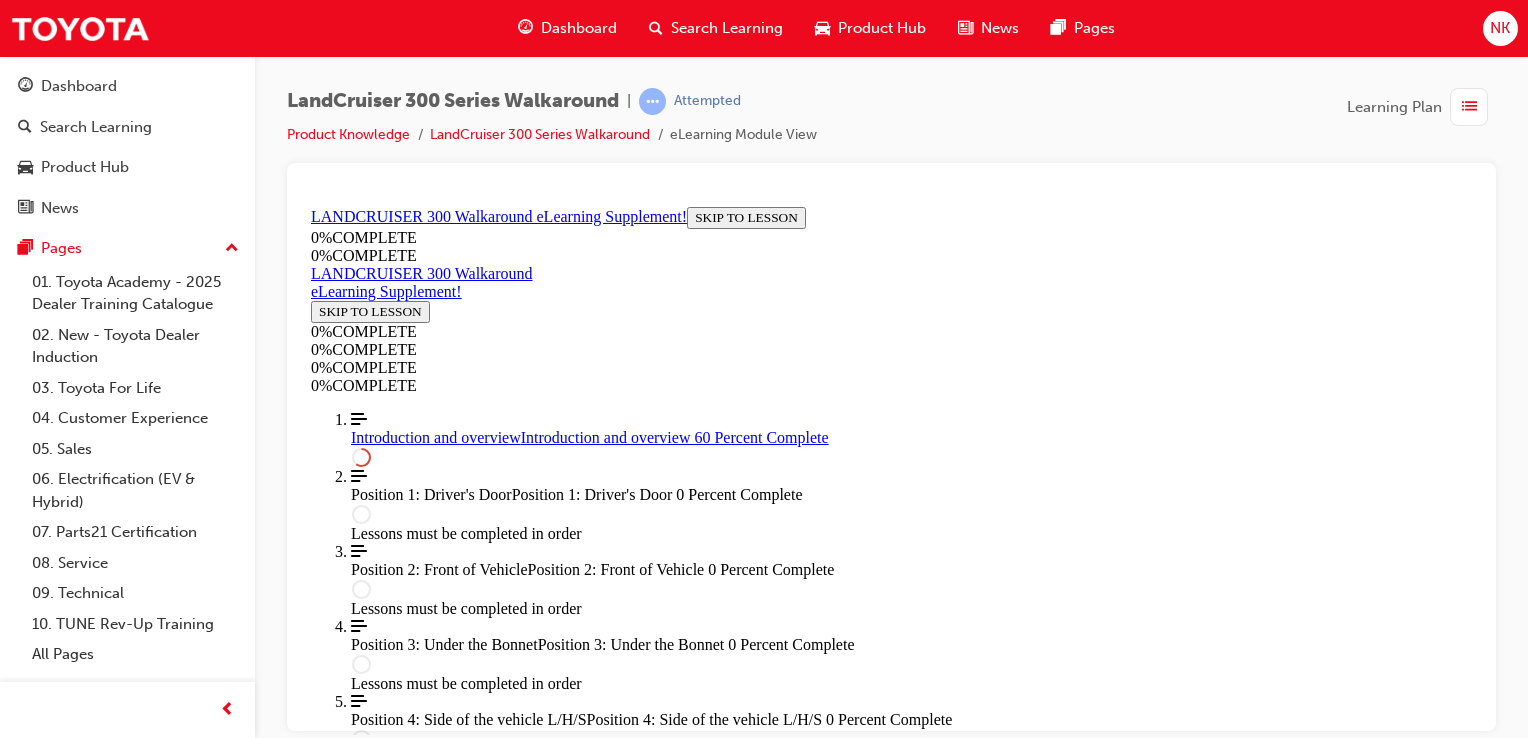click at bounding box center [891, 1854] 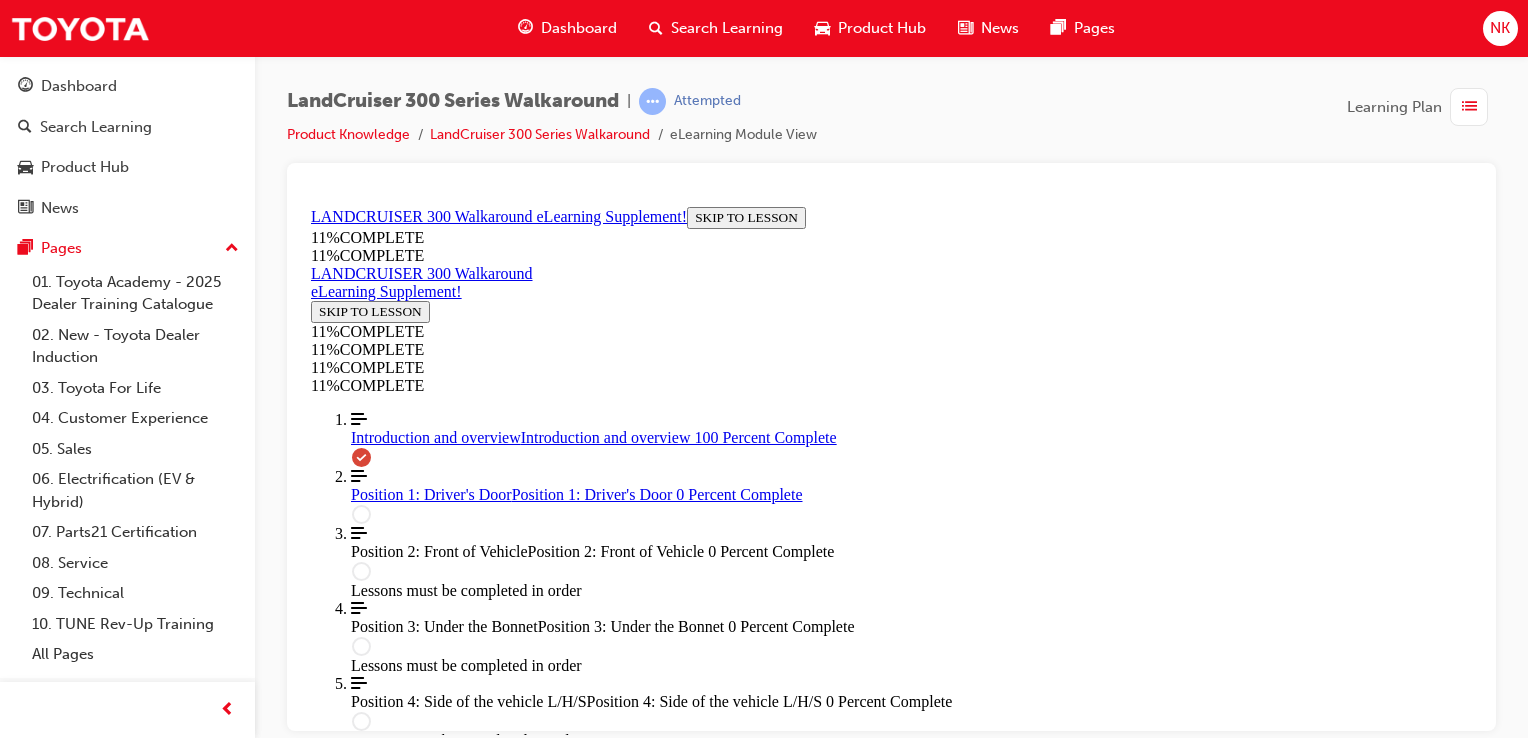 scroll, scrollTop: 2843, scrollLeft: 0, axis: vertical 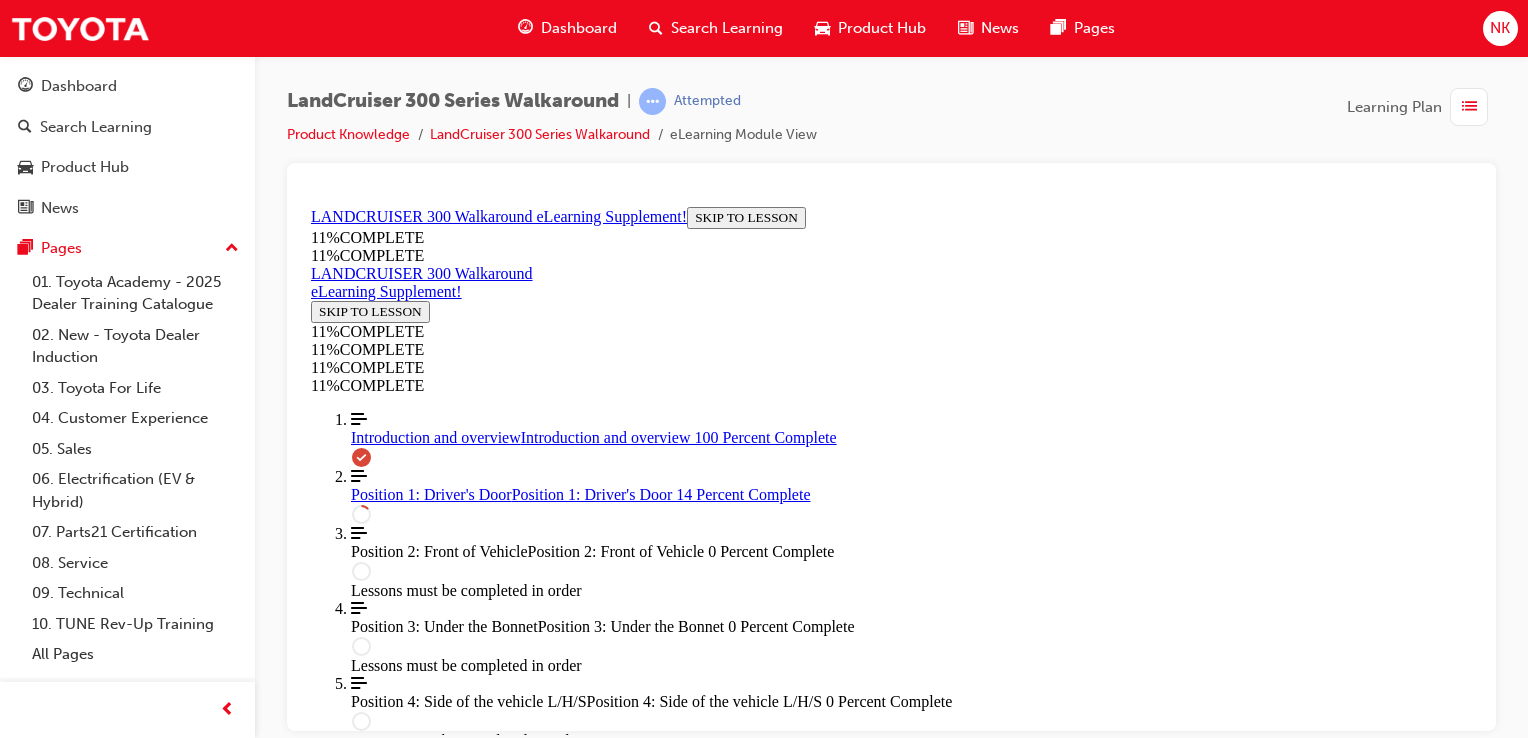 click at bounding box center [891, 1615] 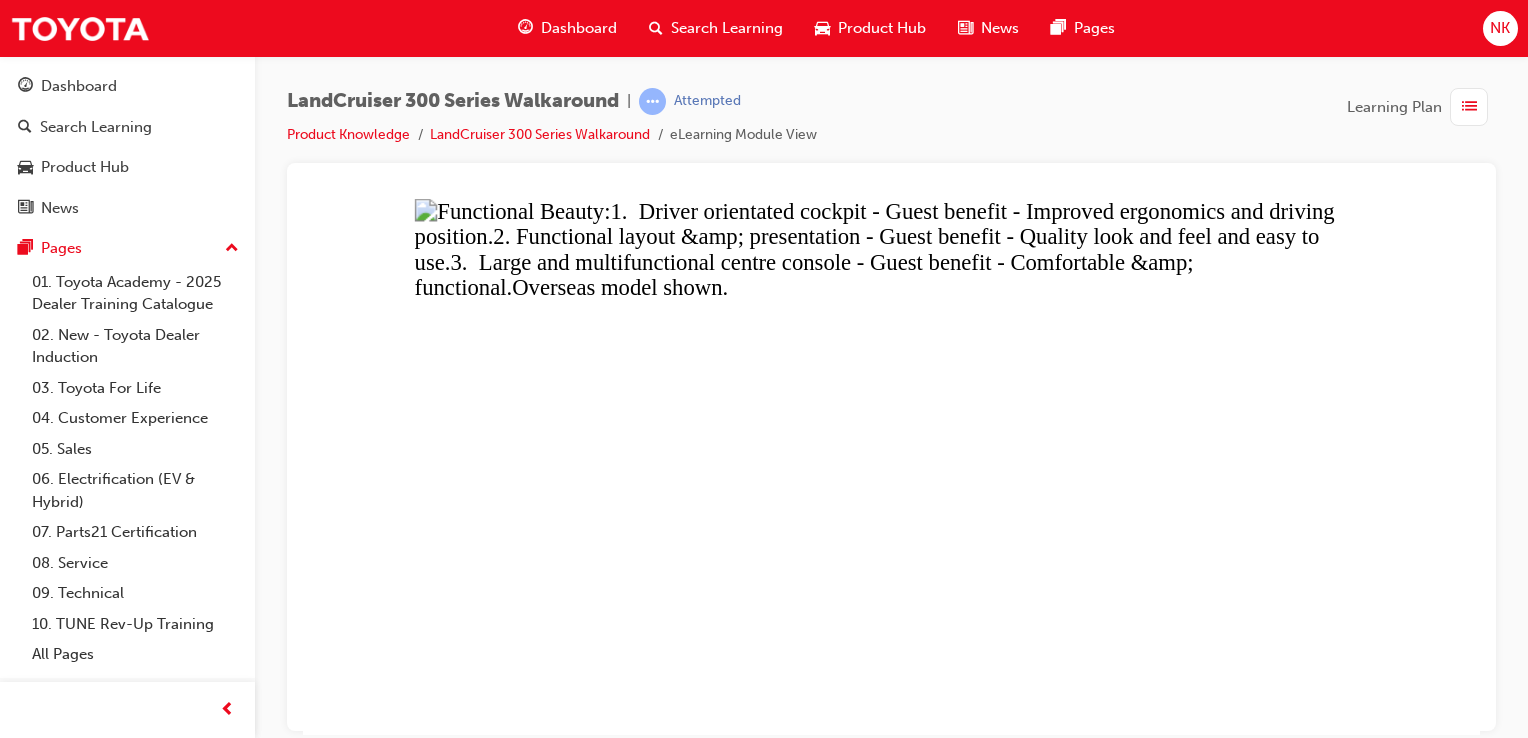 click at bounding box center (891, 466) 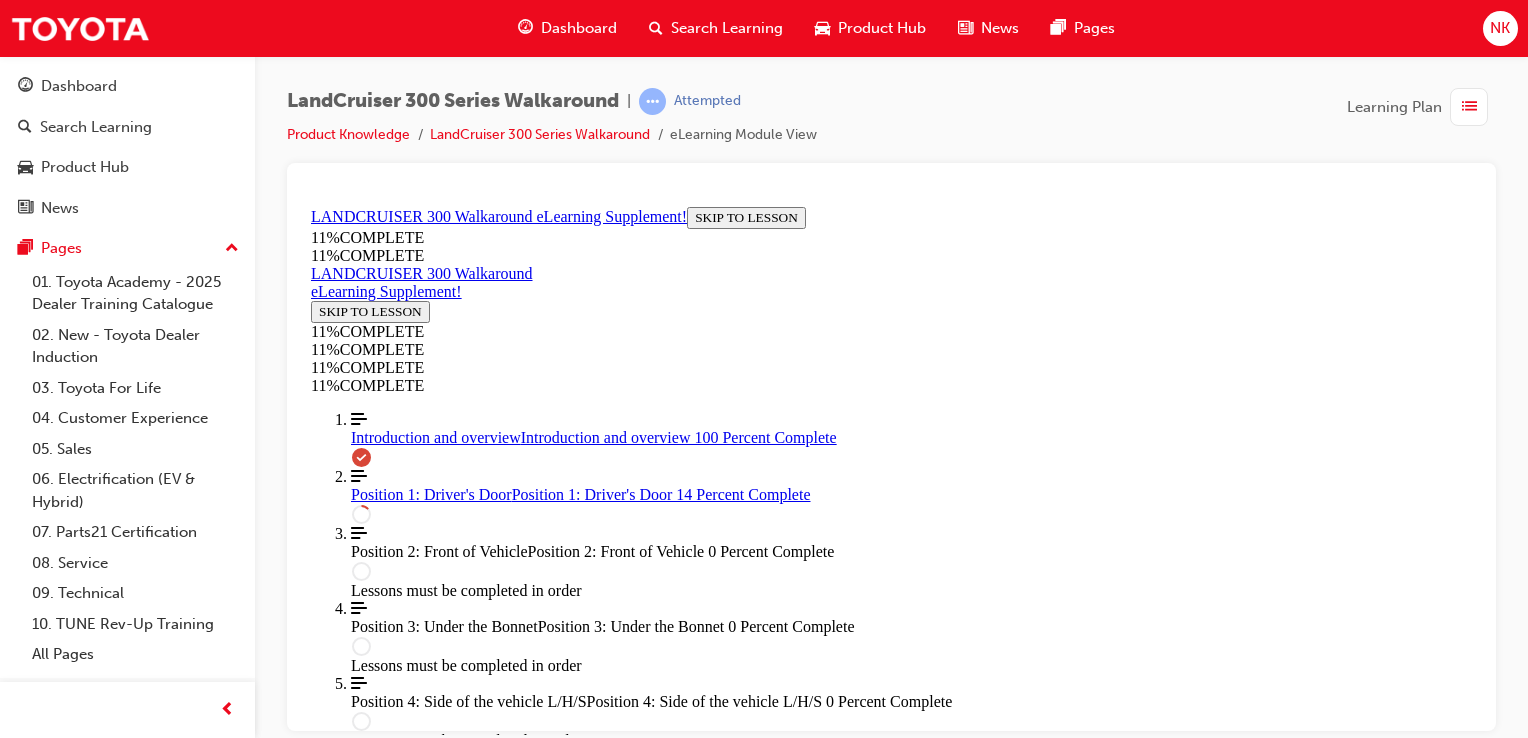 click at bounding box center (891, 1773) 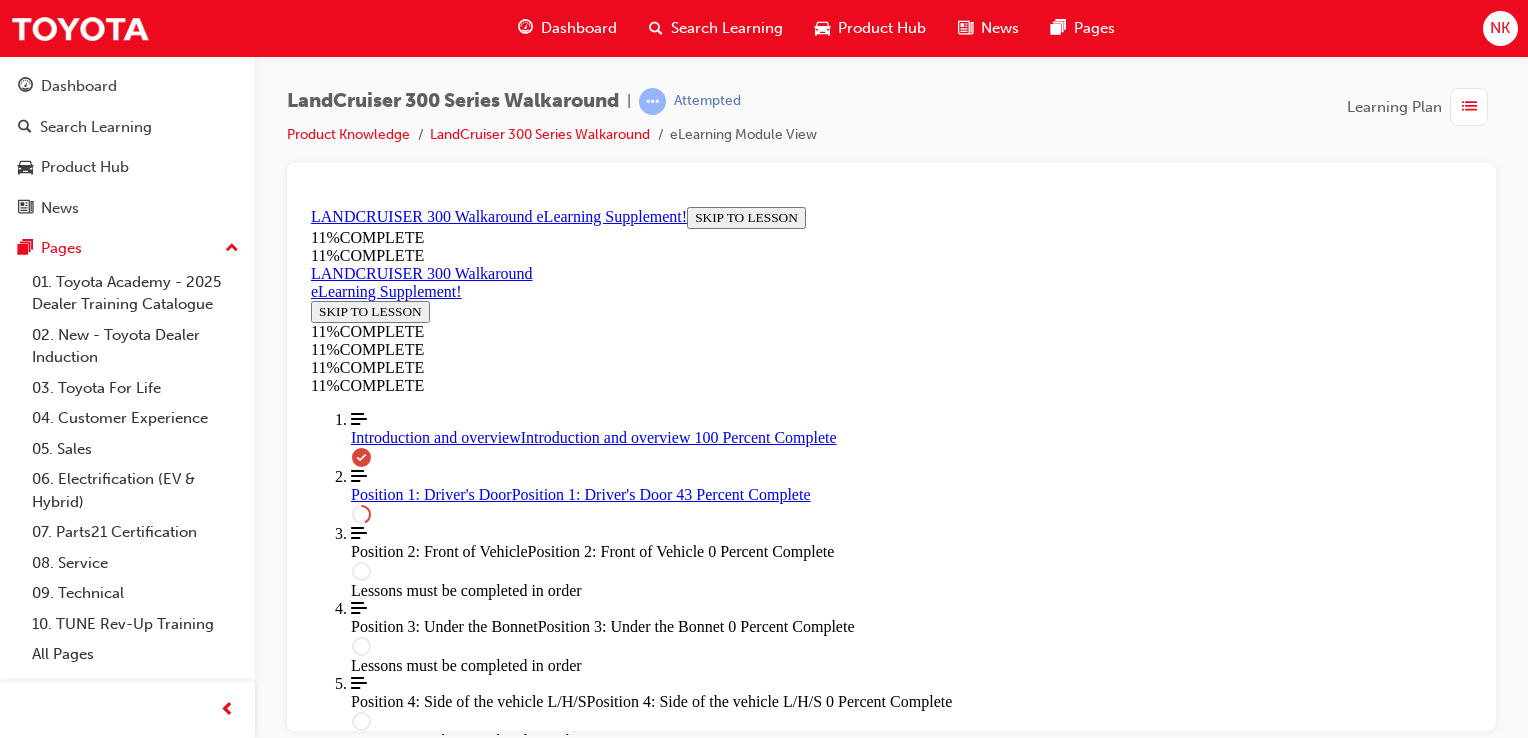 scroll, scrollTop: 1316, scrollLeft: 0, axis: vertical 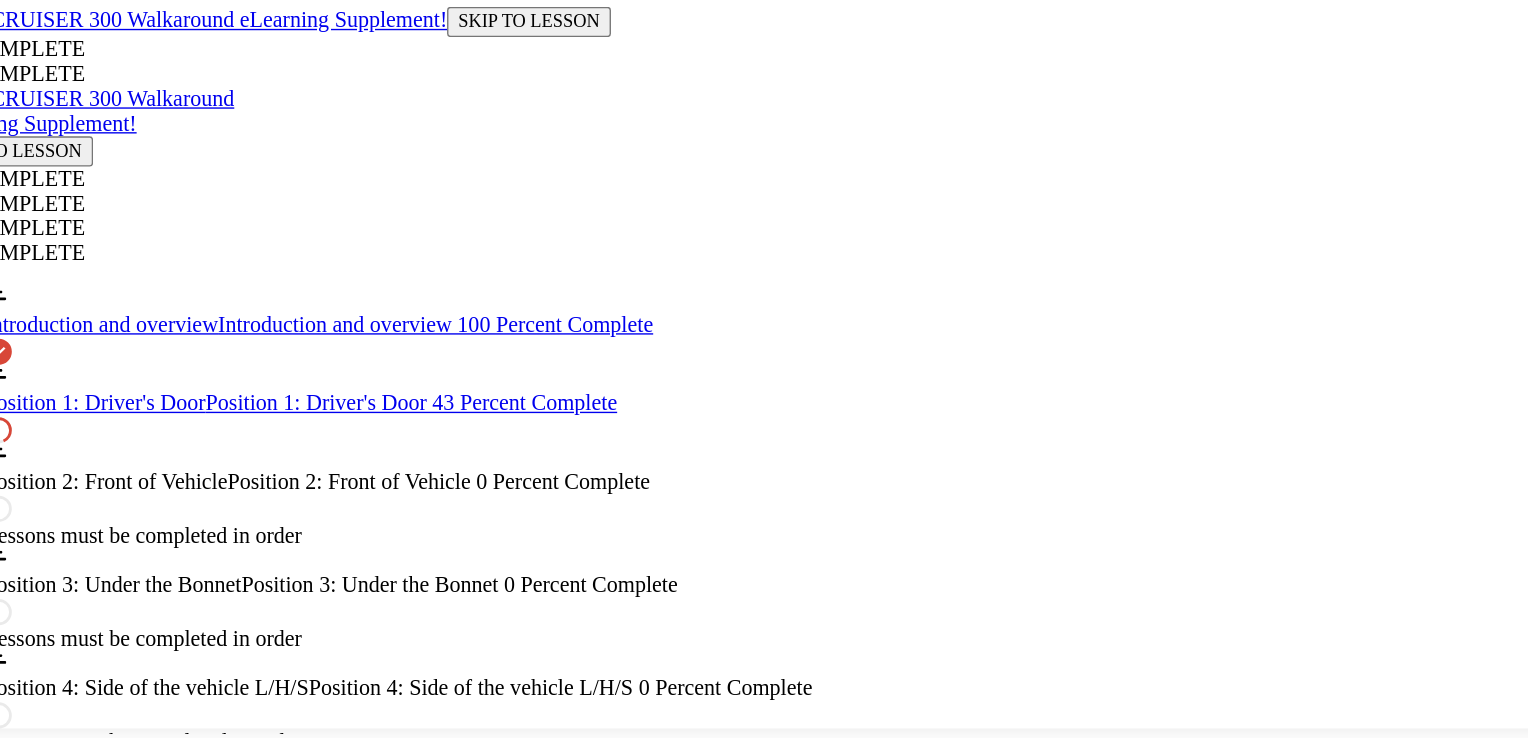 click at bounding box center (121, 2628) 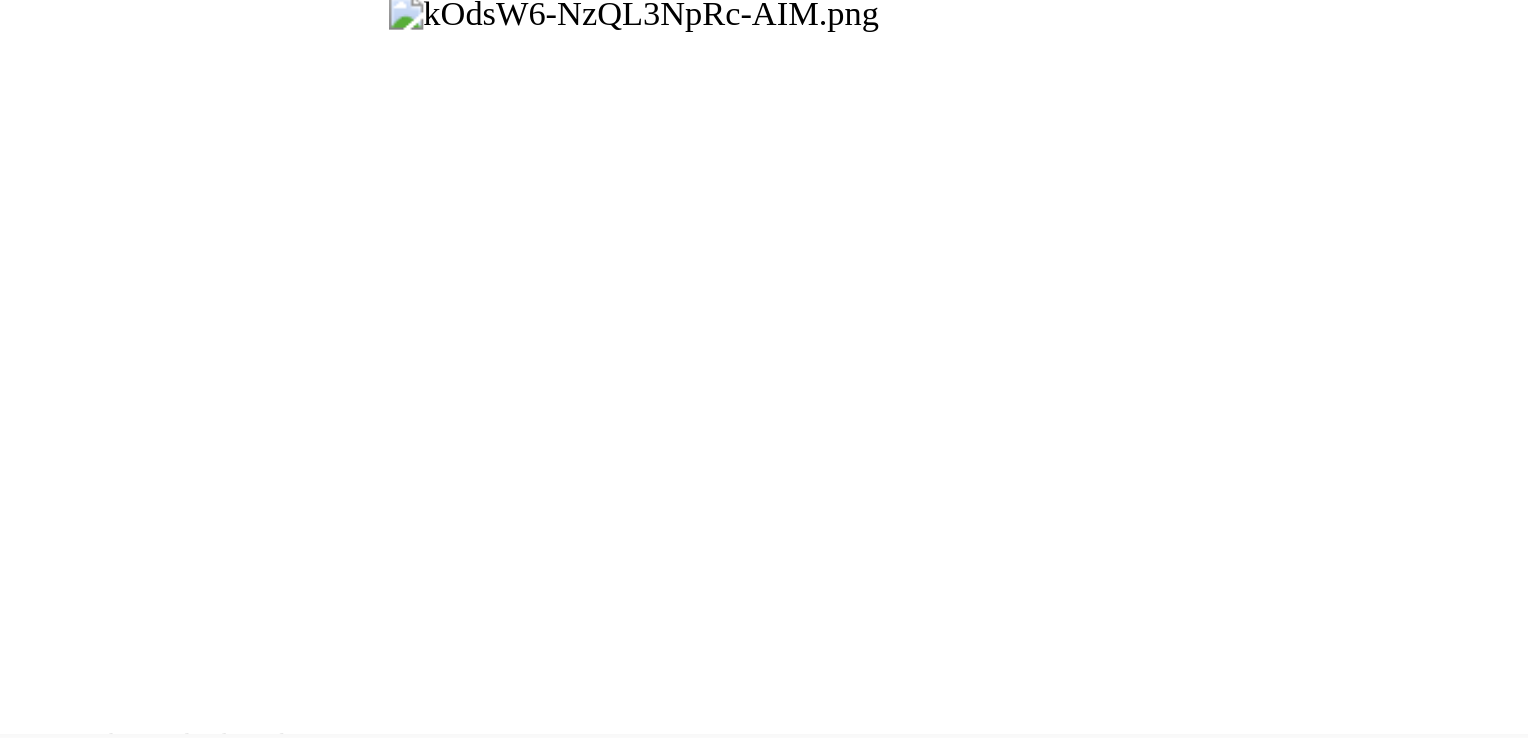 scroll, scrollTop: 0, scrollLeft: 0, axis: both 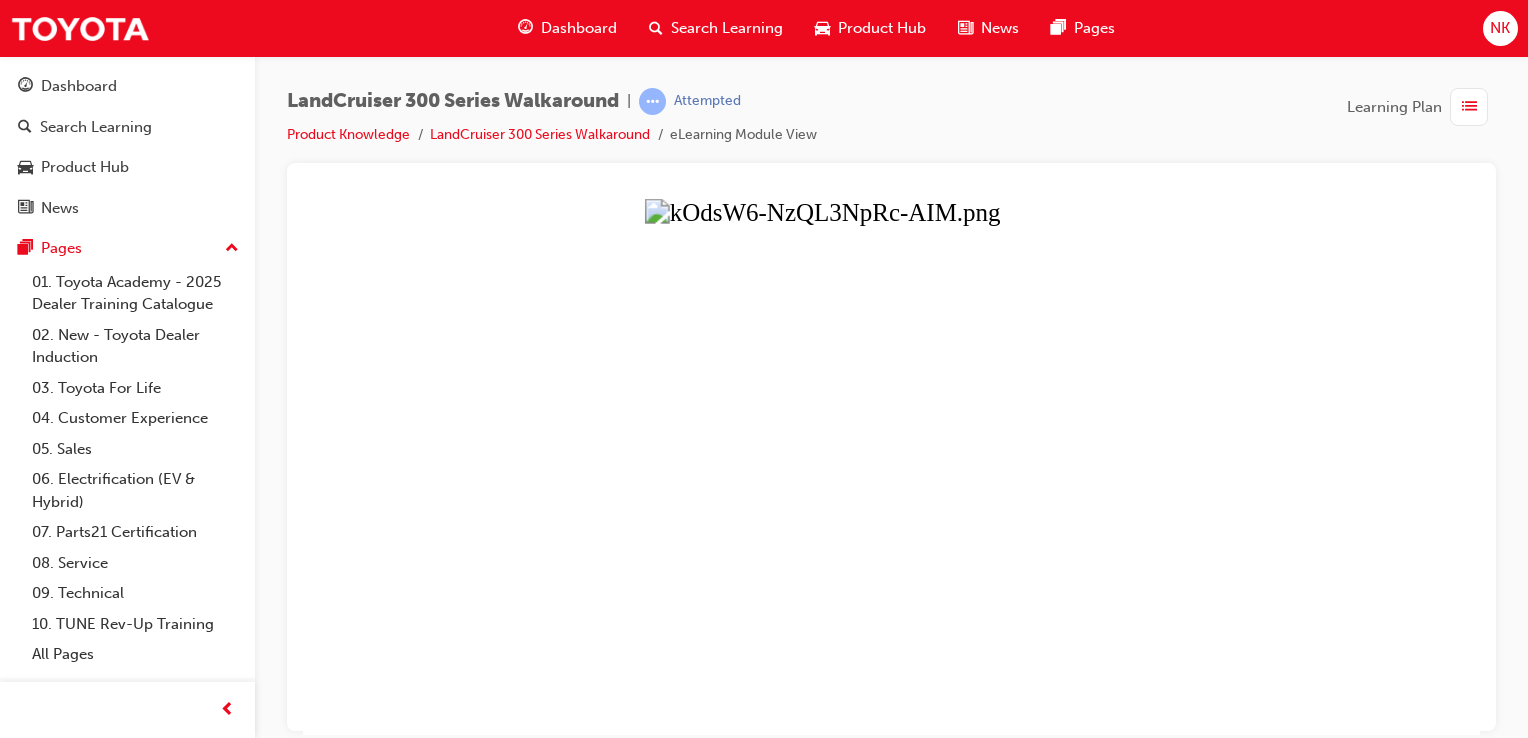 click at bounding box center (891, 466) 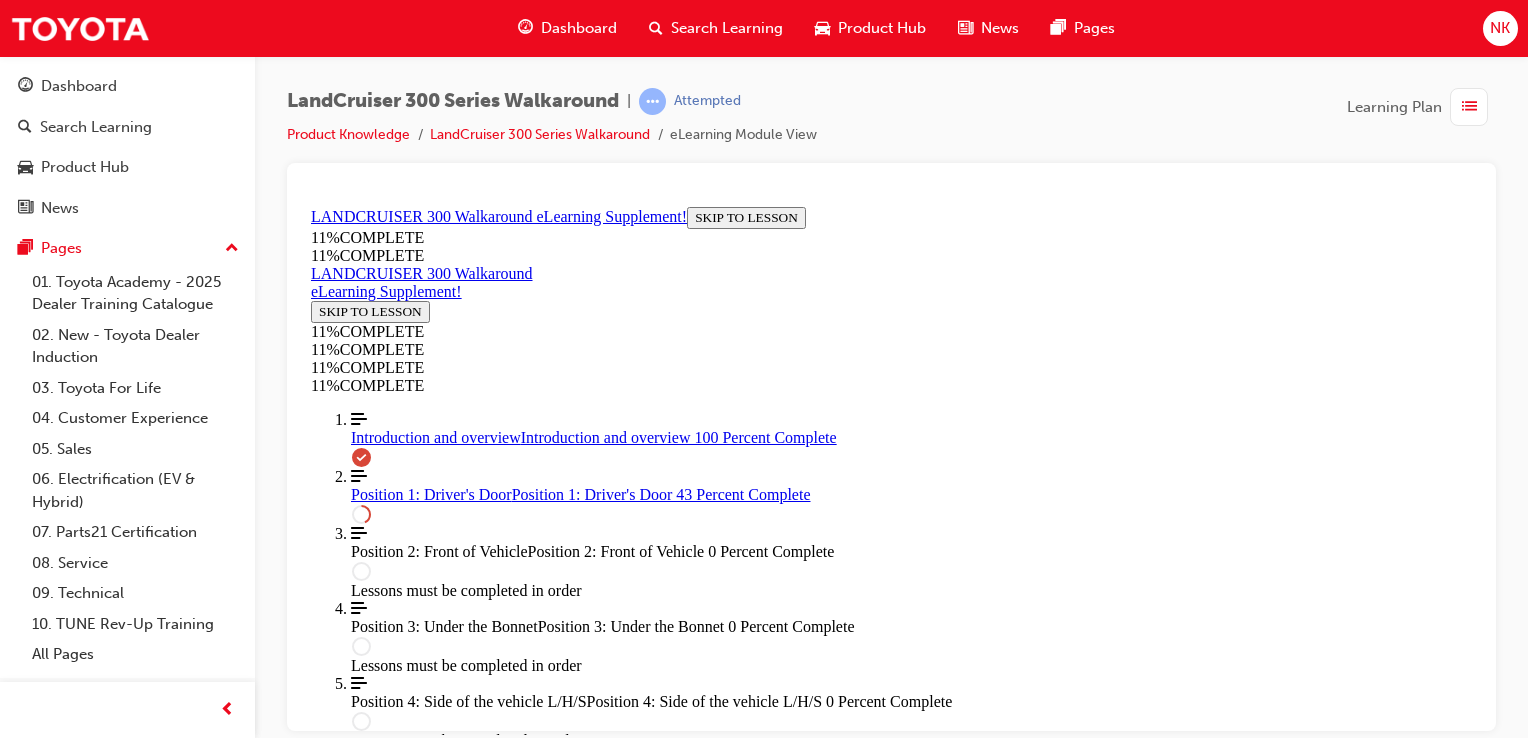 scroll, scrollTop: 1592, scrollLeft: 0, axis: vertical 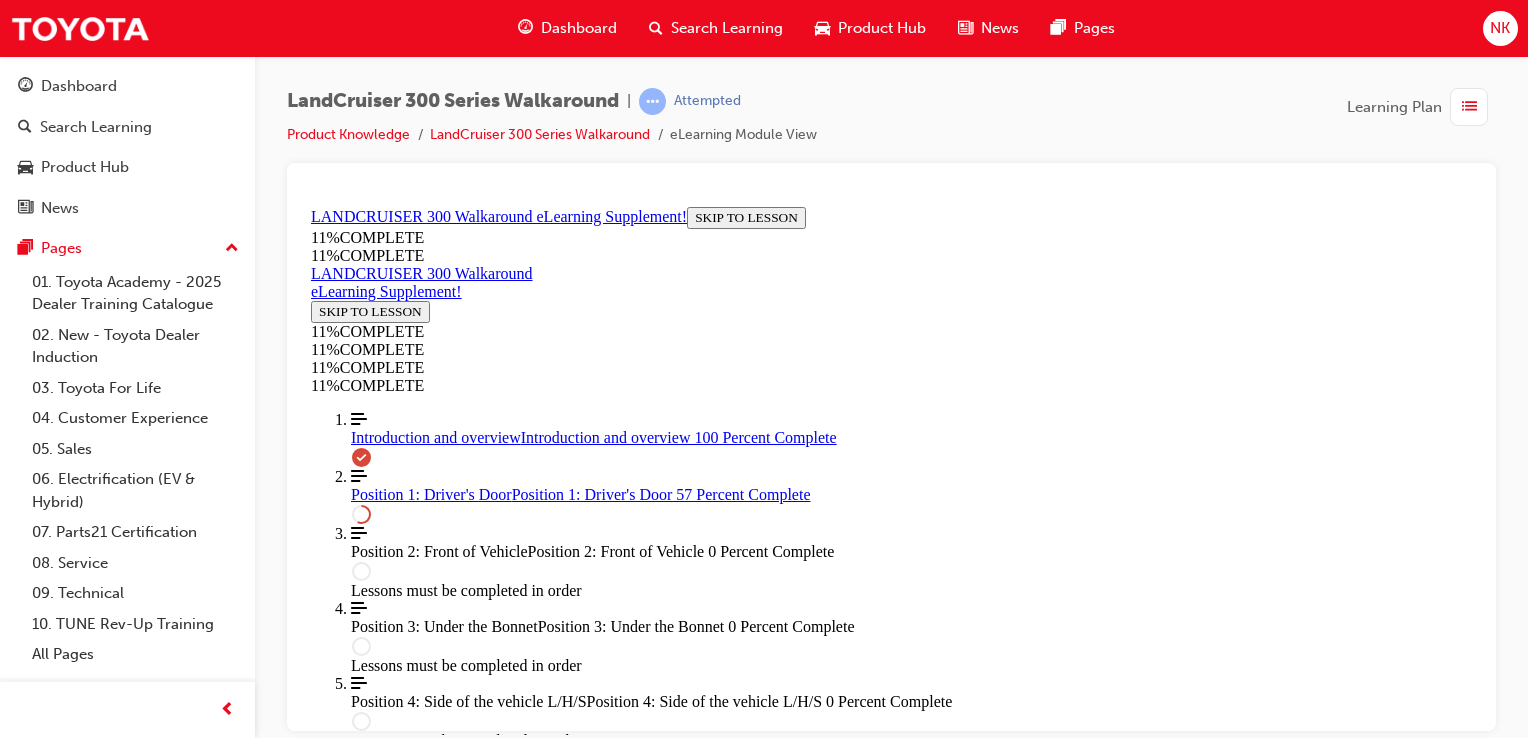click on "LandCruiser 300 Series Walkaround | Attempted Product Knowledge  LandCruiser 300 Series Walkaround eLearning Module View Learning Plan" at bounding box center (891, 125) 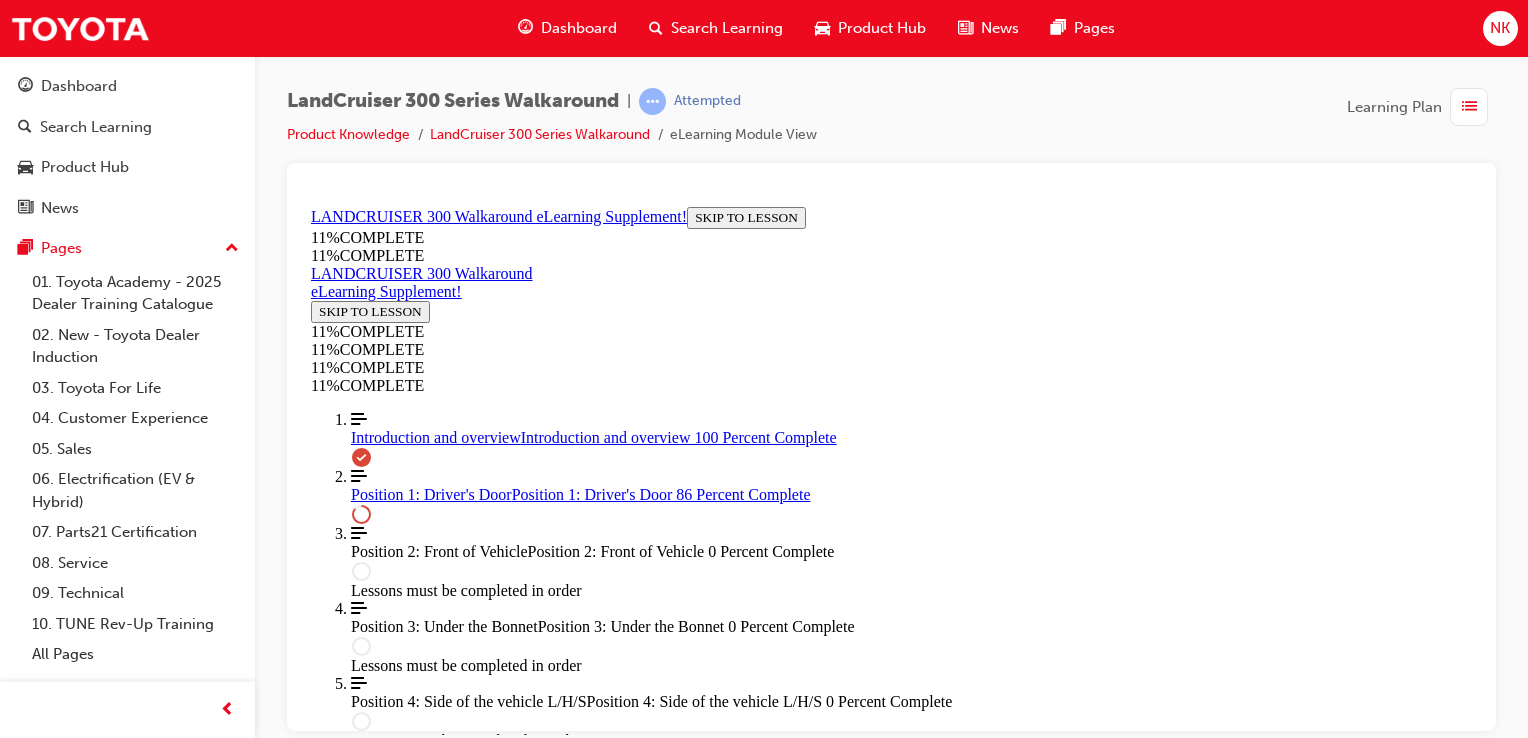 scroll, scrollTop: 1953, scrollLeft: 0, axis: vertical 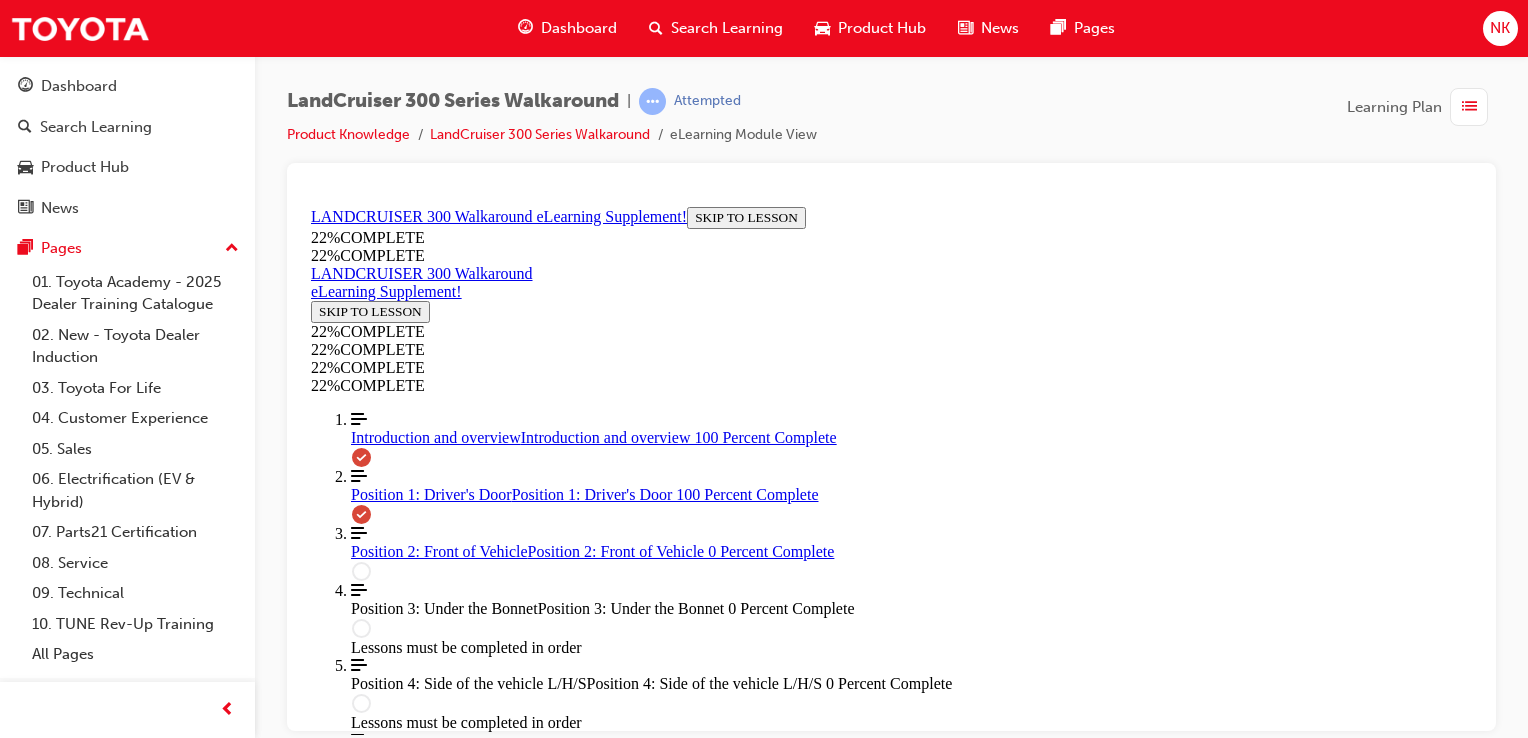 click at bounding box center [911, 7112] 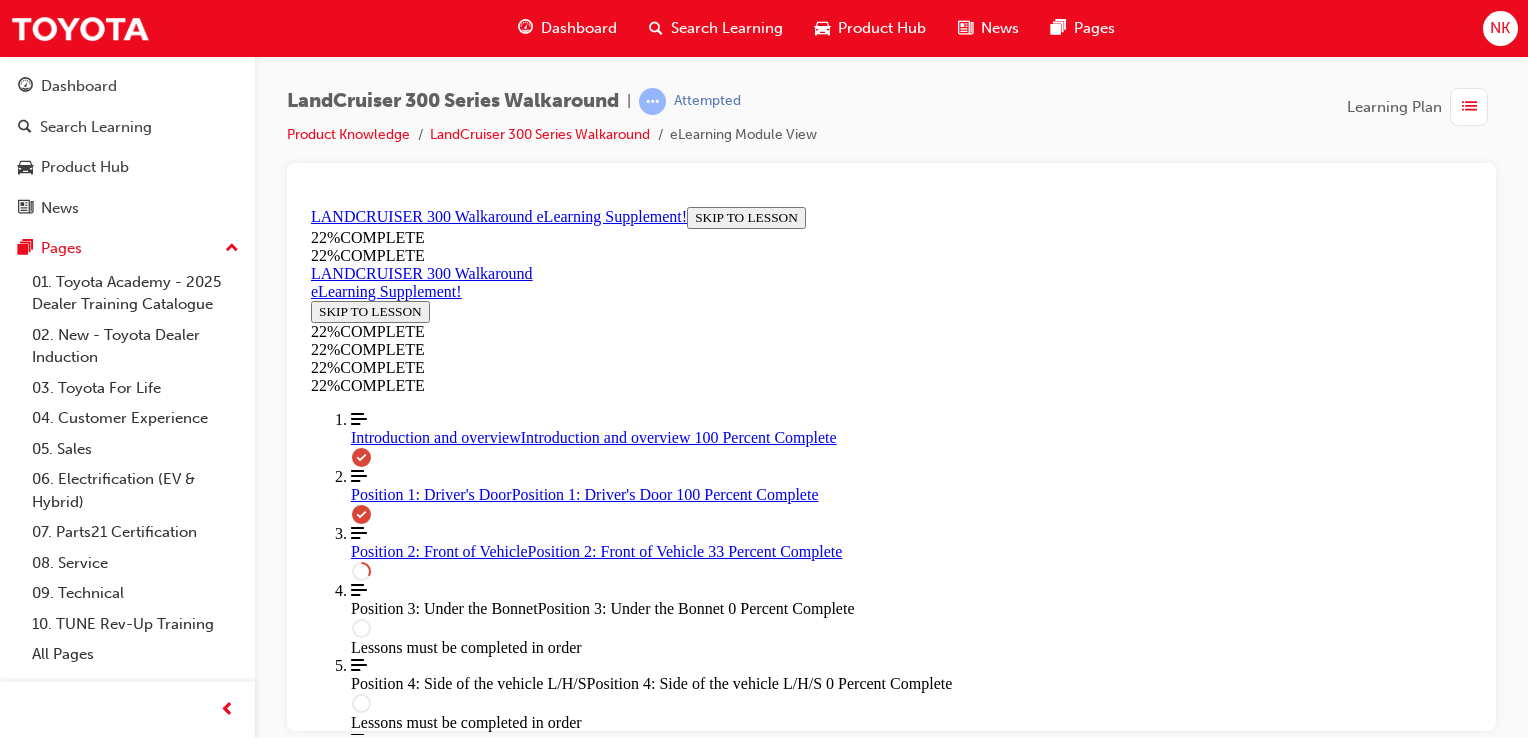 scroll, scrollTop: 988, scrollLeft: 0, axis: vertical 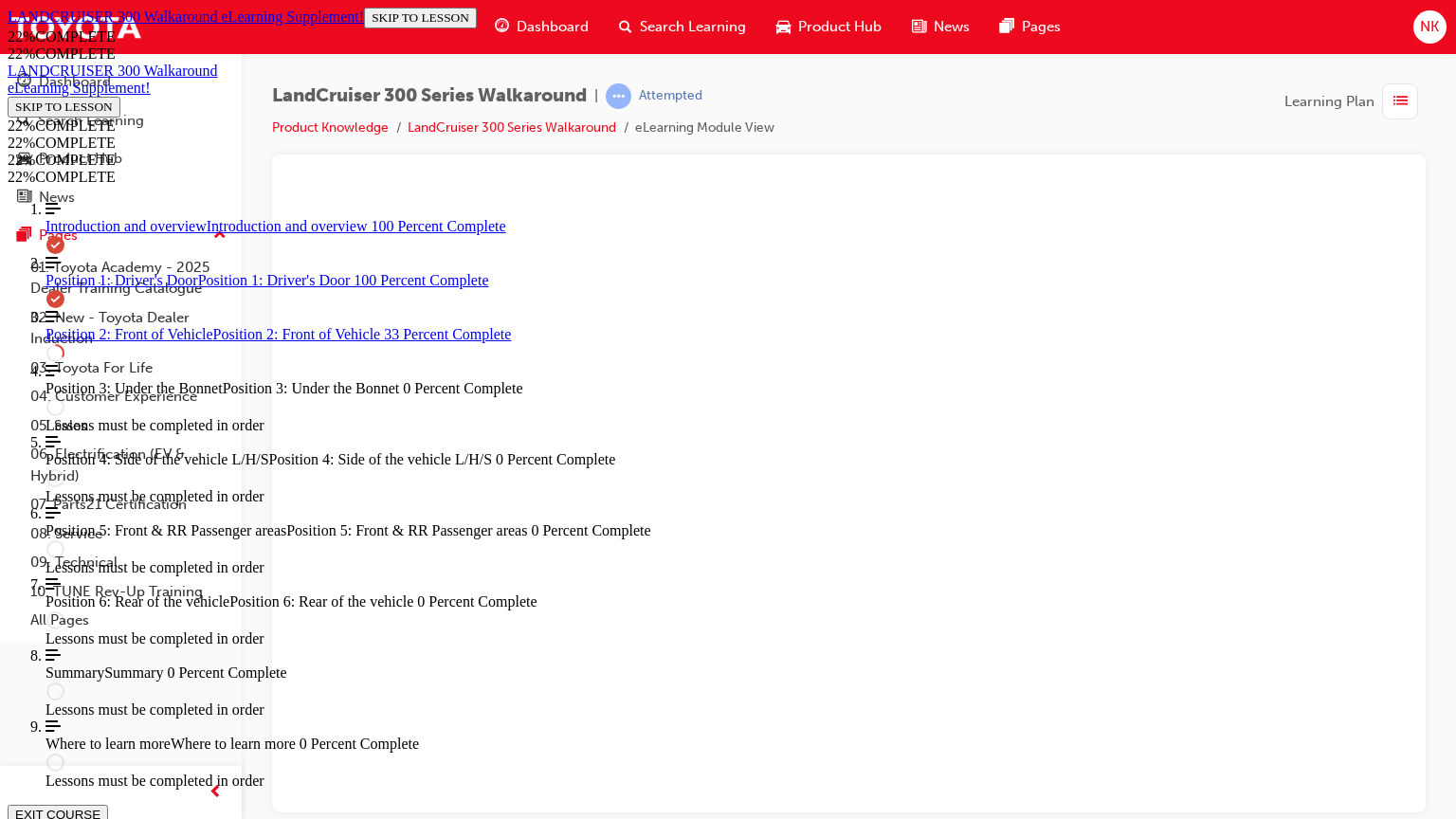 click at bounding box center (264, 2536) 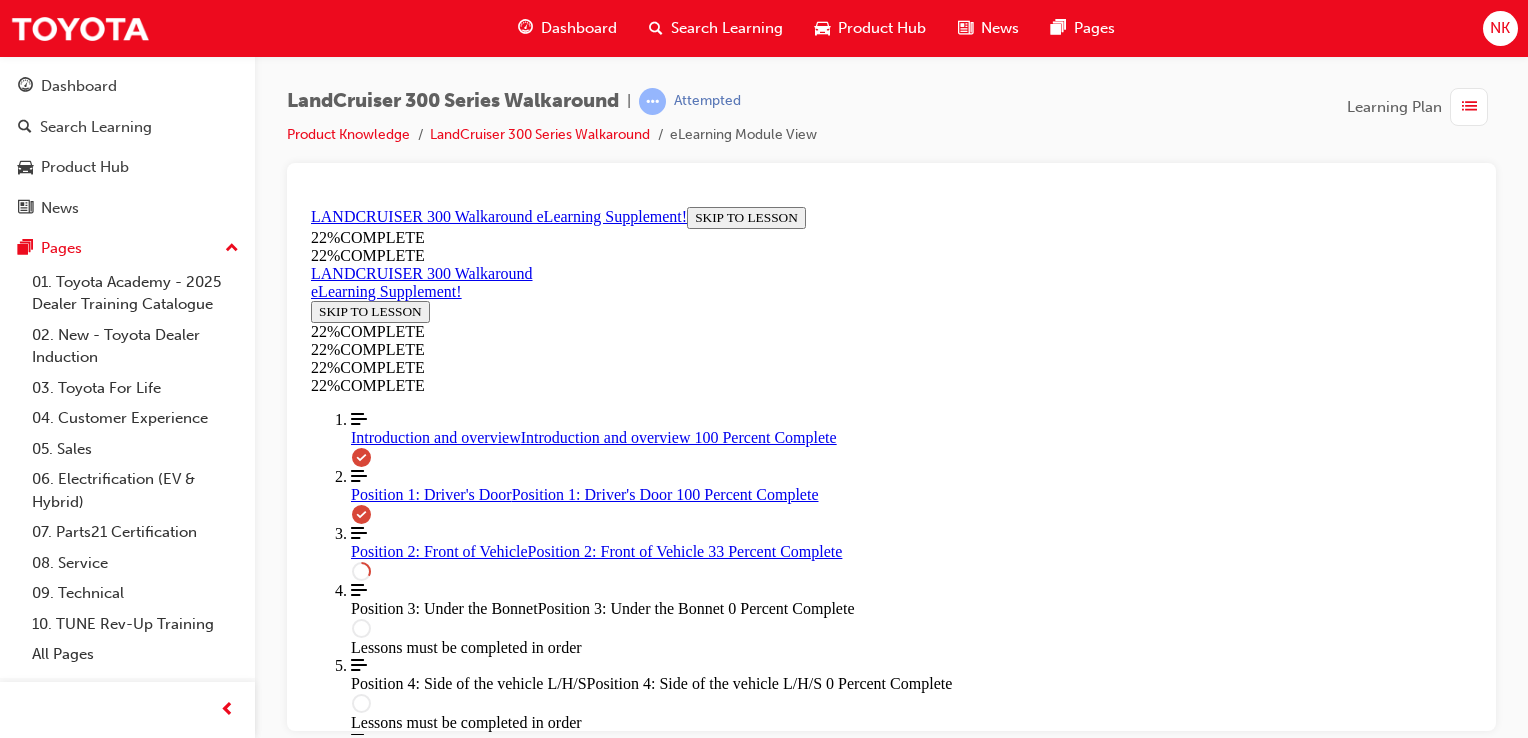 click at bounding box center [427, 1648] 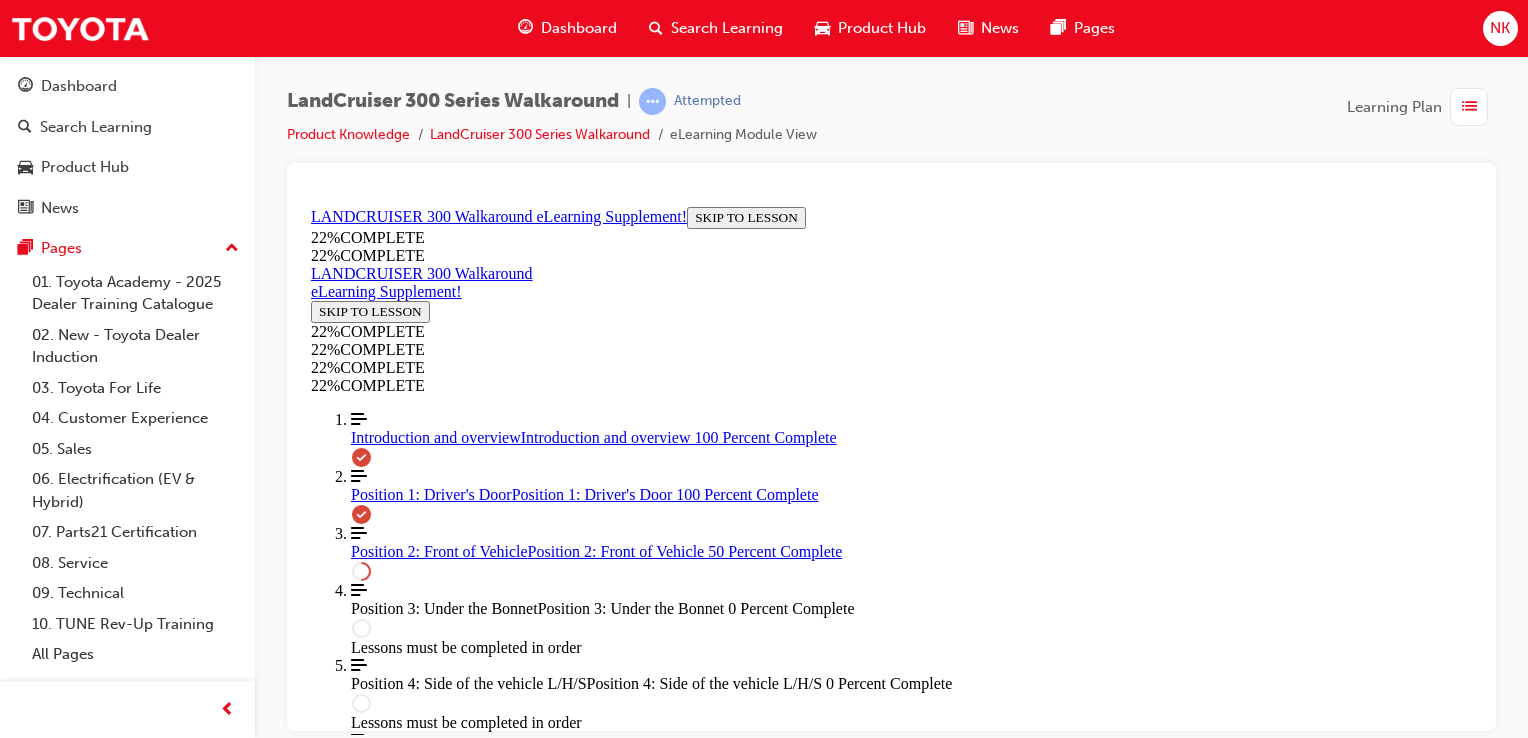 scroll, scrollTop: 291, scrollLeft: 0, axis: vertical 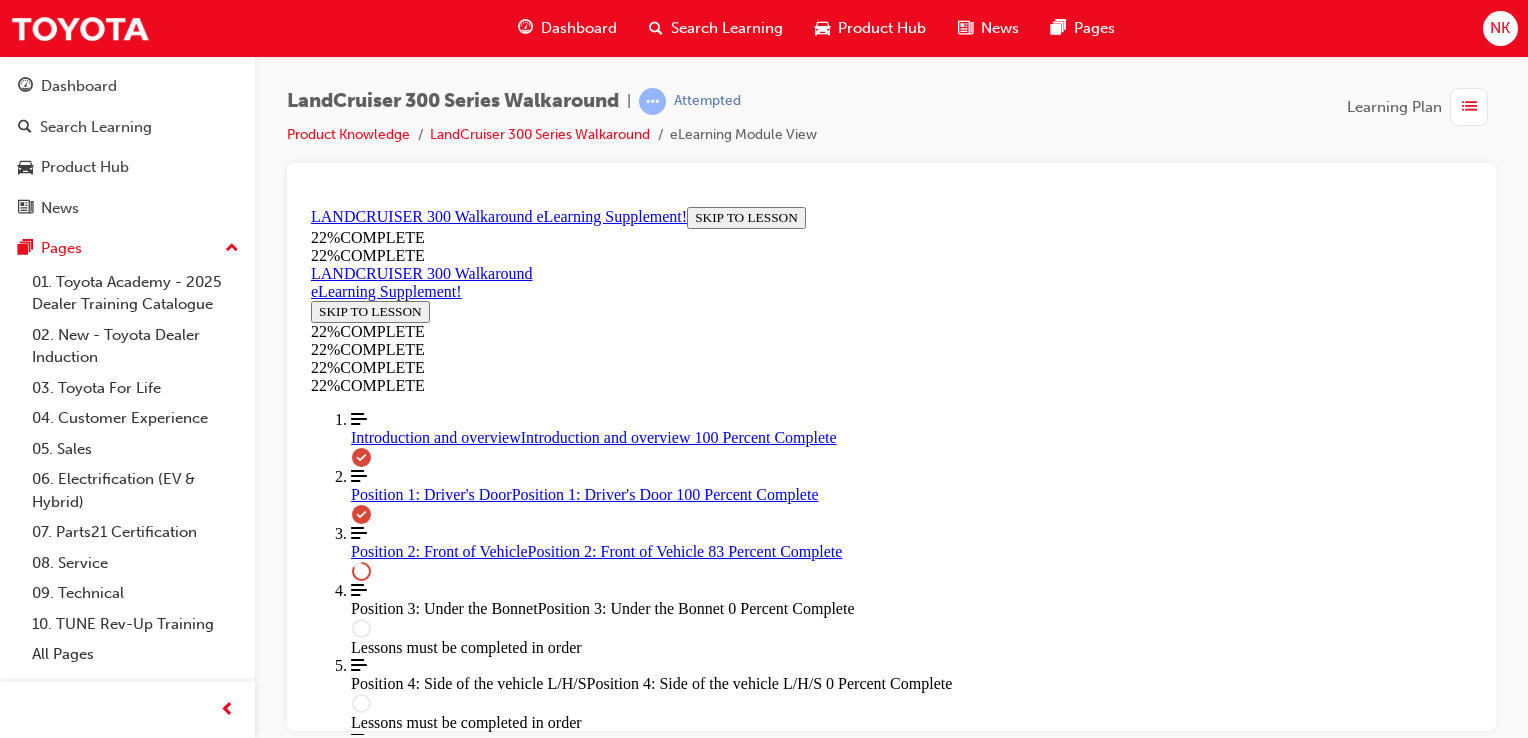 click at bounding box center (891, 4966) 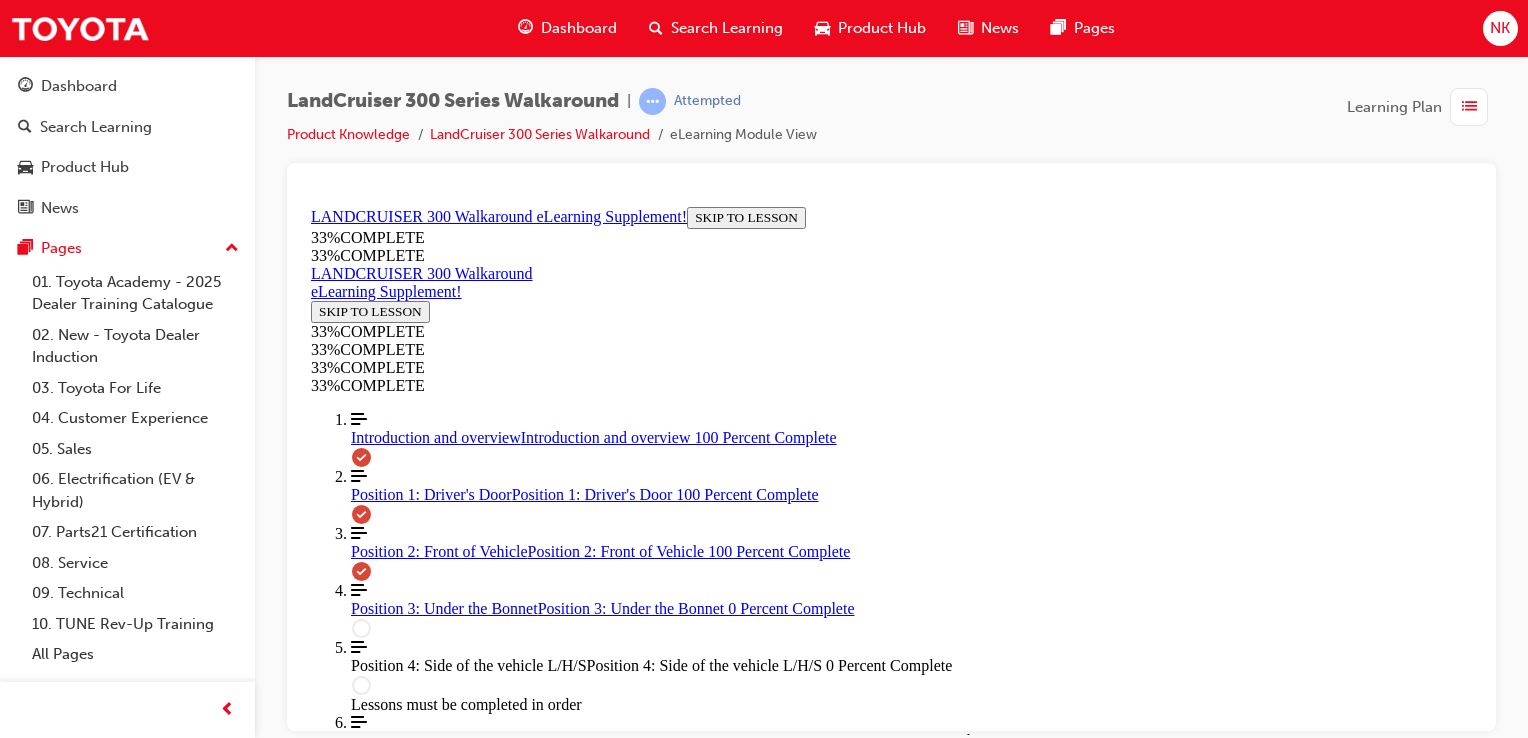 scroll, scrollTop: 2620, scrollLeft: 0, axis: vertical 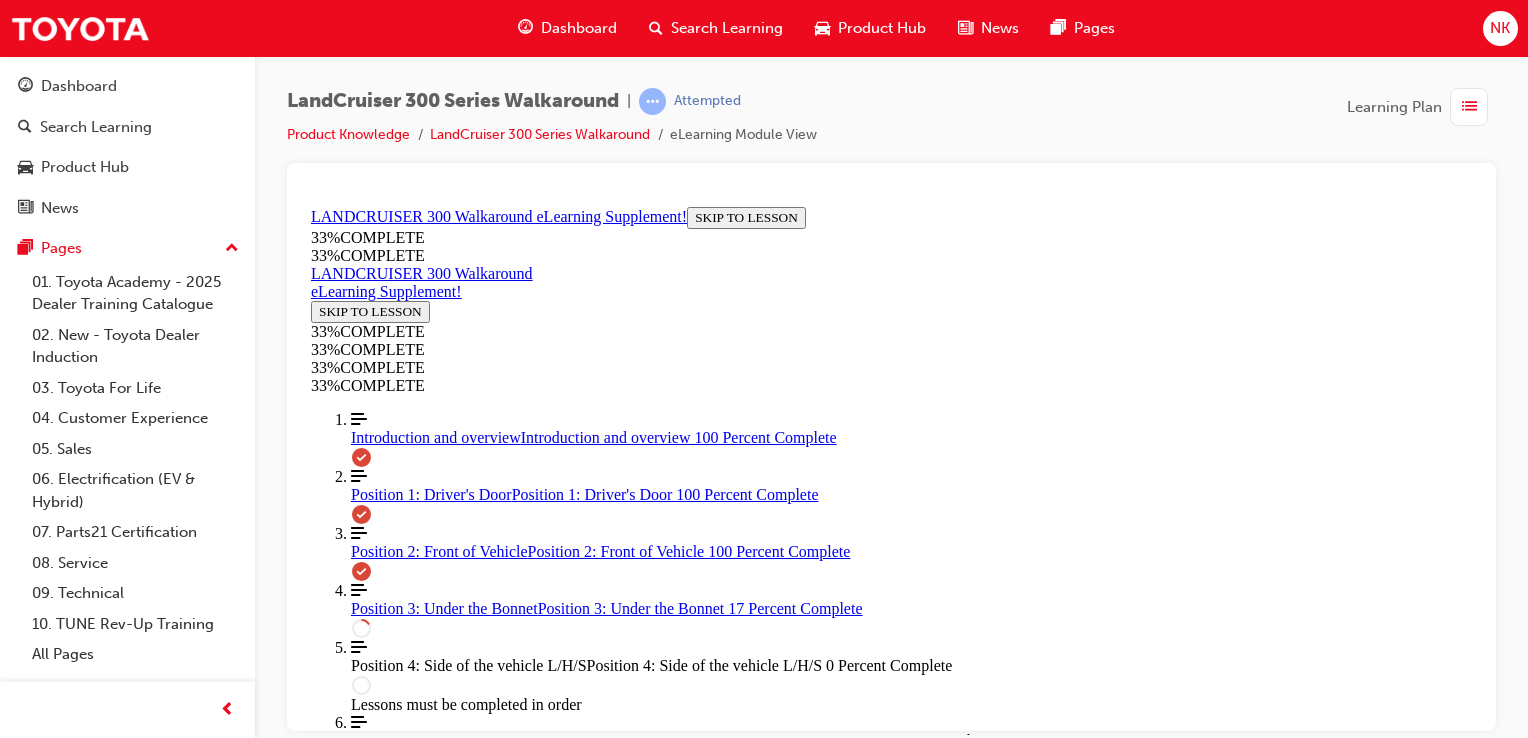 click at bounding box center [359, 1861] 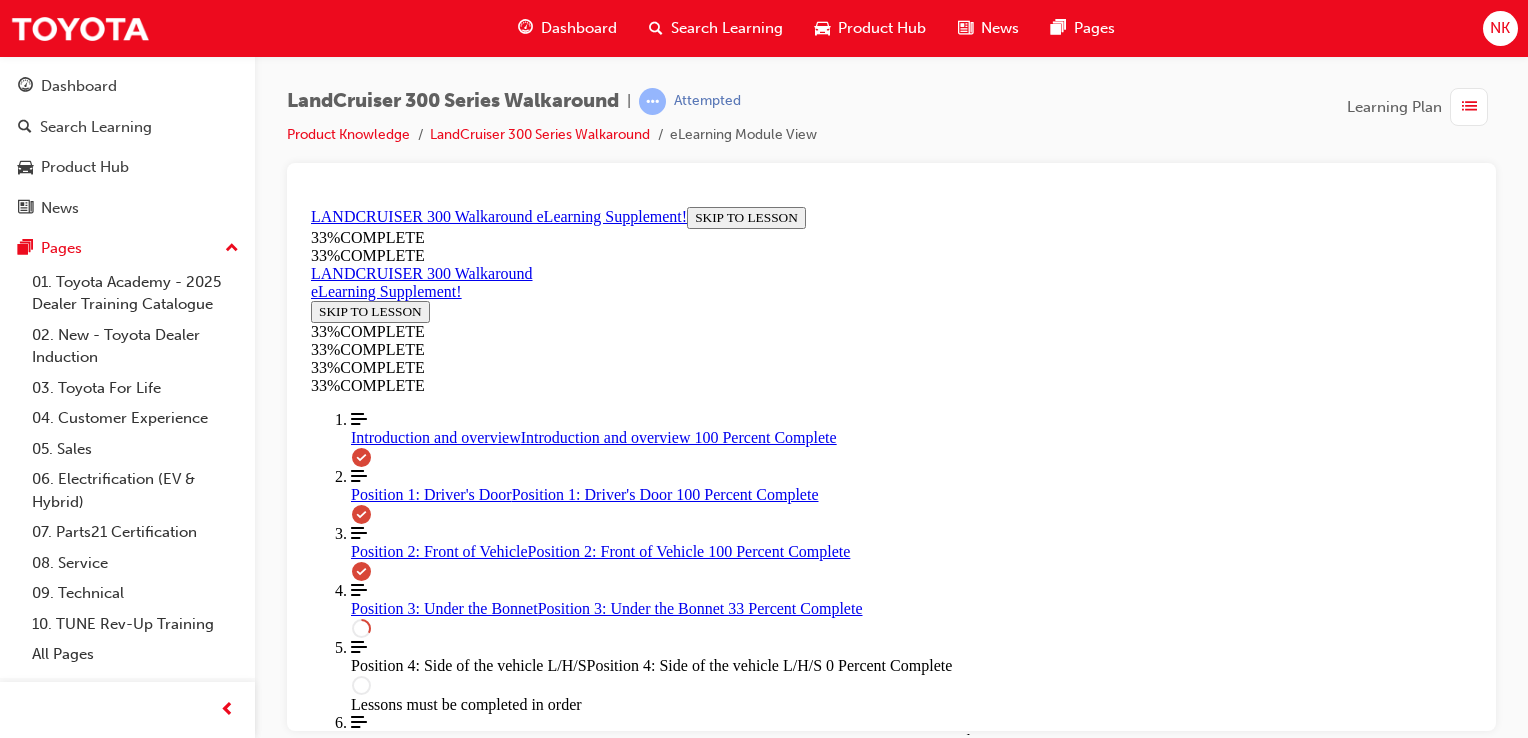 click on "Electronic steering actuator" at bounding box center (995, 1429) 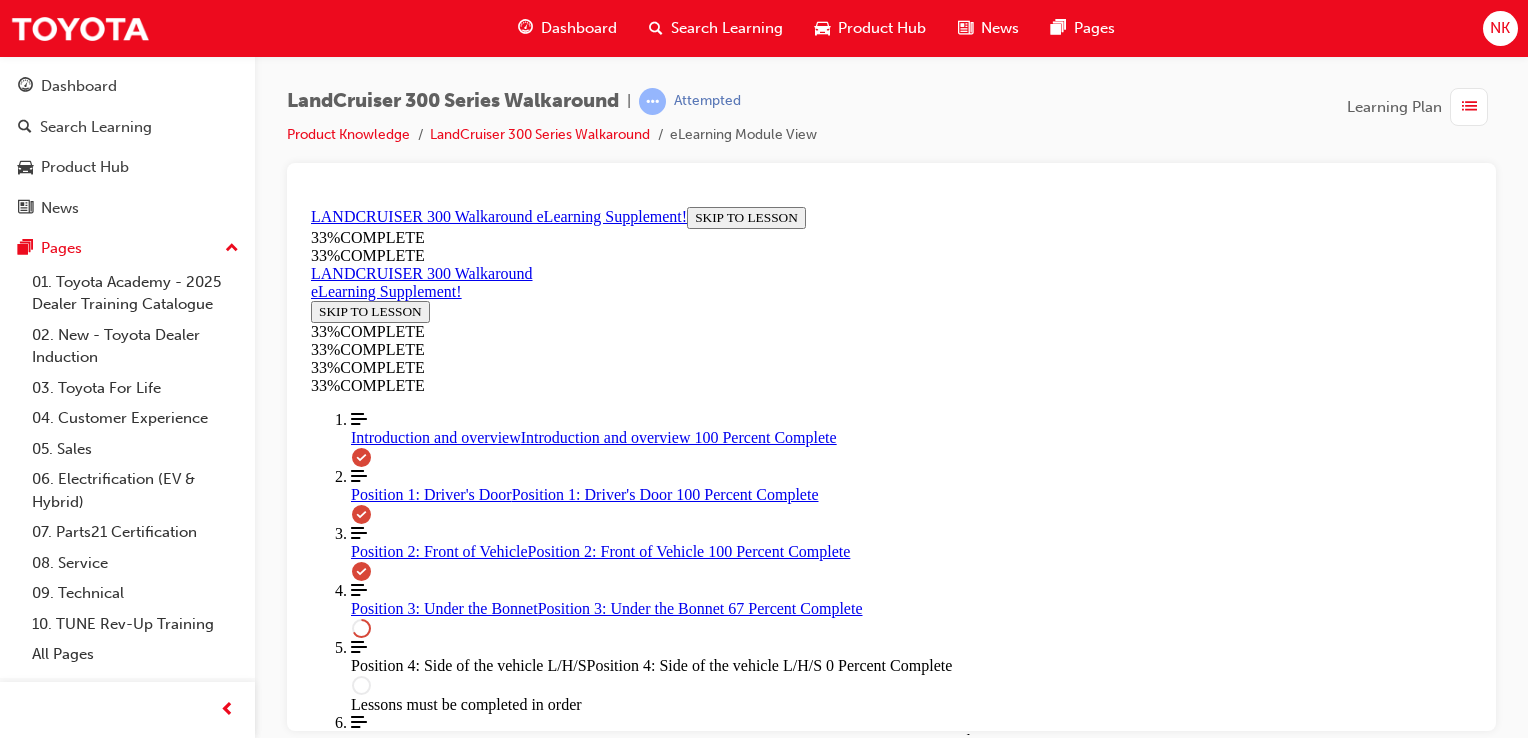 scroll, scrollTop: 1815, scrollLeft: 0, axis: vertical 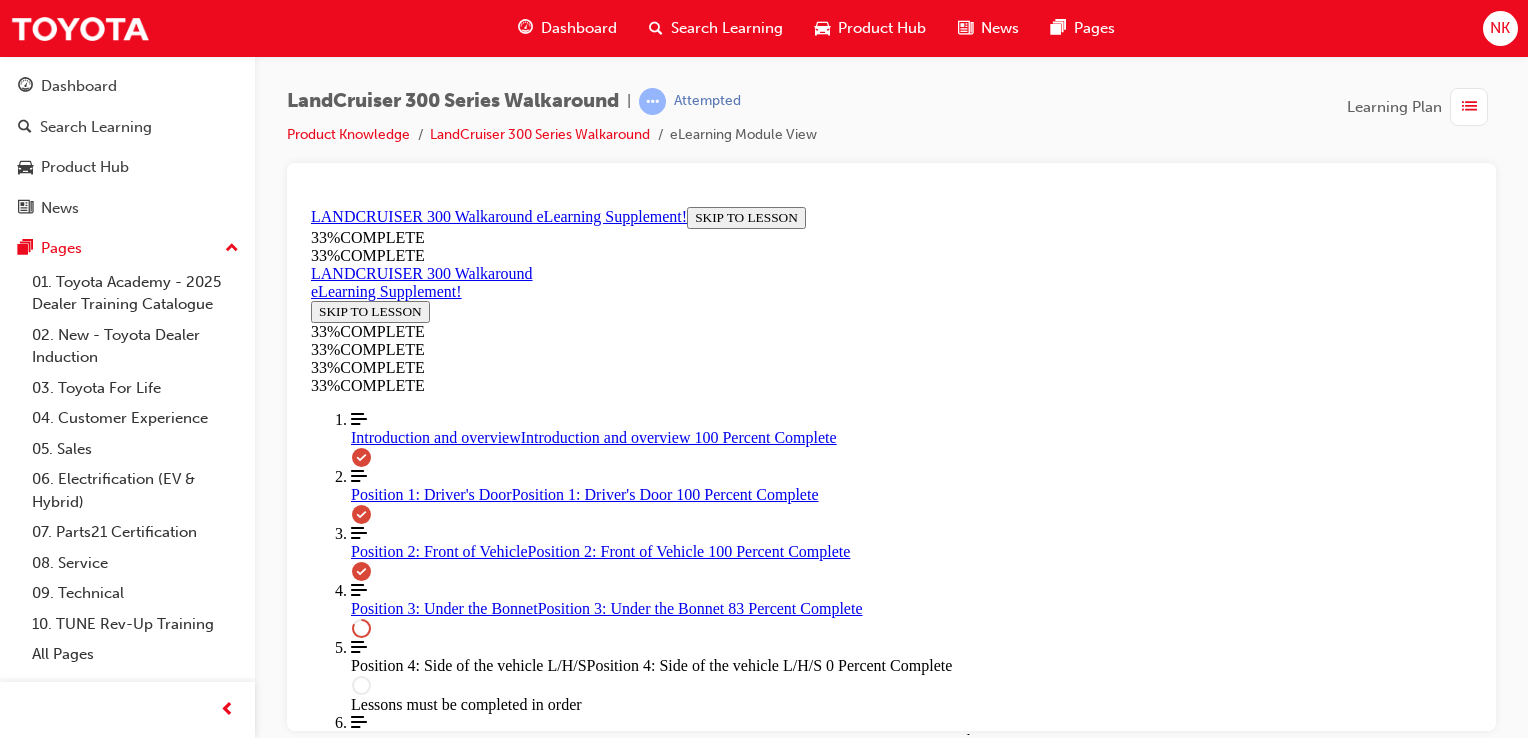 click at bounding box center [891, 4646] 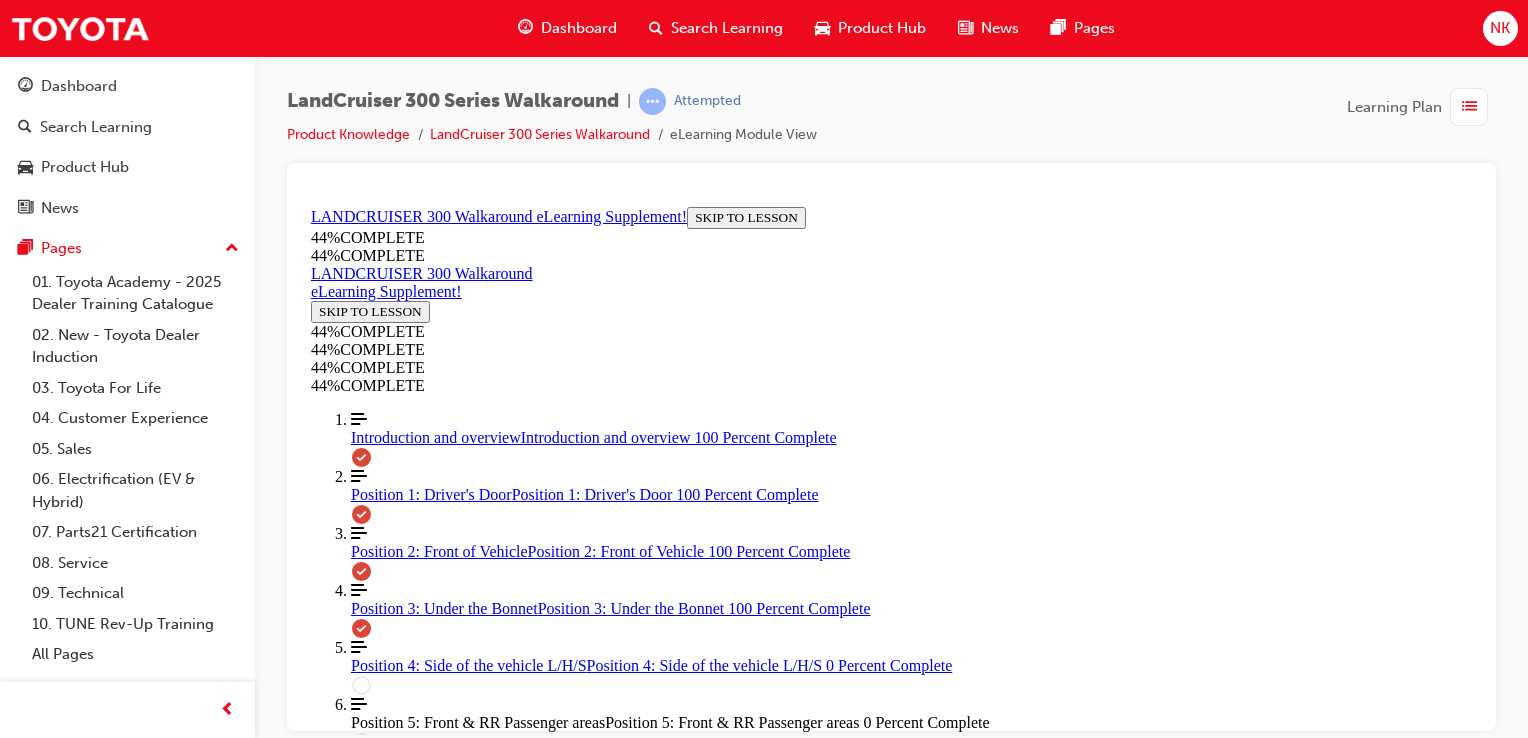 scroll, scrollTop: 3412, scrollLeft: 0, axis: vertical 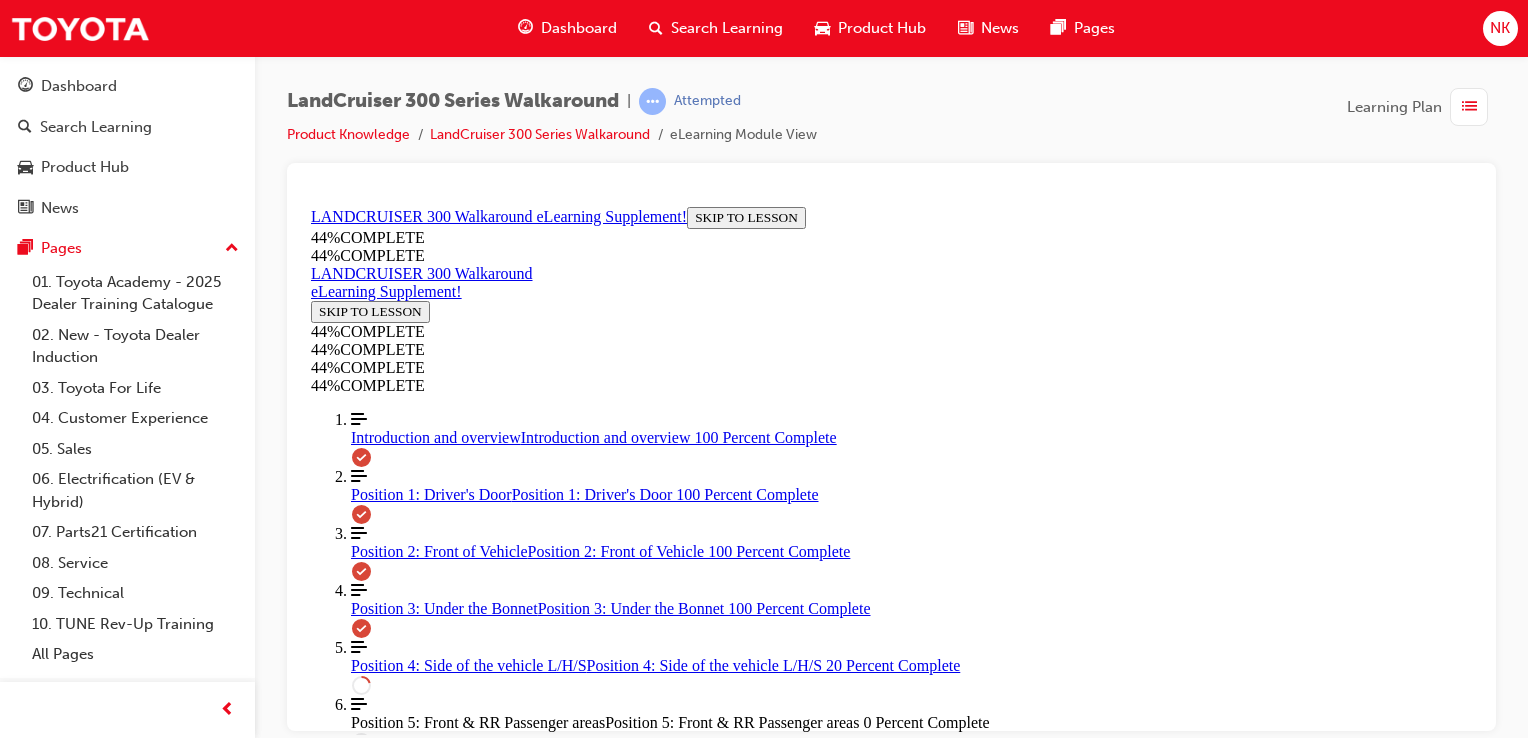 click at bounding box center (399, 1420) 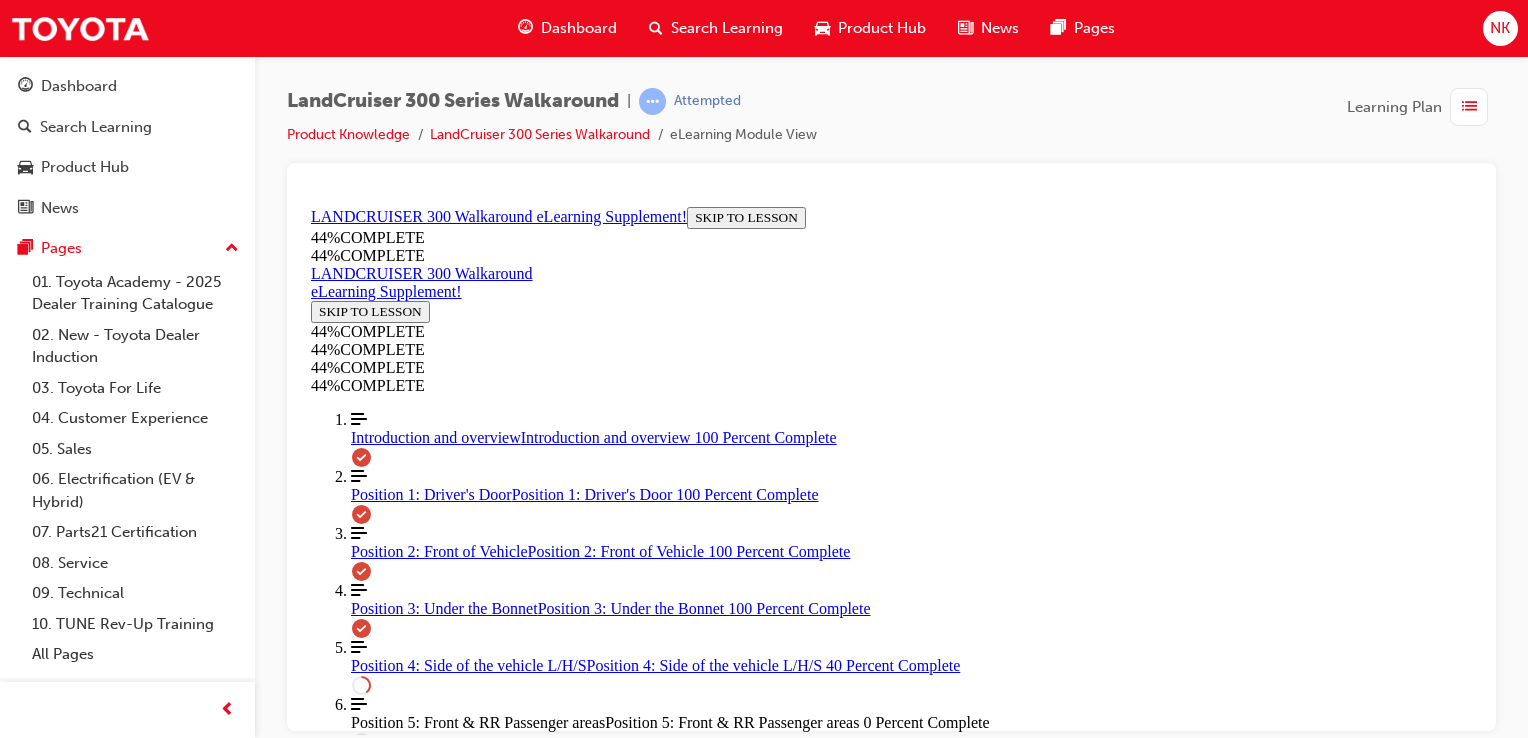 scroll, scrollTop: 927, scrollLeft: 0, axis: vertical 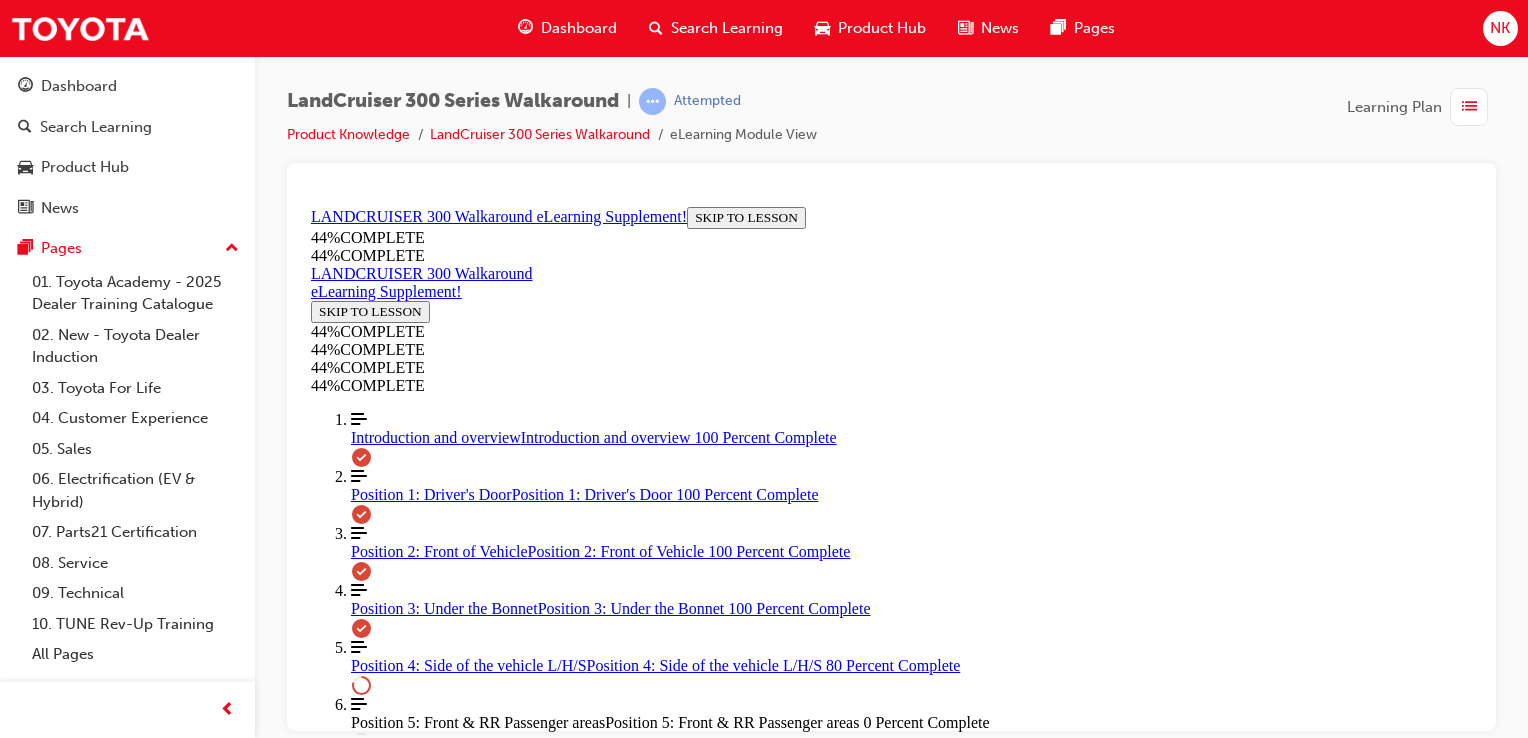 click at bounding box center (891, 3456) 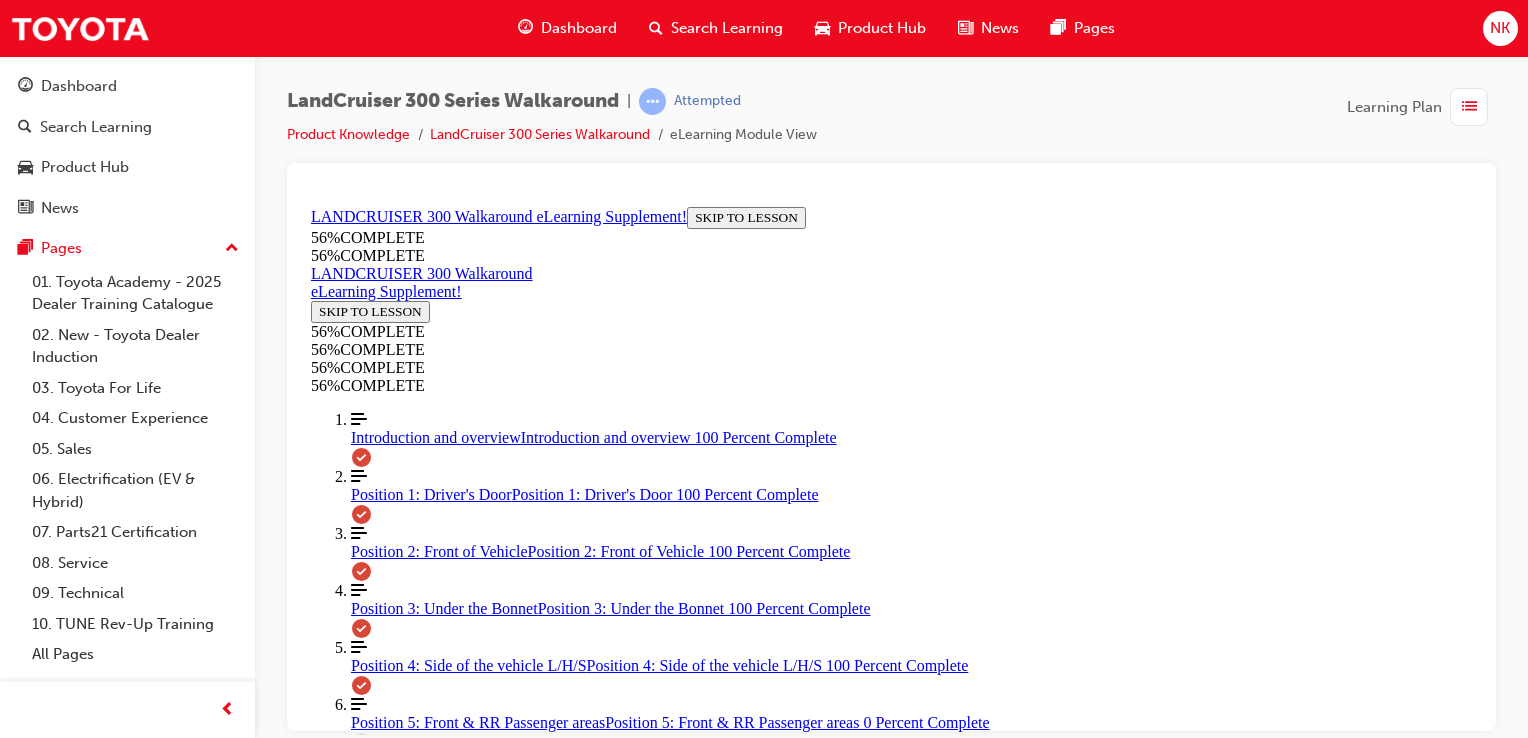 scroll, scrollTop: 2196, scrollLeft: 0, axis: vertical 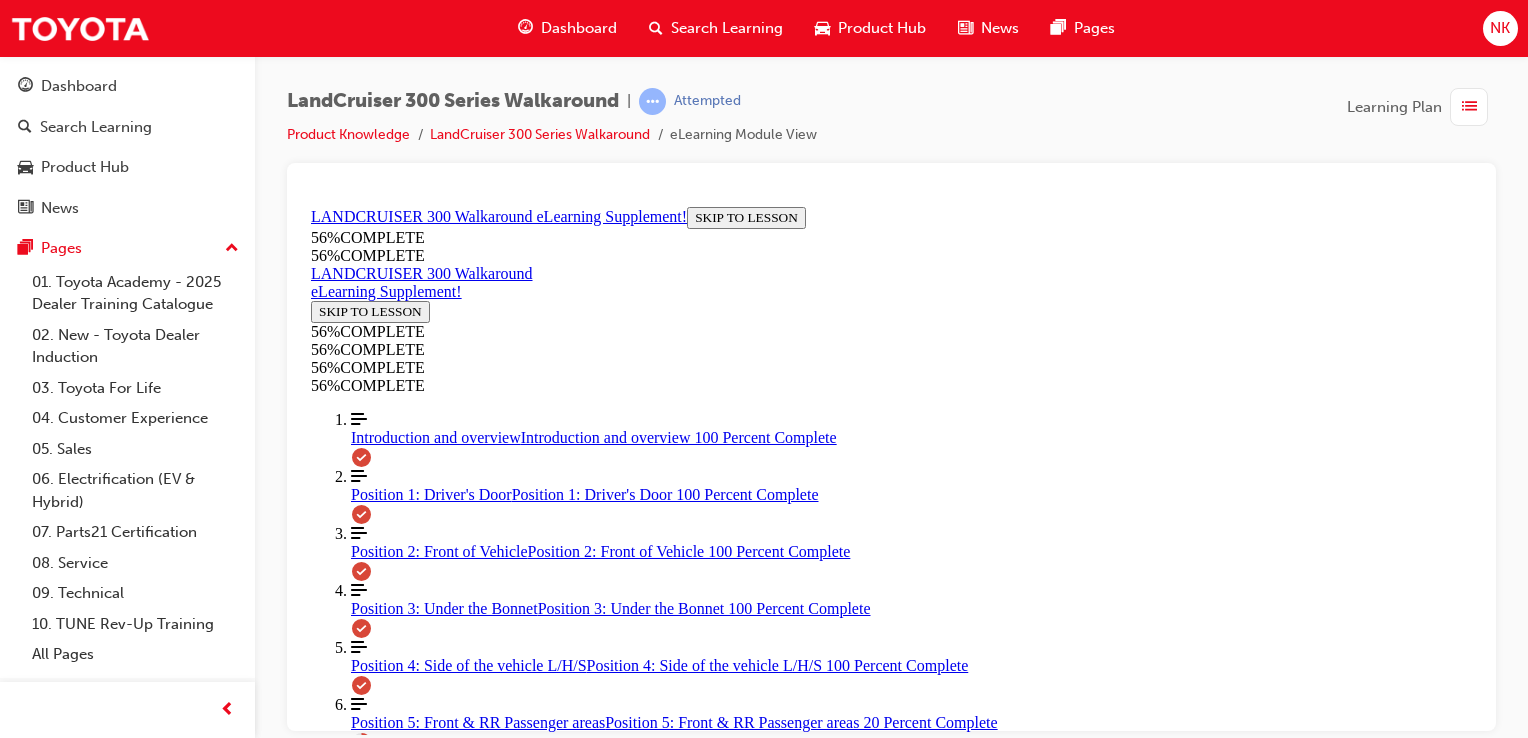 click at bounding box center (399, 1545) 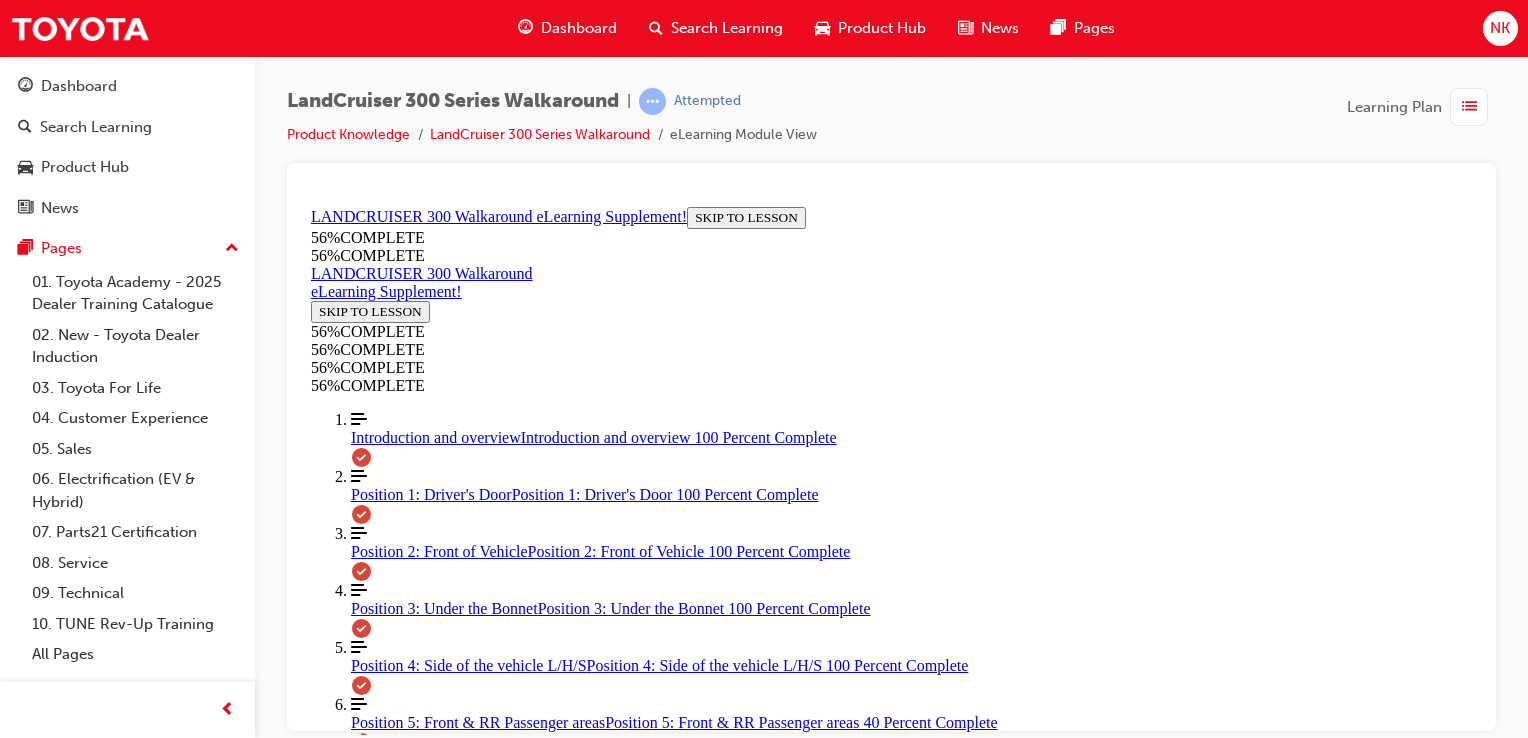 scroll, scrollTop: 403, scrollLeft: 0, axis: vertical 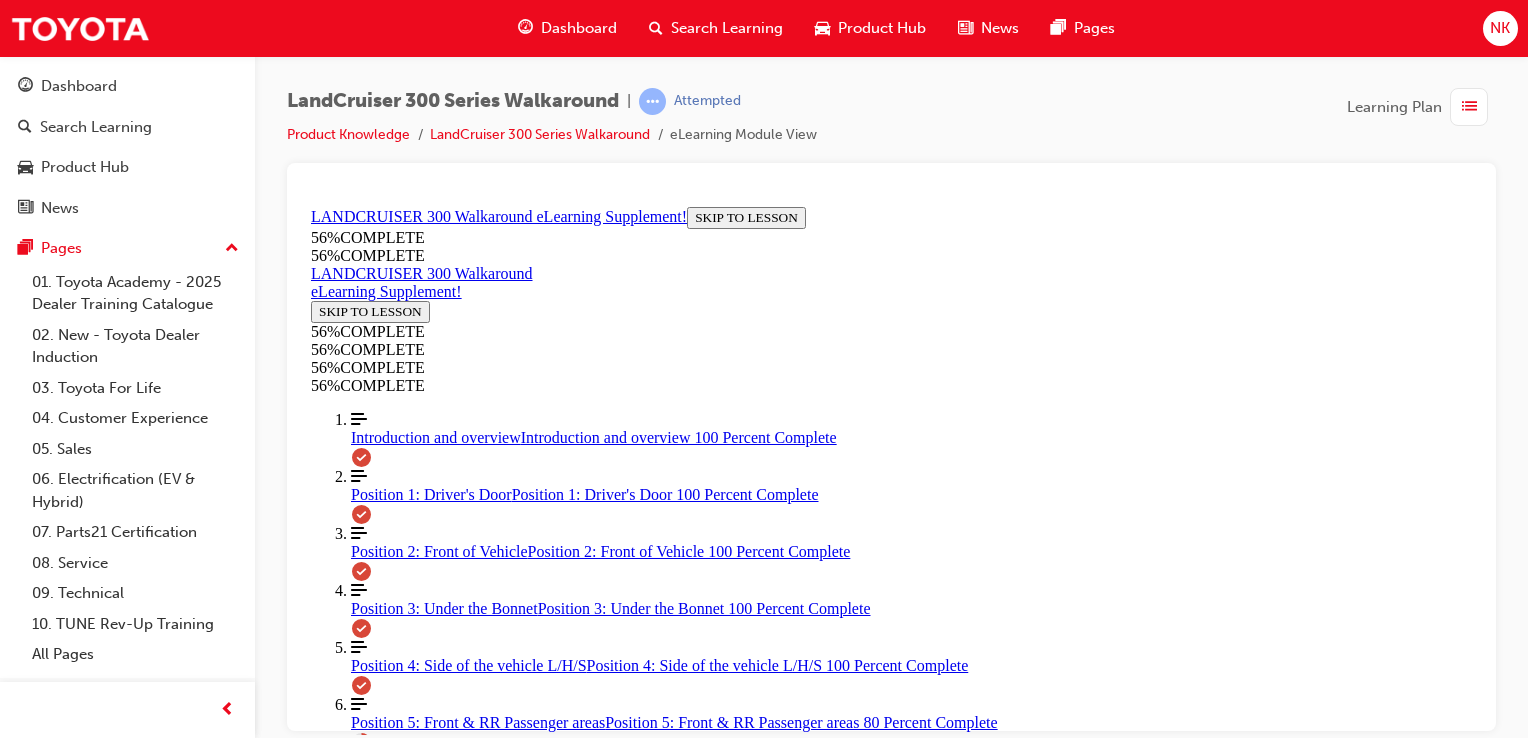 click at bounding box center (911, 3708) 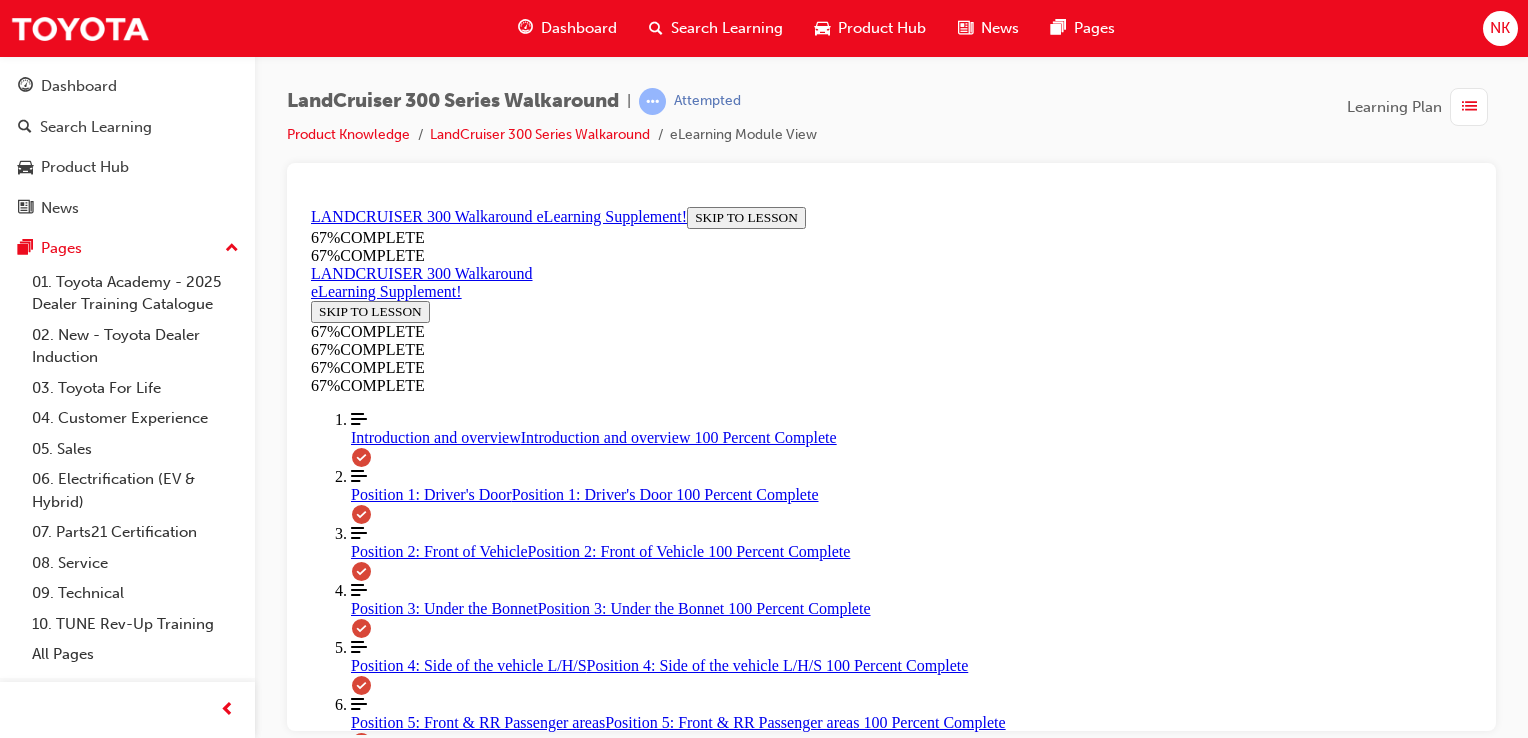 scroll, scrollTop: 2059, scrollLeft: 0, axis: vertical 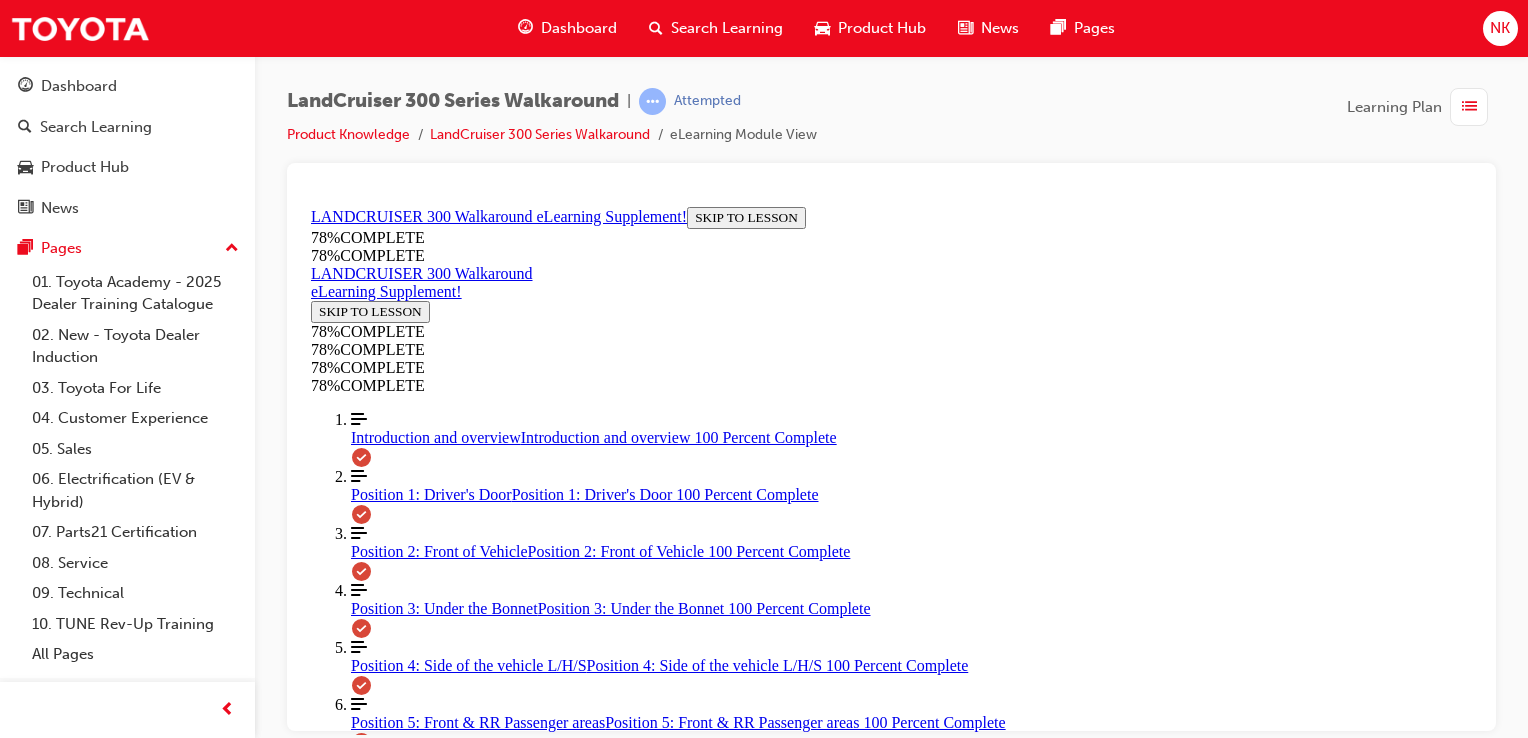 click at bounding box center [891, 3816] 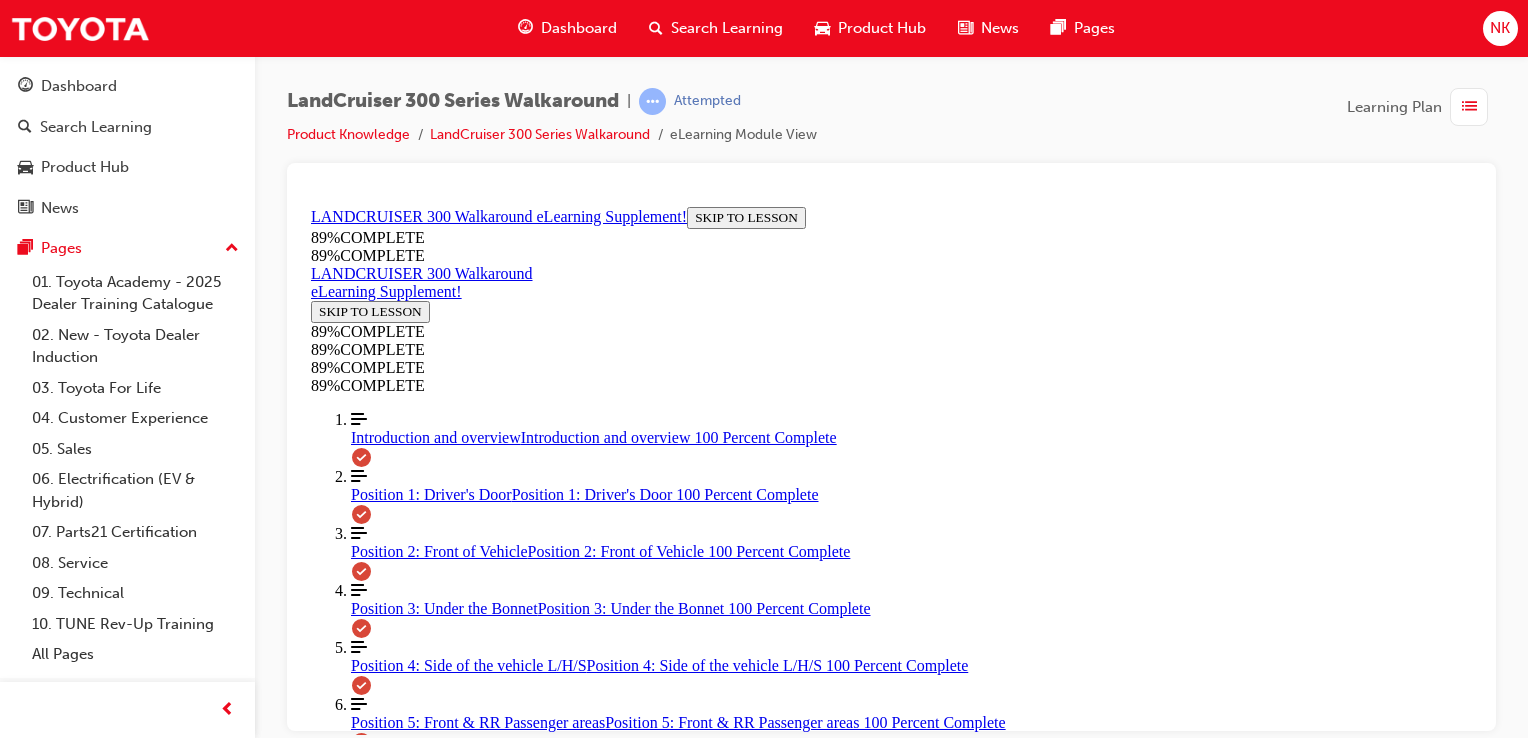 scroll, scrollTop: 760, scrollLeft: 0, axis: vertical 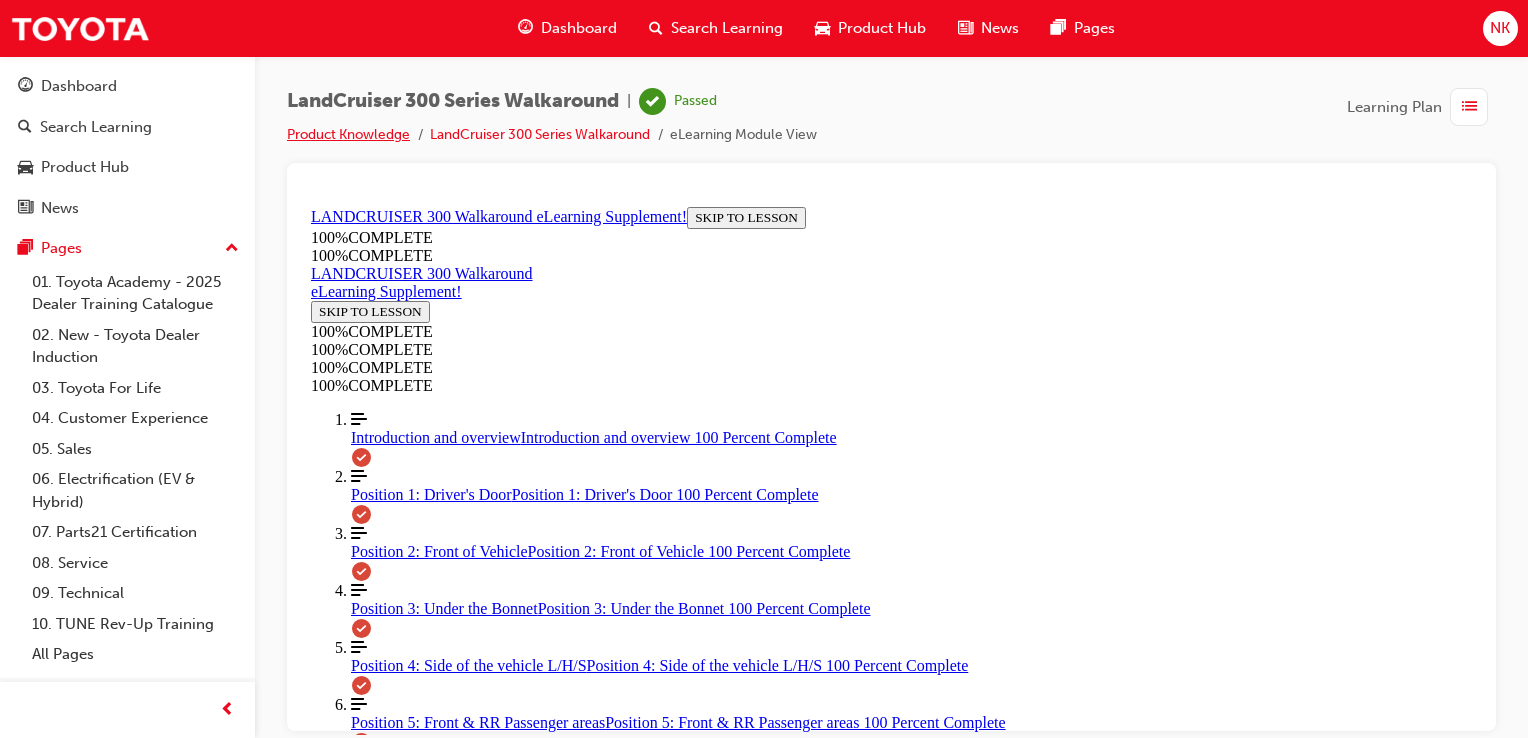 click on "Product Knowledge" at bounding box center (348, 134) 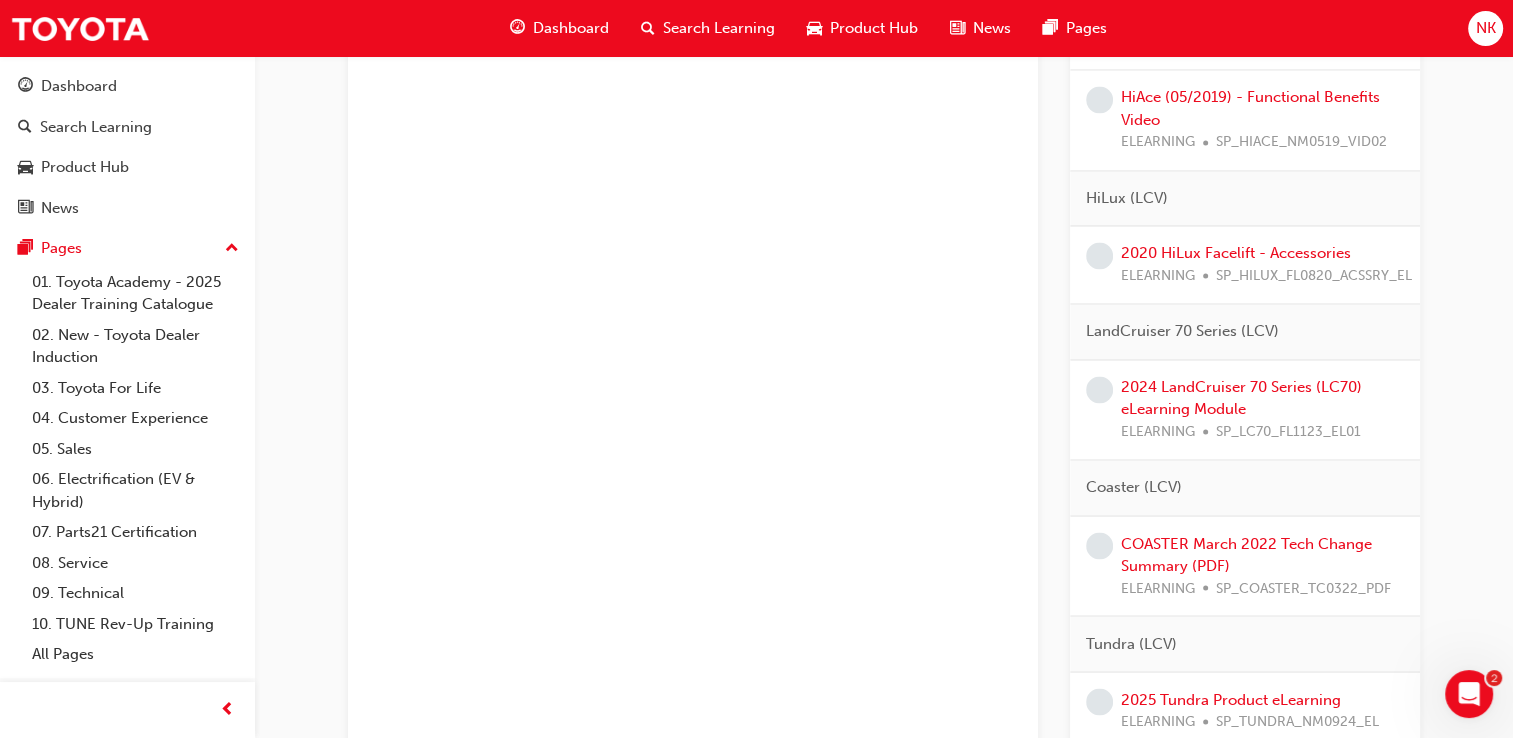 scroll, scrollTop: 3298, scrollLeft: 0, axis: vertical 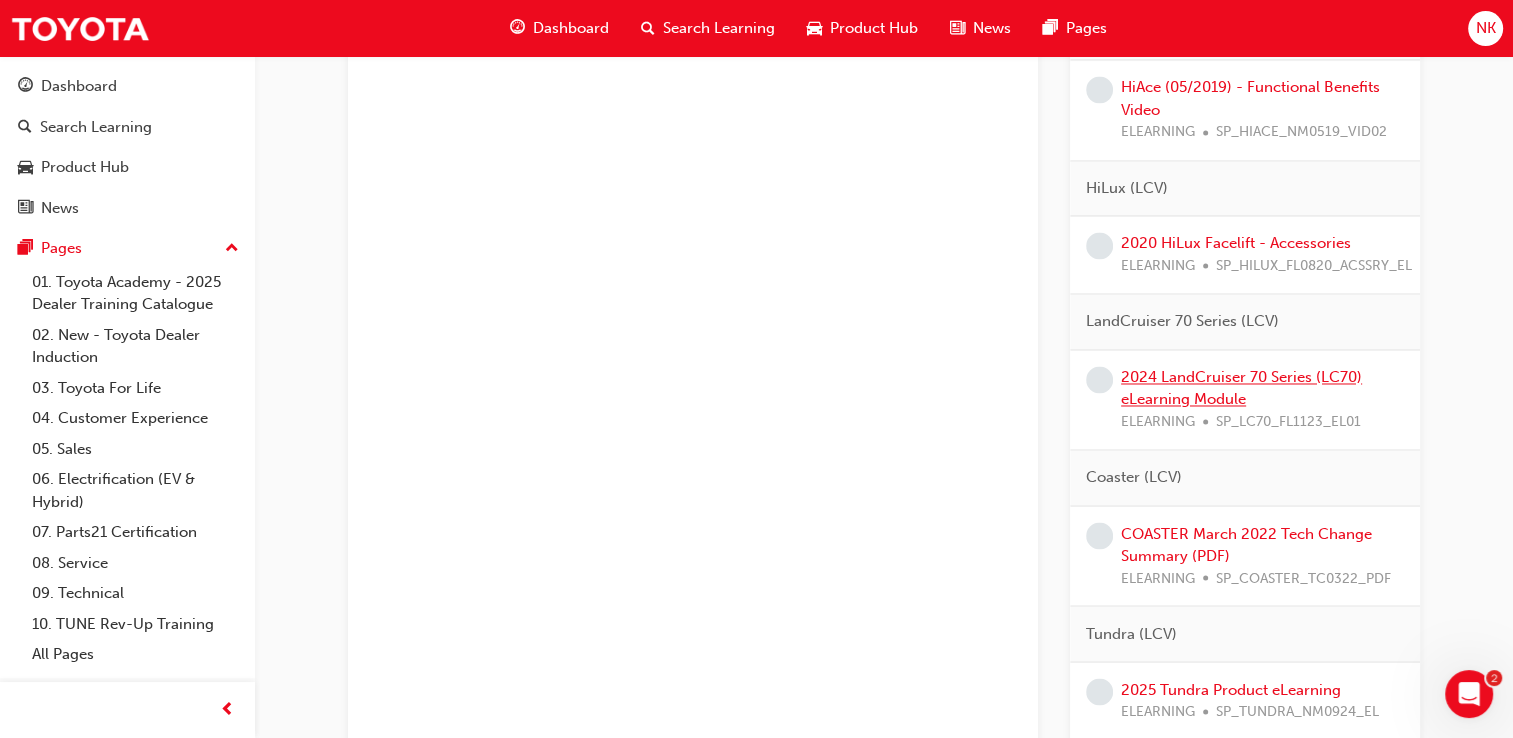 click on "2024 LandCruiser 70 Series (LC70) eLearning Module" at bounding box center (1241, 388) 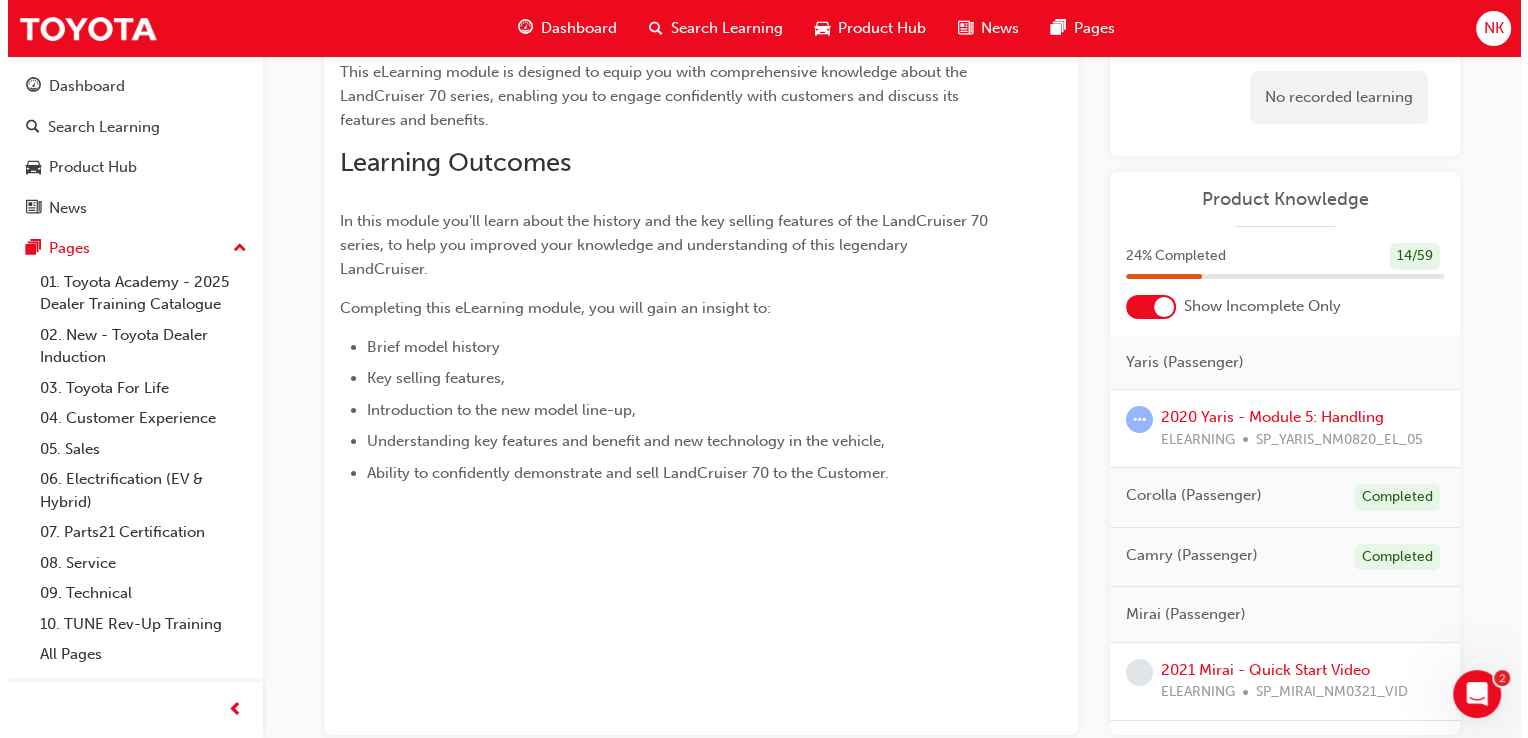 scroll, scrollTop: 0, scrollLeft: 0, axis: both 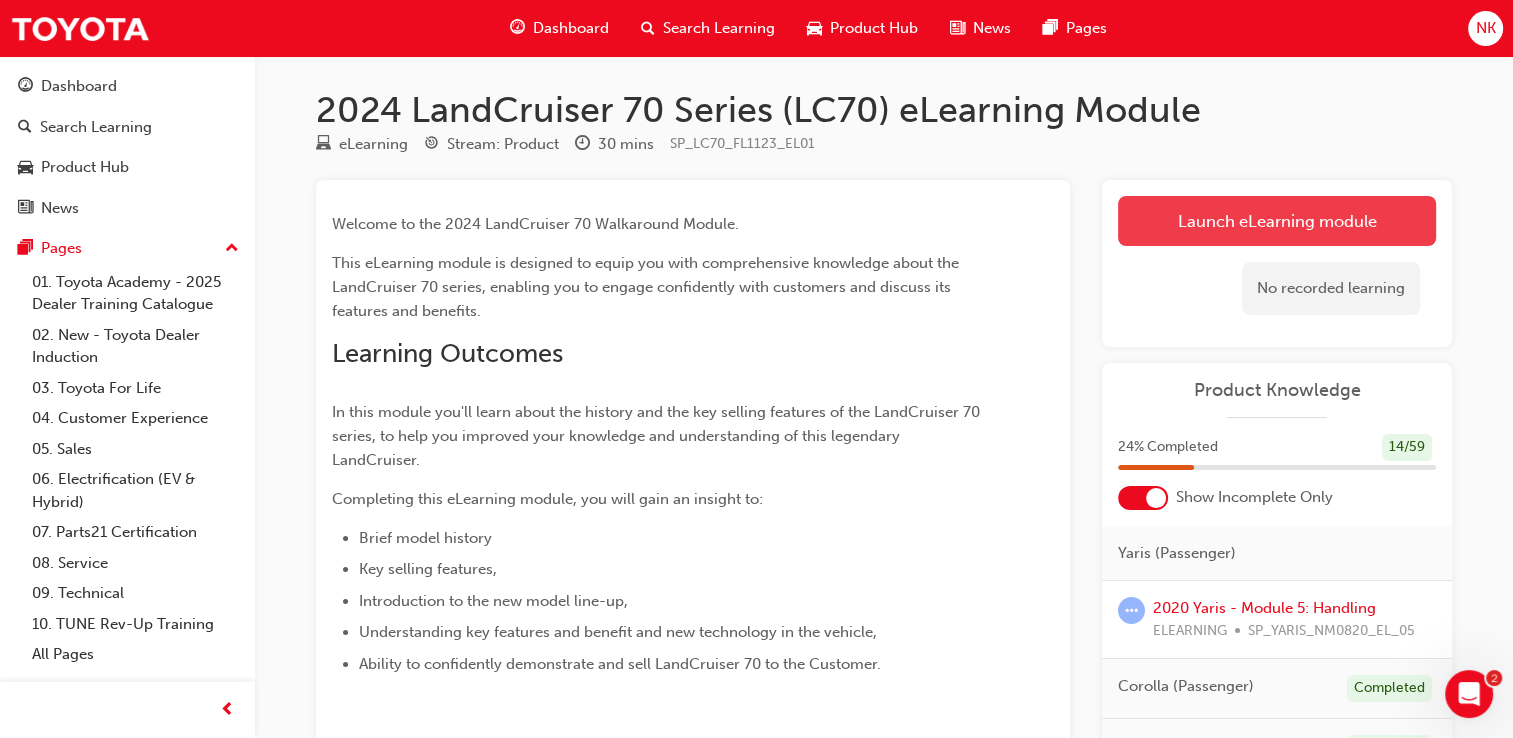 click on "Launch eLearning module" at bounding box center [1277, 221] 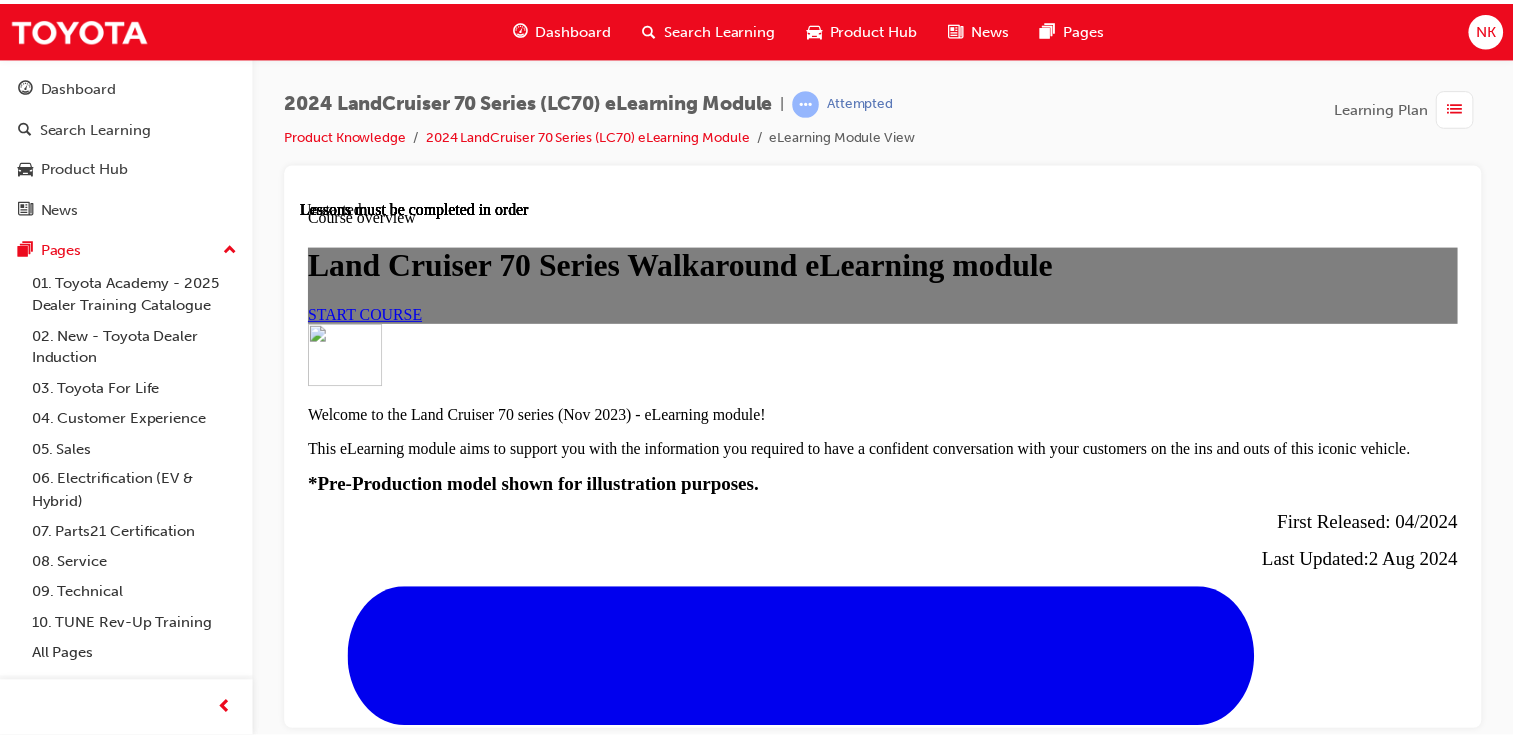 scroll, scrollTop: 0, scrollLeft: 0, axis: both 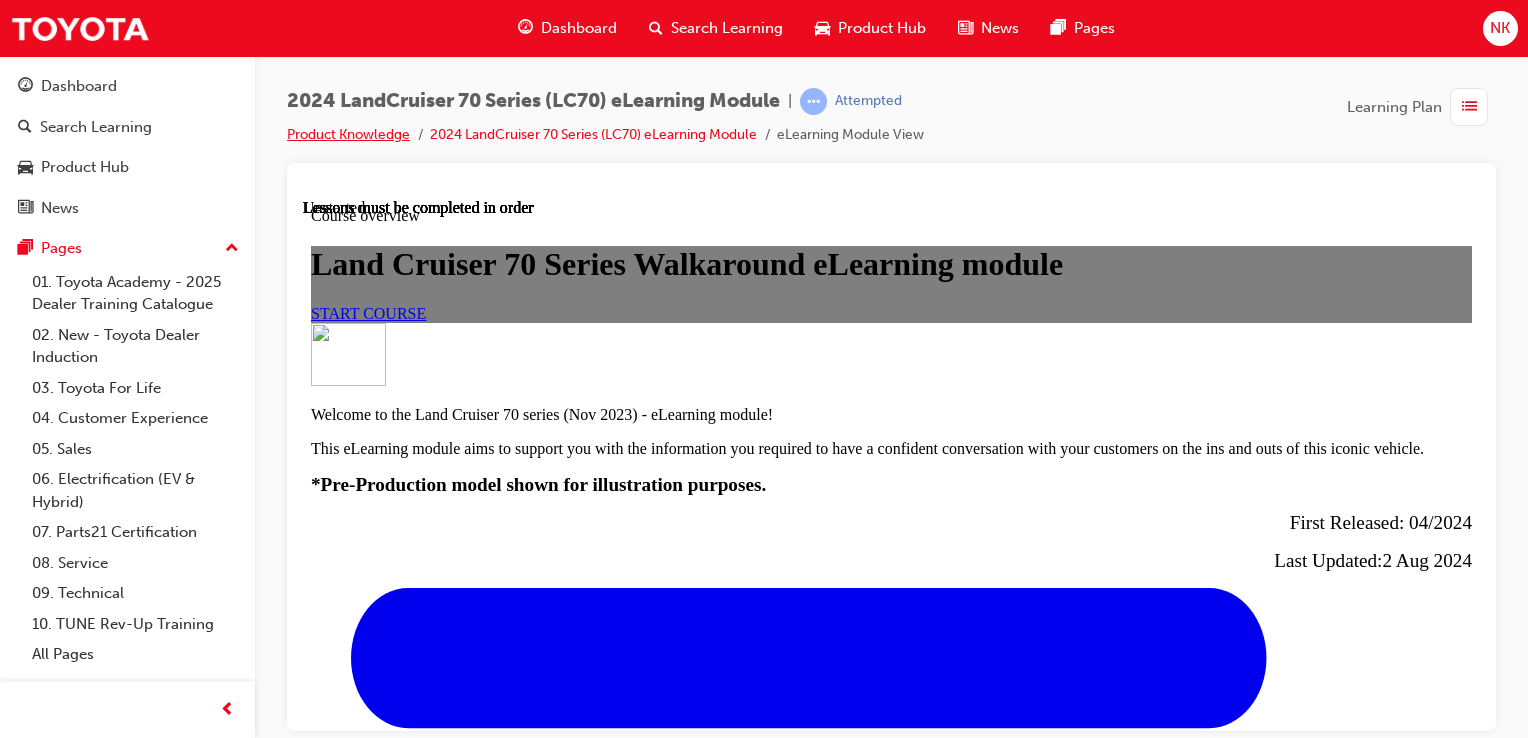 click on "Product Knowledge" at bounding box center (348, 134) 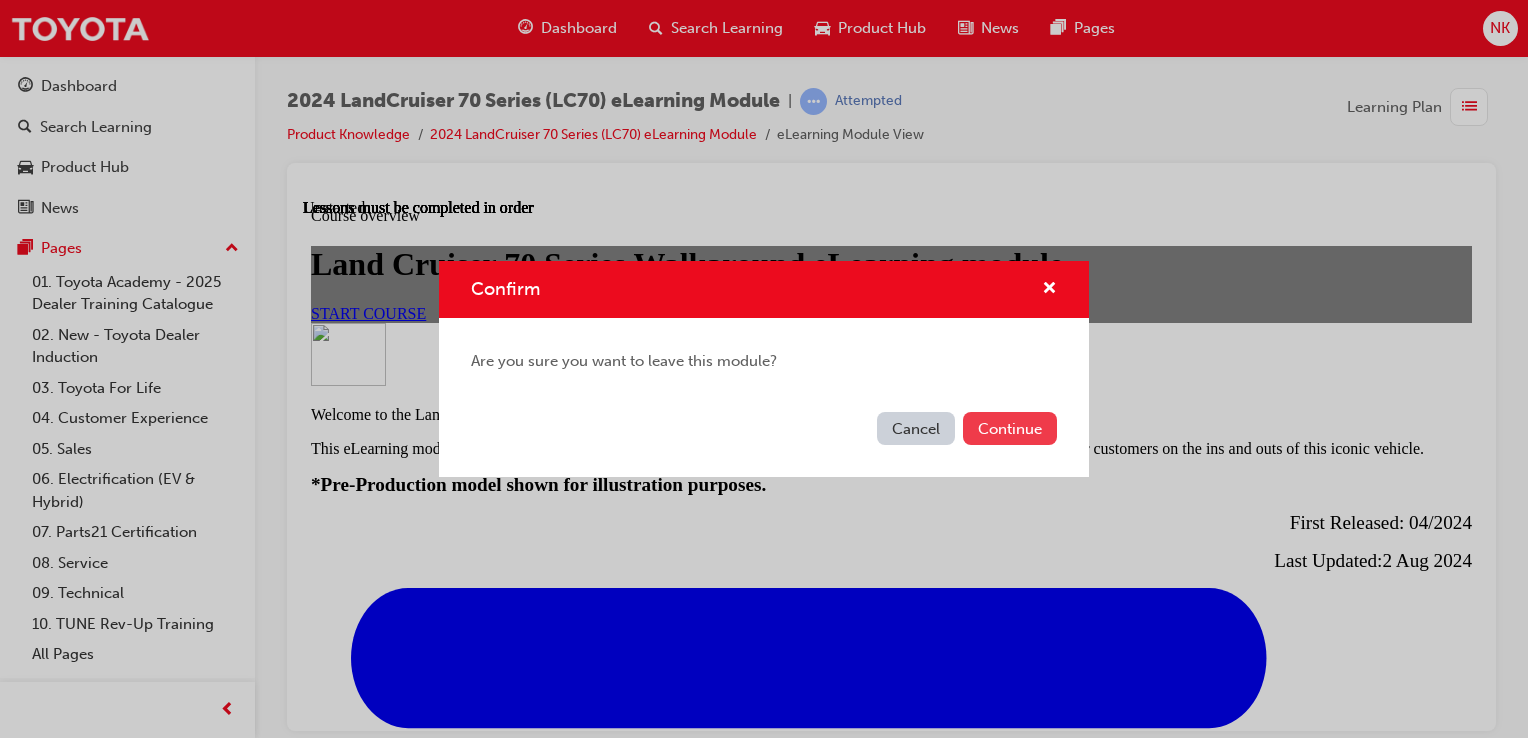 click on "Continue" at bounding box center (1010, 428) 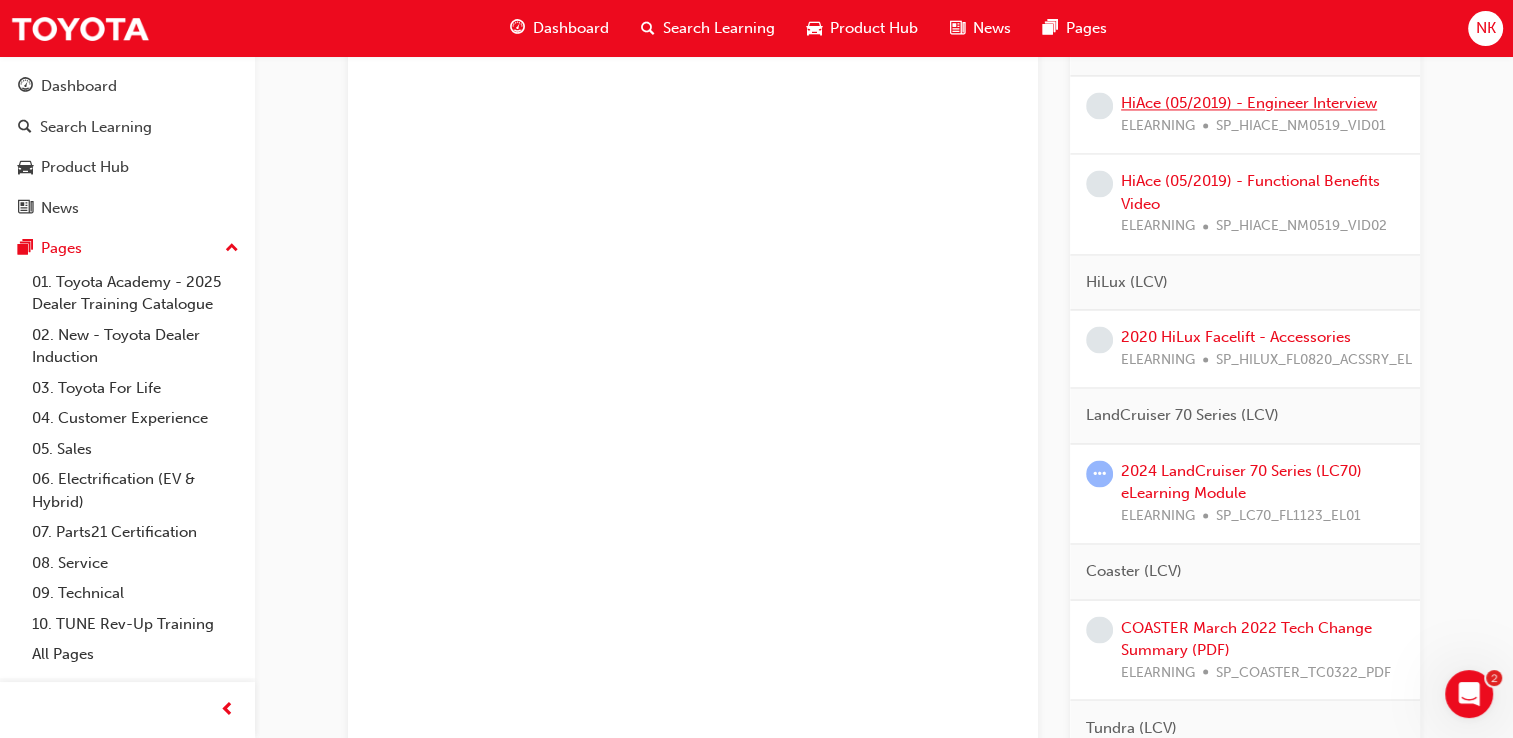 scroll, scrollTop: 3204, scrollLeft: 0, axis: vertical 